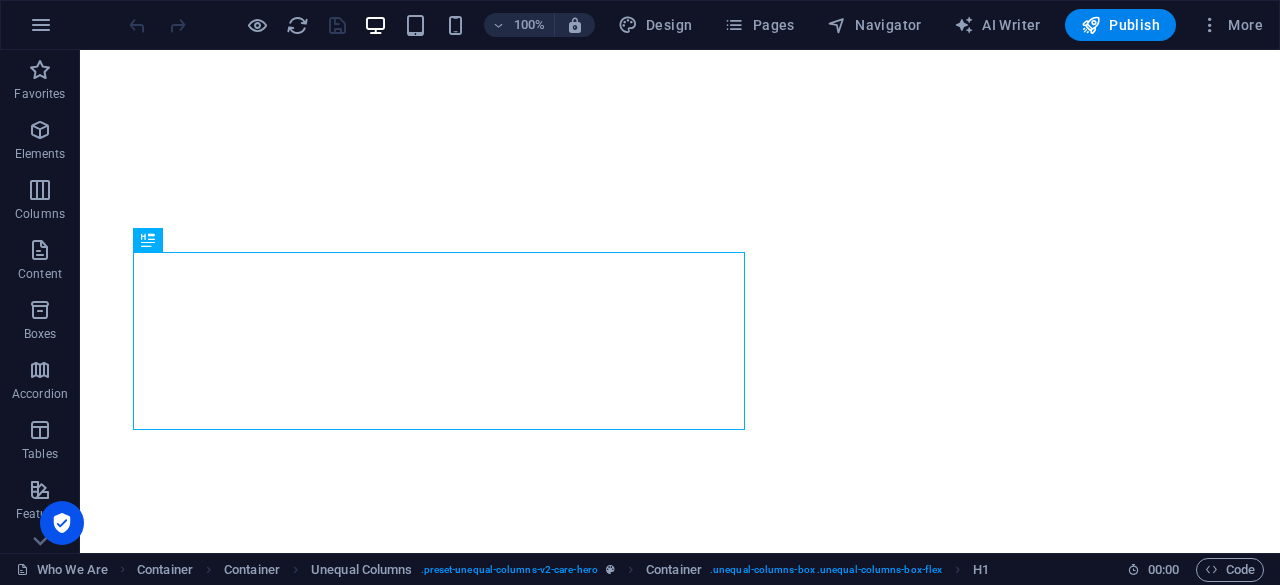 scroll, scrollTop: 0, scrollLeft: 0, axis: both 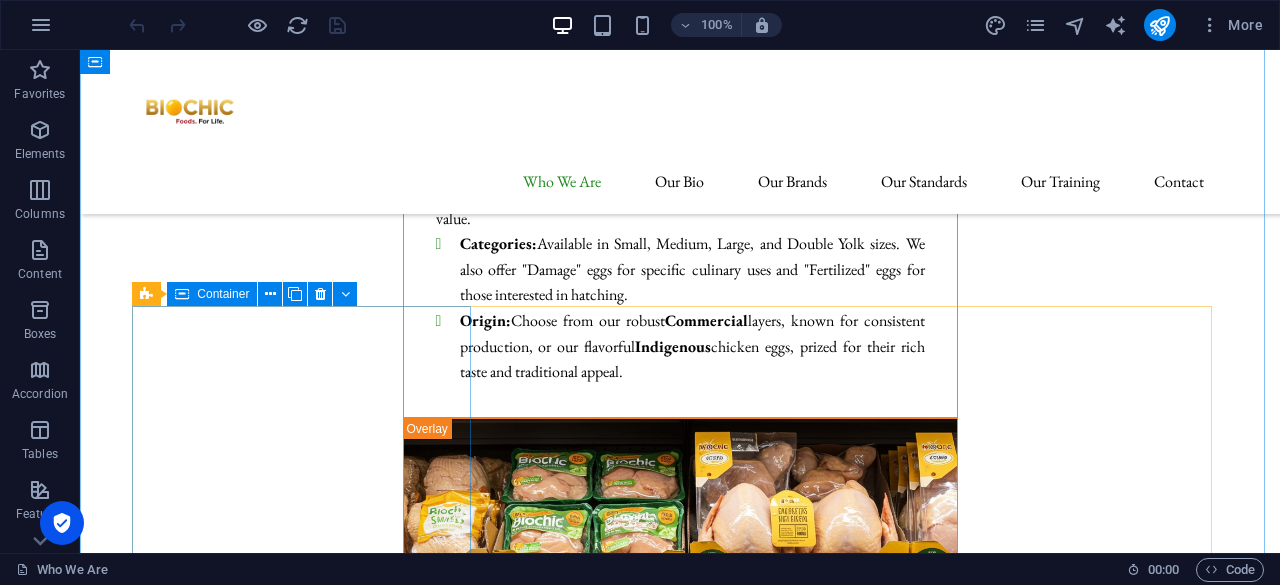 click on "Same-Day Fresh Delivery We guarantee our chicken and eggs are  delivered to you on the very same day they're processed or laid , ensuring peak freshness." at bounding box center [309, 6727] 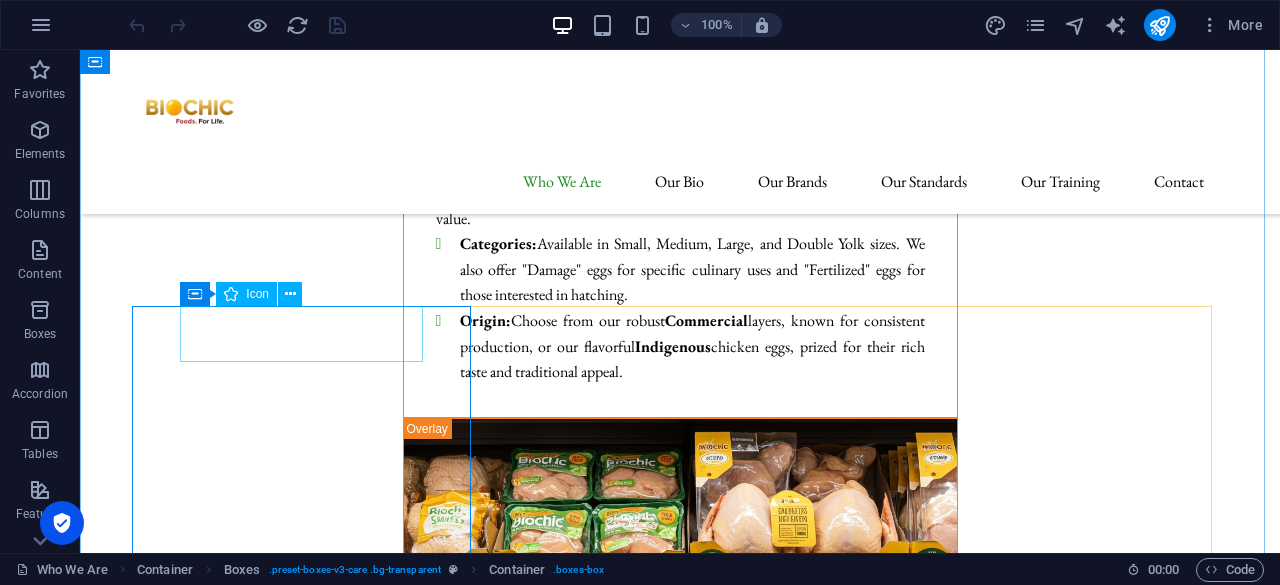 click at bounding box center [309, 6631] 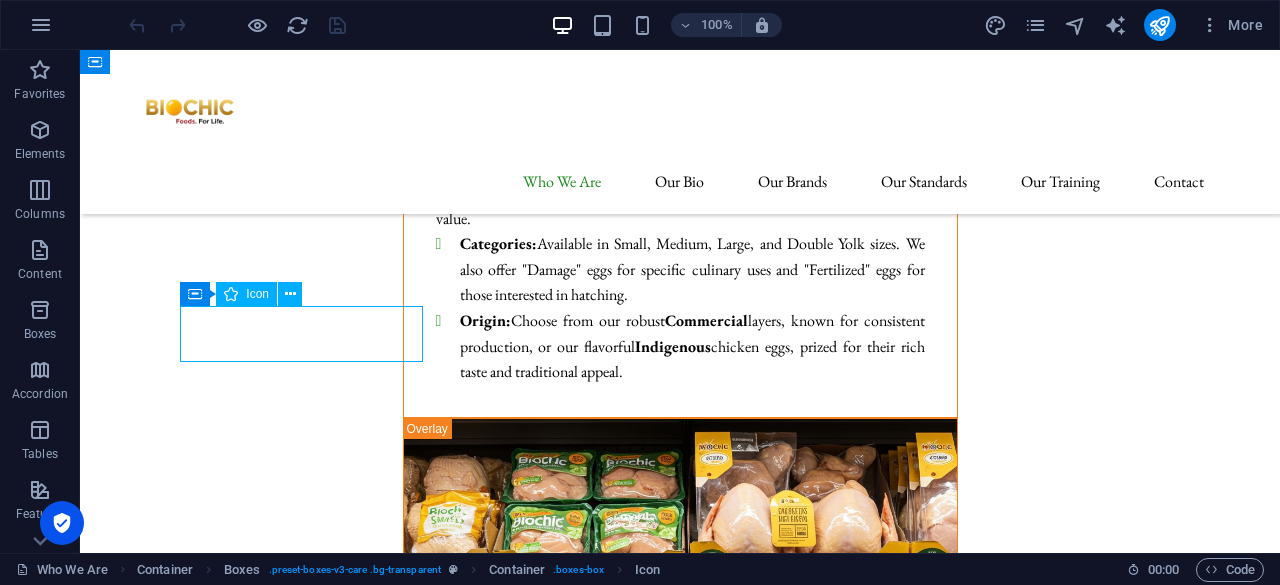 click at bounding box center (309, 6631) 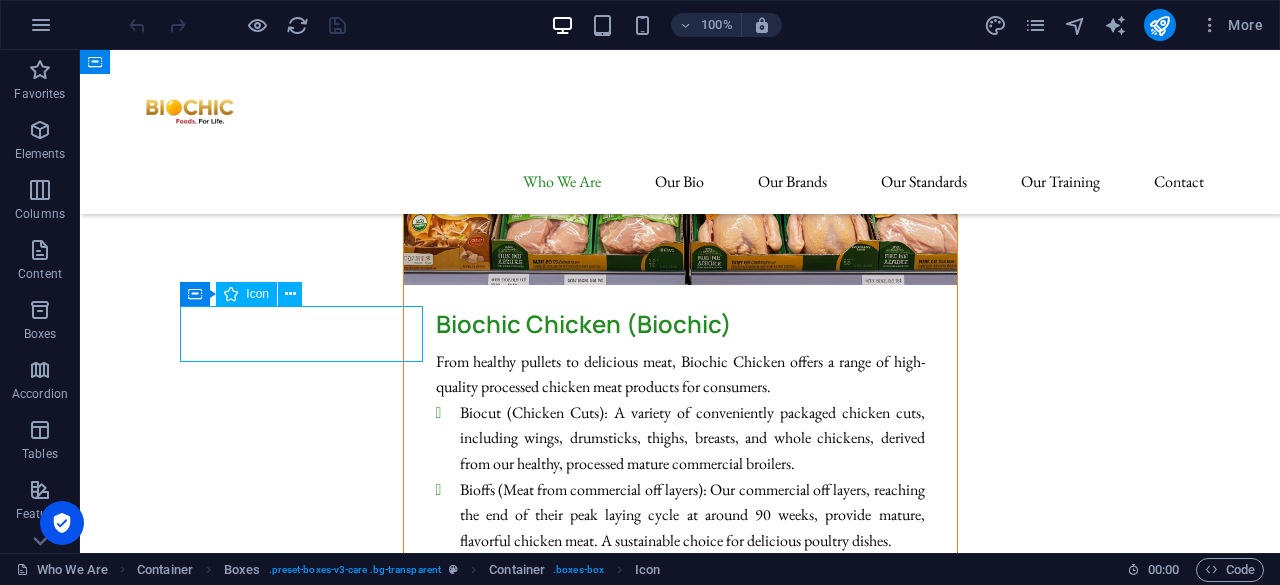 select on "xMidYMid" 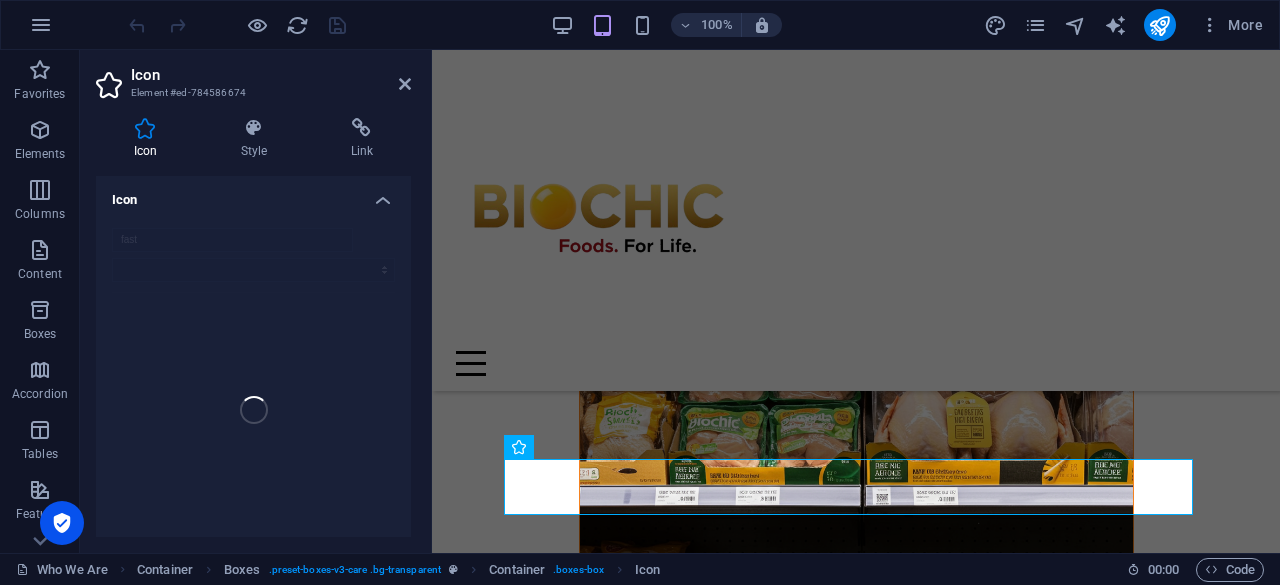 scroll, scrollTop: 9539, scrollLeft: 0, axis: vertical 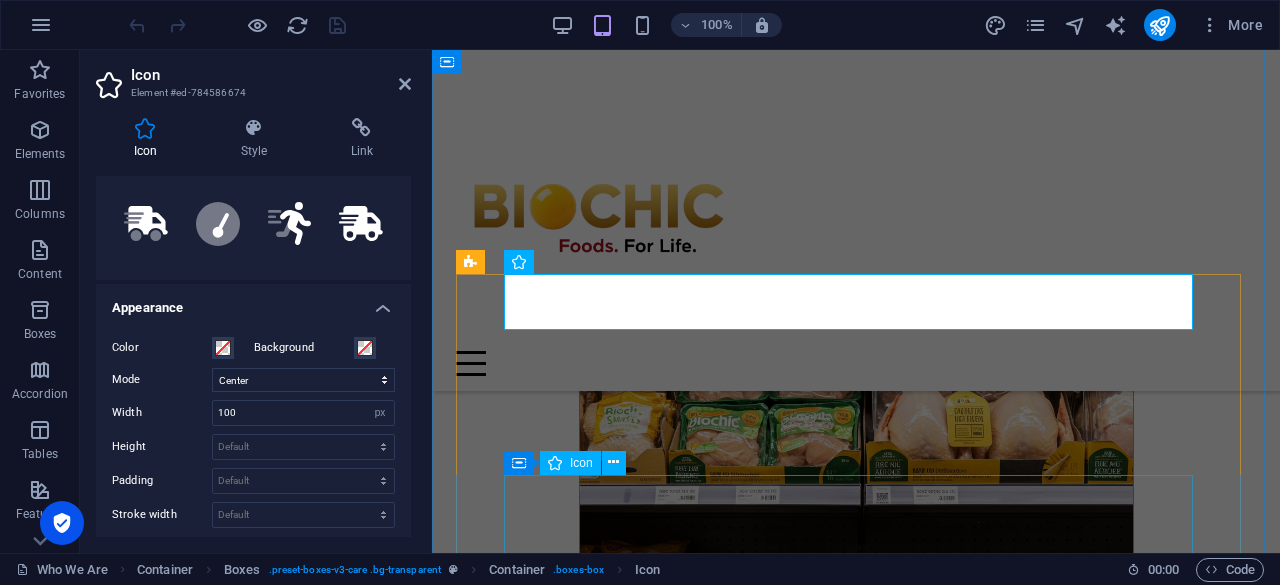 click at bounding box center (856, 6640) 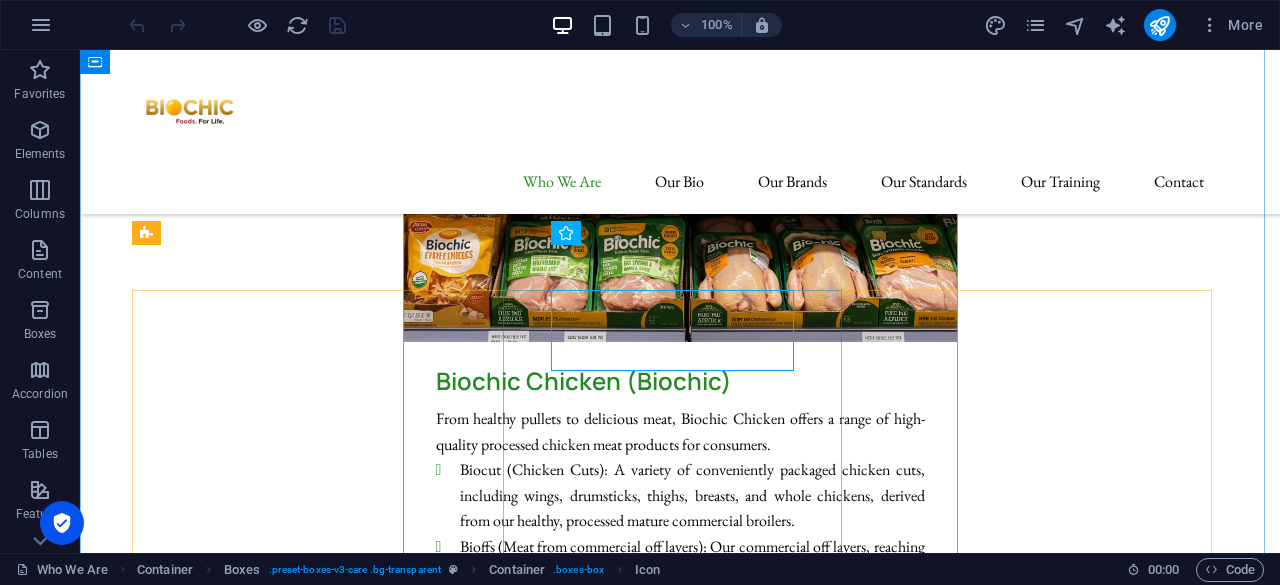 scroll, scrollTop: 8896, scrollLeft: 0, axis: vertical 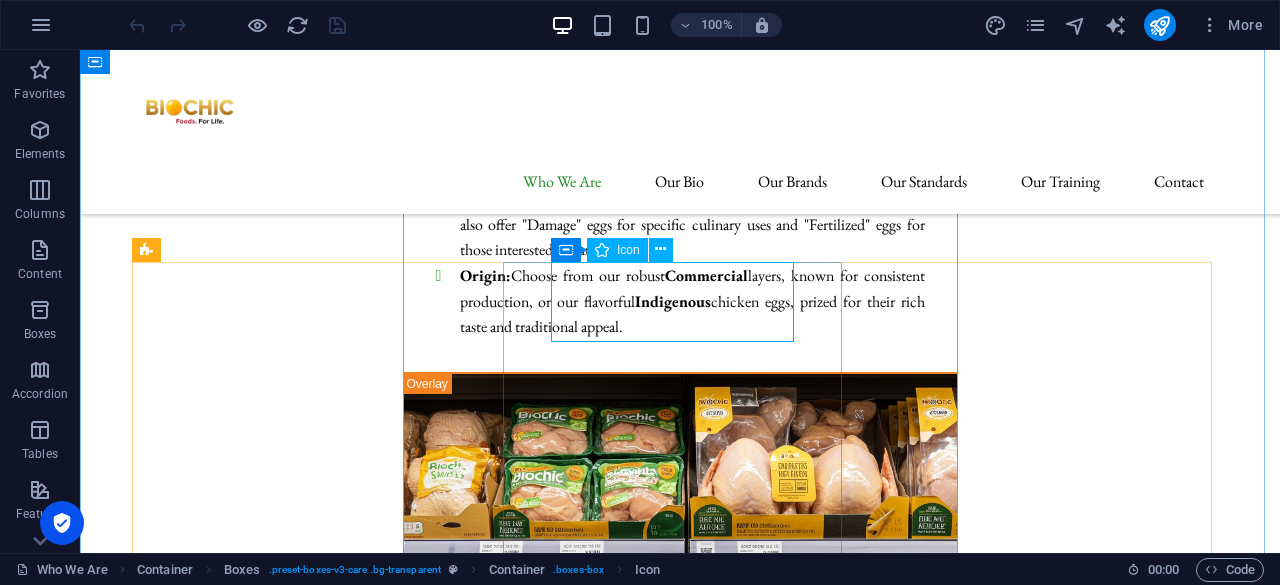 click at bounding box center [309, 6872] 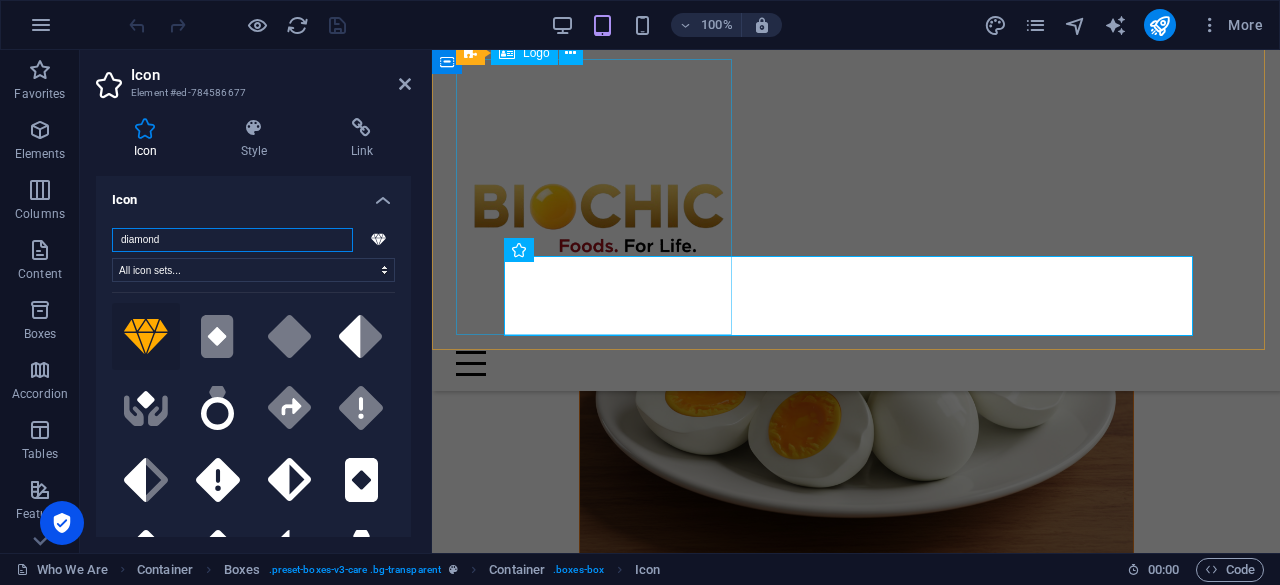 scroll, scrollTop: 9752, scrollLeft: 0, axis: vertical 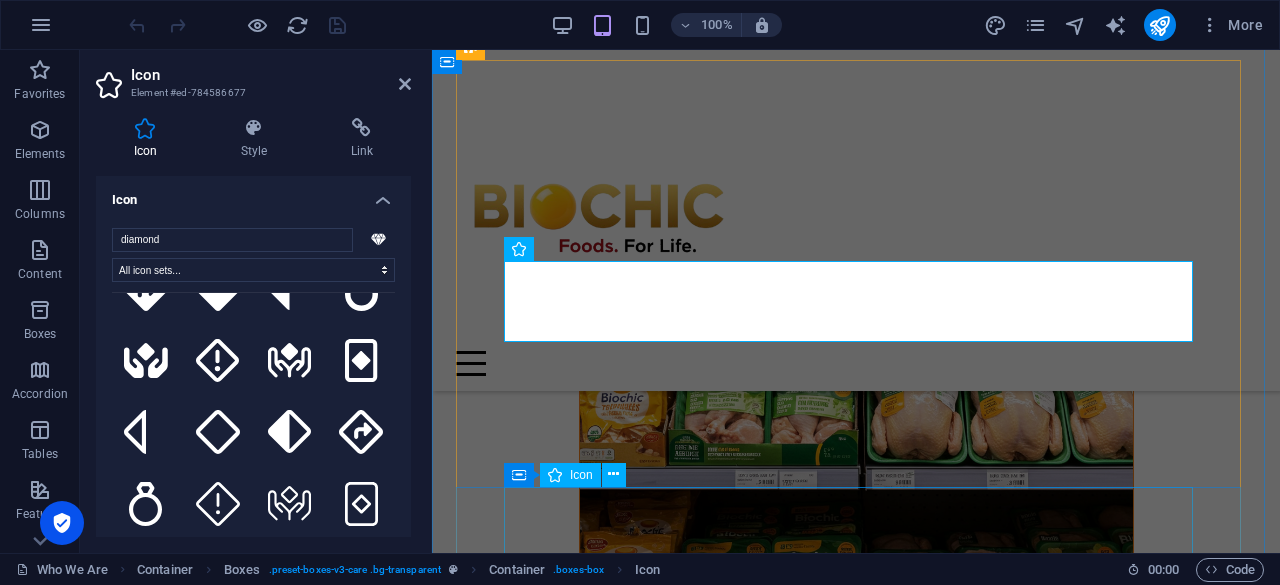 click at bounding box center (856, 6654) 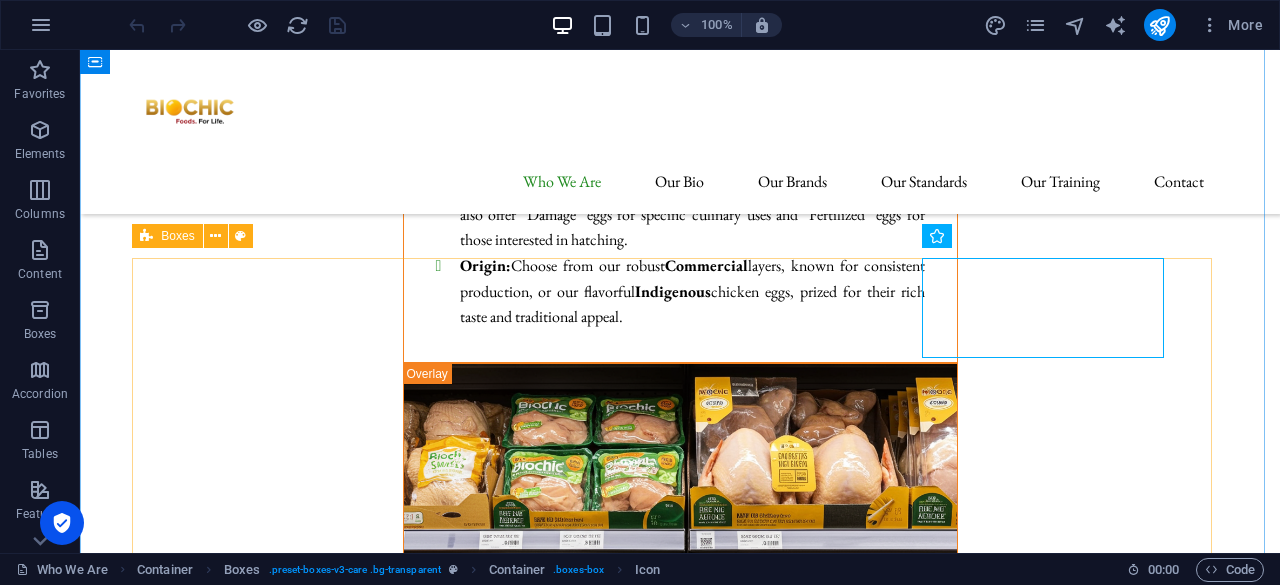 scroll, scrollTop: 8906, scrollLeft: 0, axis: vertical 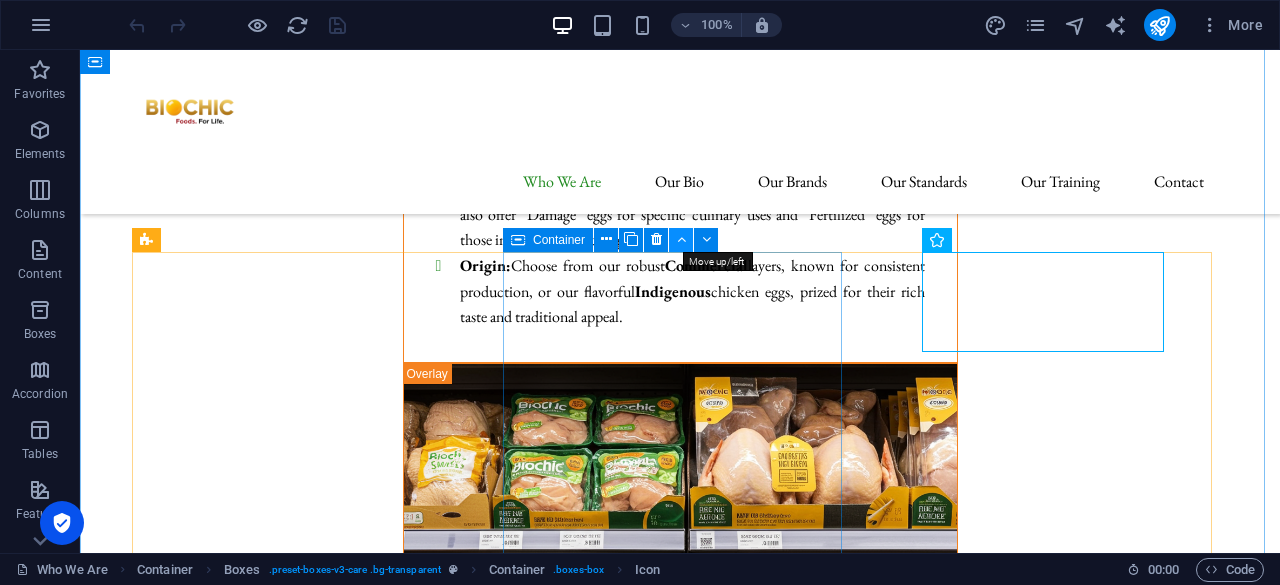 click at bounding box center (681, 239) 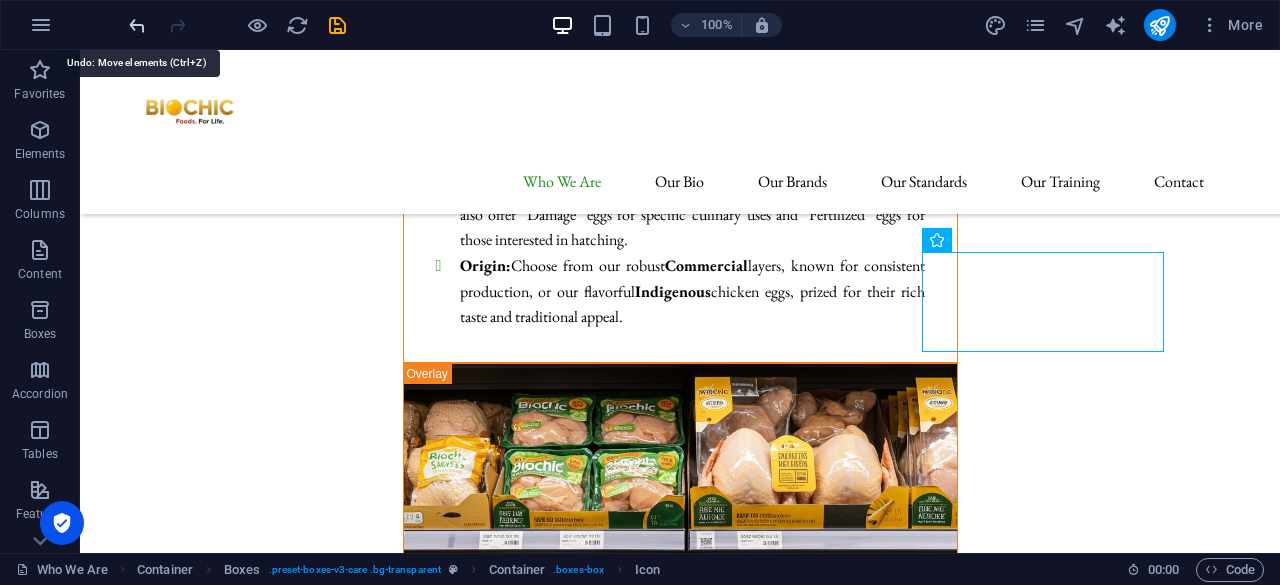 click at bounding box center [137, 25] 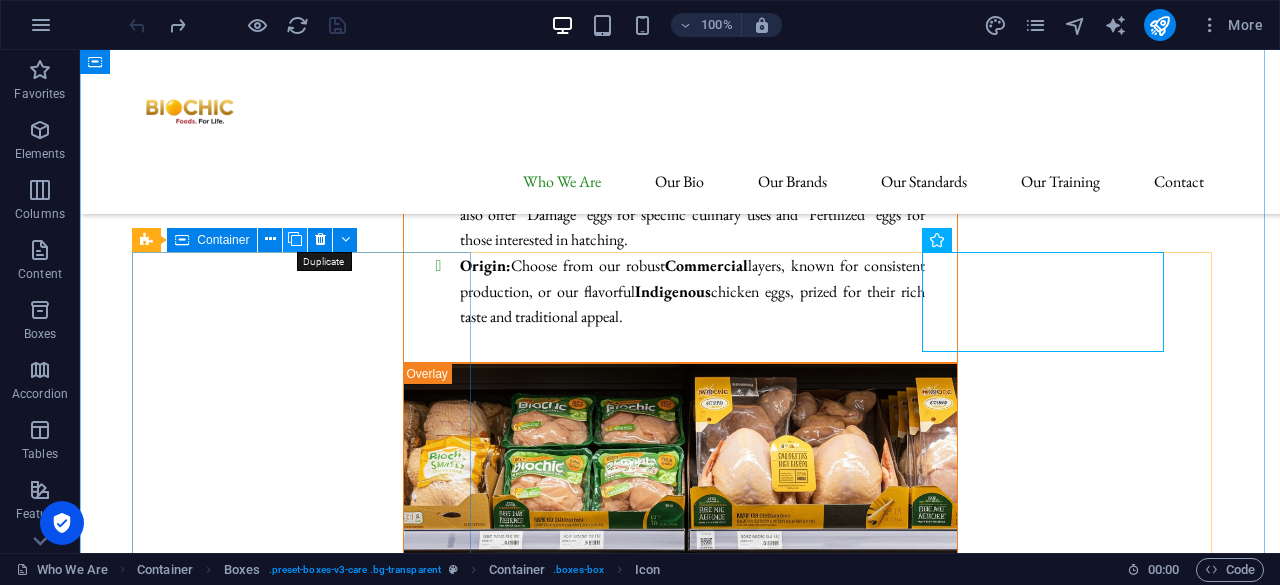 click at bounding box center (295, 239) 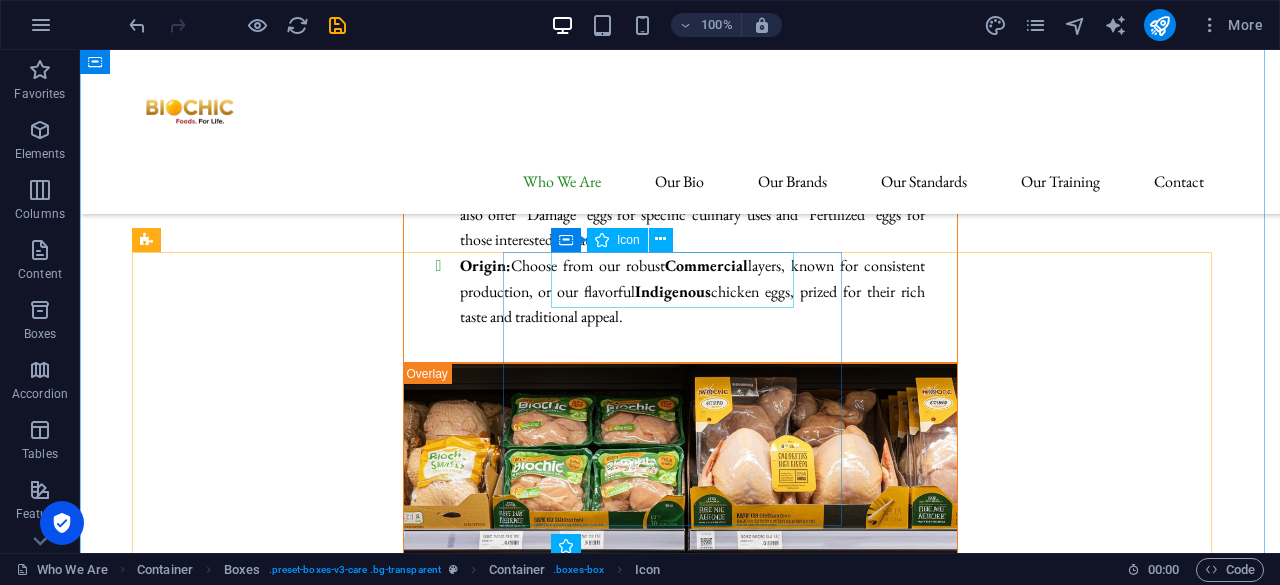 click at bounding box center (309, 6850) 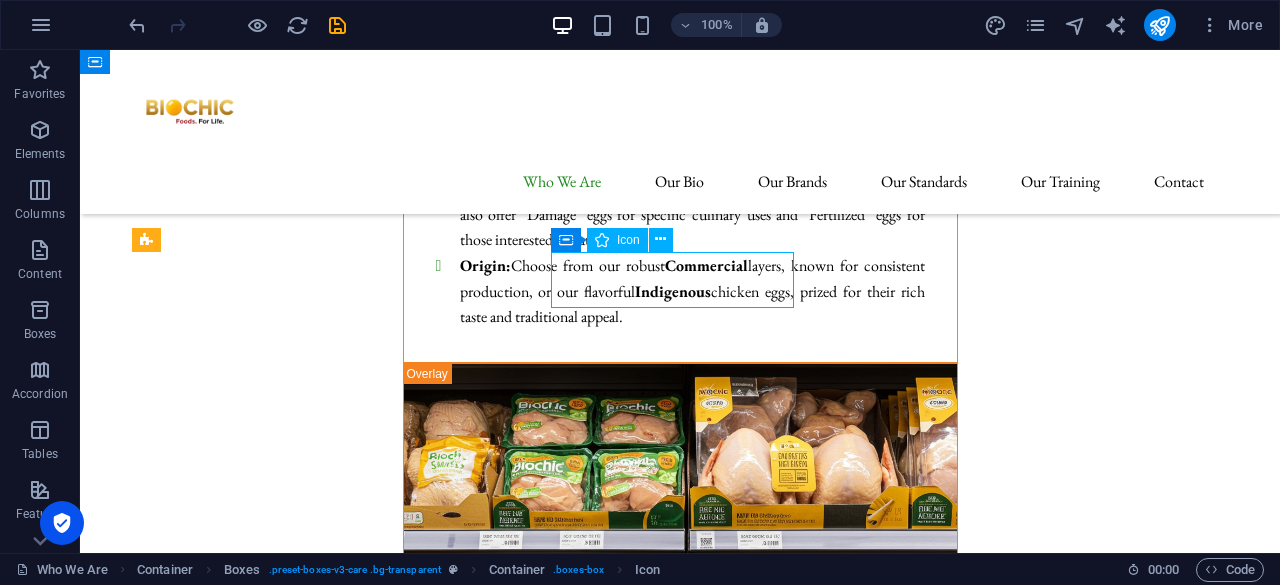 click at bounding box center (309, 6850) 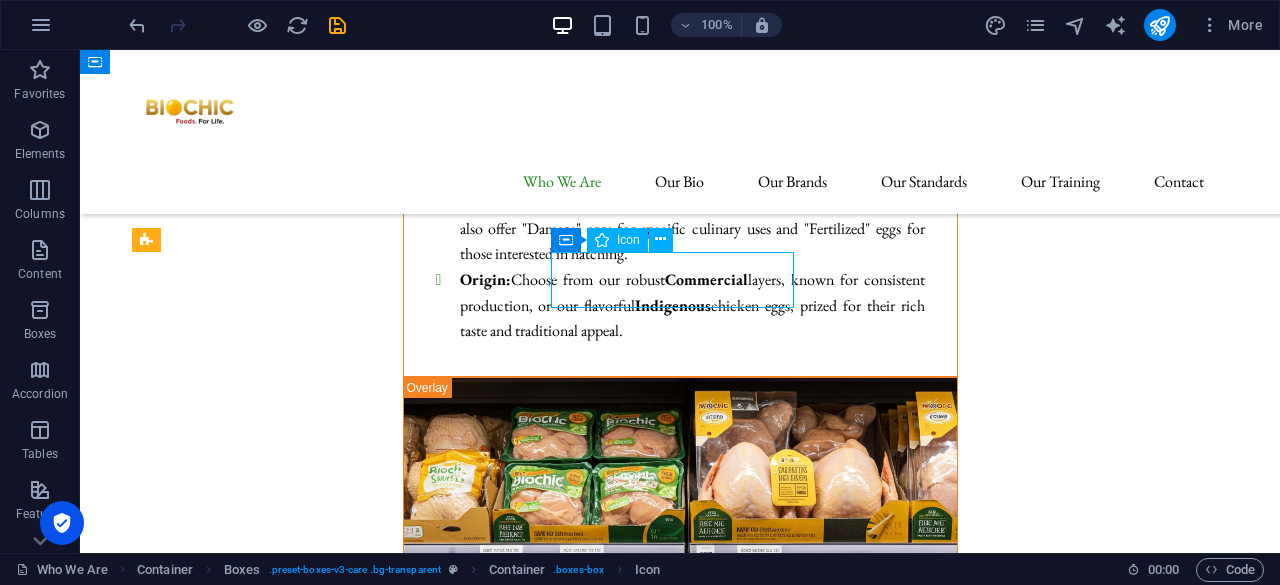 select on "xMidYMid" 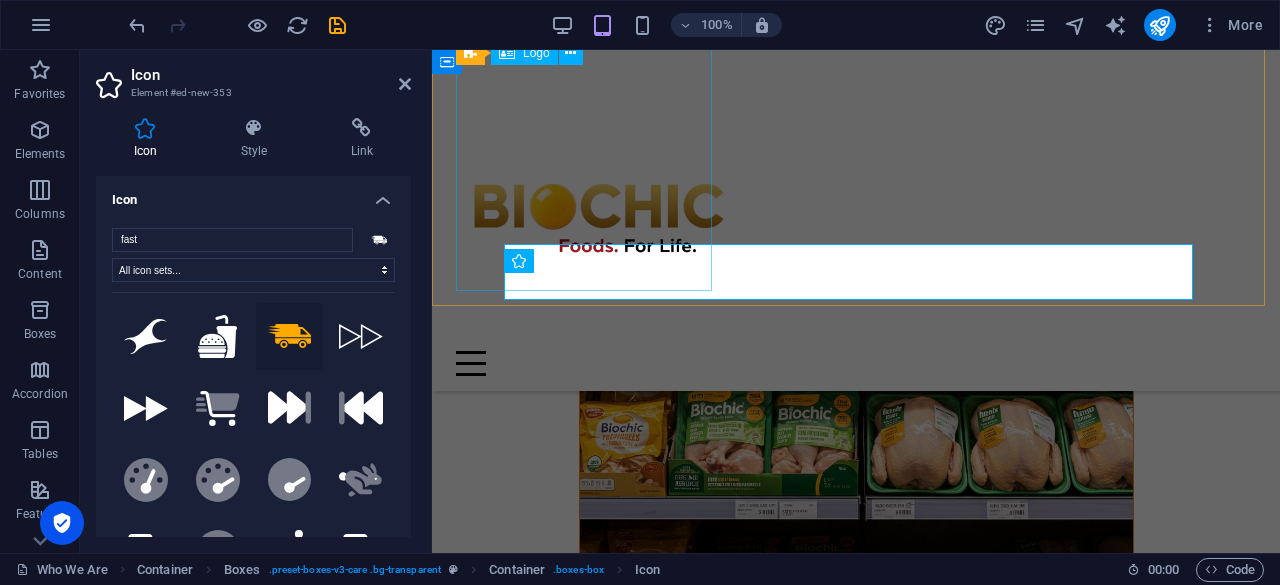 scroll, scrollTop: 9740, scrollLeft: 0, axis: vertical 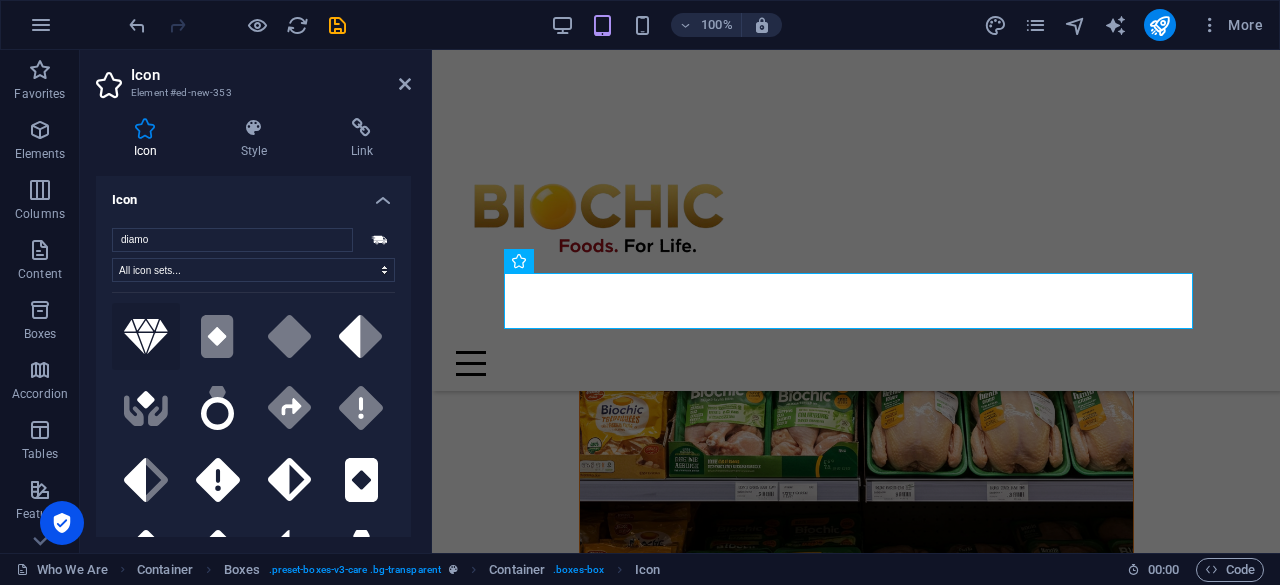 type on "diamo" 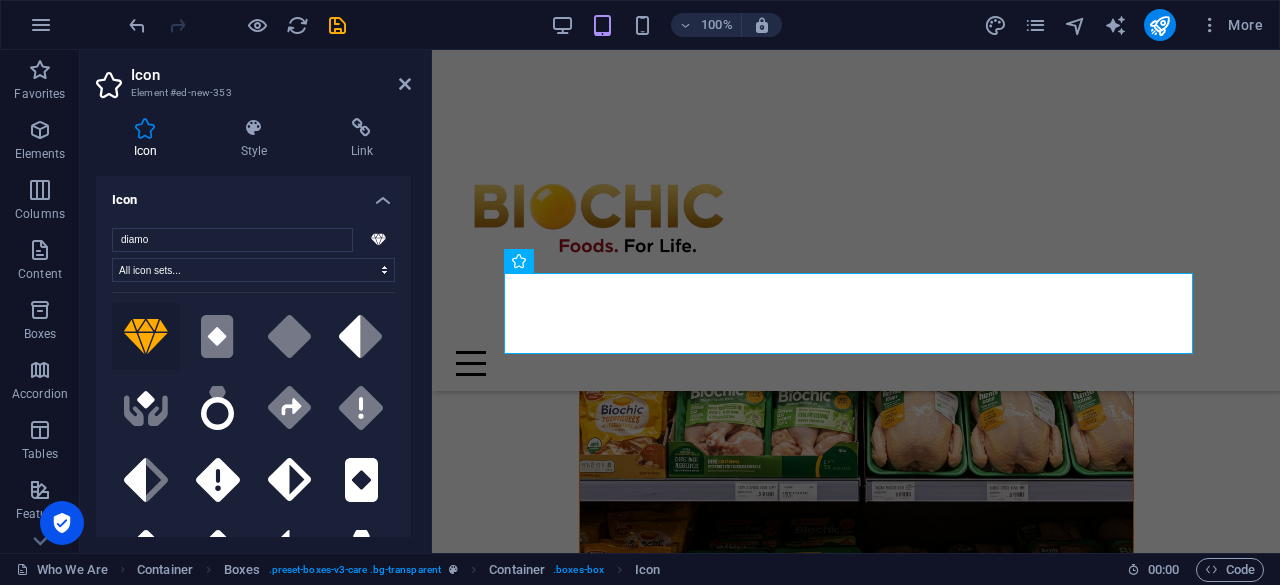 click on "Icon Style Link Icon diamo All icon sets... IcoFont Ionicons FontAwesome Brands FontAwesome Duotone FontAwesome Solid FontAwesome Regular FontAwesome Light FontAwesome Thin FontAwesome Sharp Solid FontAwesome Sharp Regular FontAwesome Sharp Light FontAwesome Sharp Thin .fa-secondary{opacity:.4} .fa-secondary{opacity:.4} .fa-secondary{opacity:.4} .fa-secondary{opacity:.4} .fa-secondary{opacity:.4} .fa-secondary{opacity:.4} .fa-secondary{opacity:.4} .fa-secondary{opacity:.4} Your search returned more icons than we are able to display. Please narrow your search. Appearance Color Background Mode Scale Left Center Right Width 100 Default auto px rem % em vh vw Height Default auto px rem em vh vw Padding Default px rem % em vh vw Stroke width Default px rem % em vh vw Stroke color Overflow Alignment Alignment Shadow Default None Outside Color X offset 0 px rem vh vw Y offset 0 px rem vh vw Blur 0 px rem % vh vw Text Alternative text Boxes Element Layout How this element expands within the layout (Flexbox). Size px" at bounding box center (253, 327) 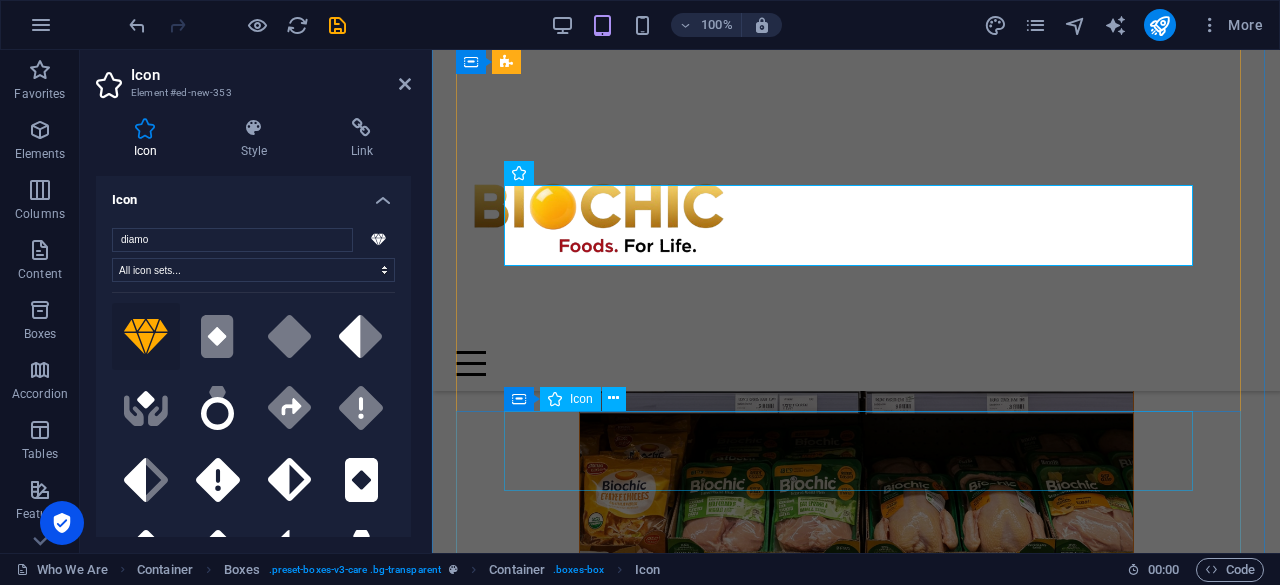 click at bounding box center (856, 6568) 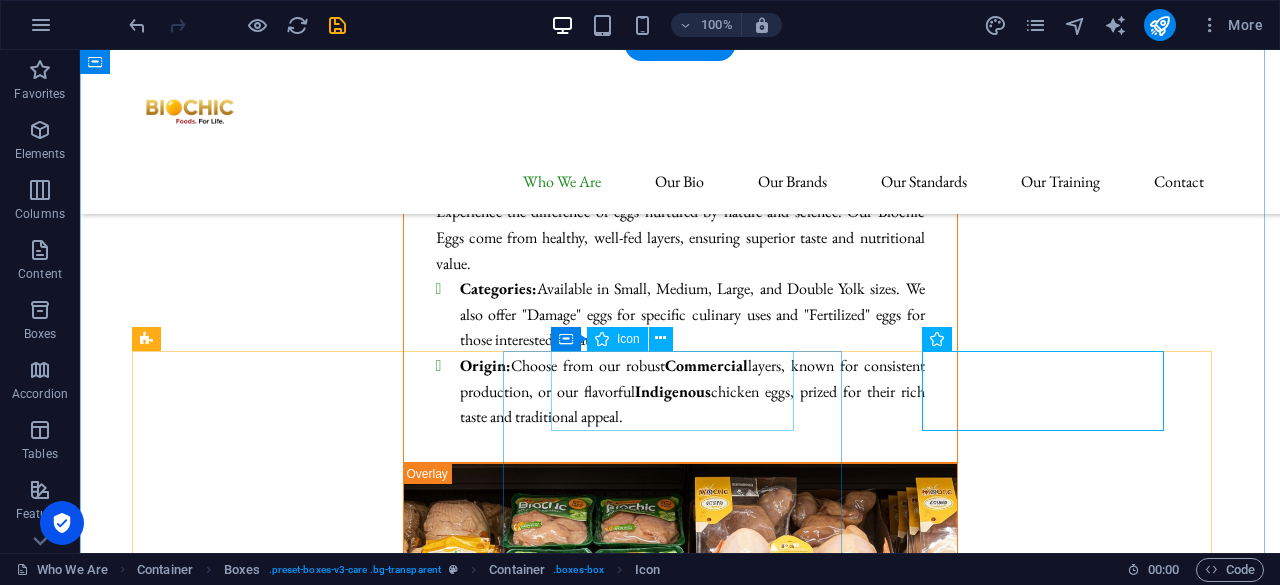 scroll, scrollTop: 8804, scrollLeft: 0, axis: vertical 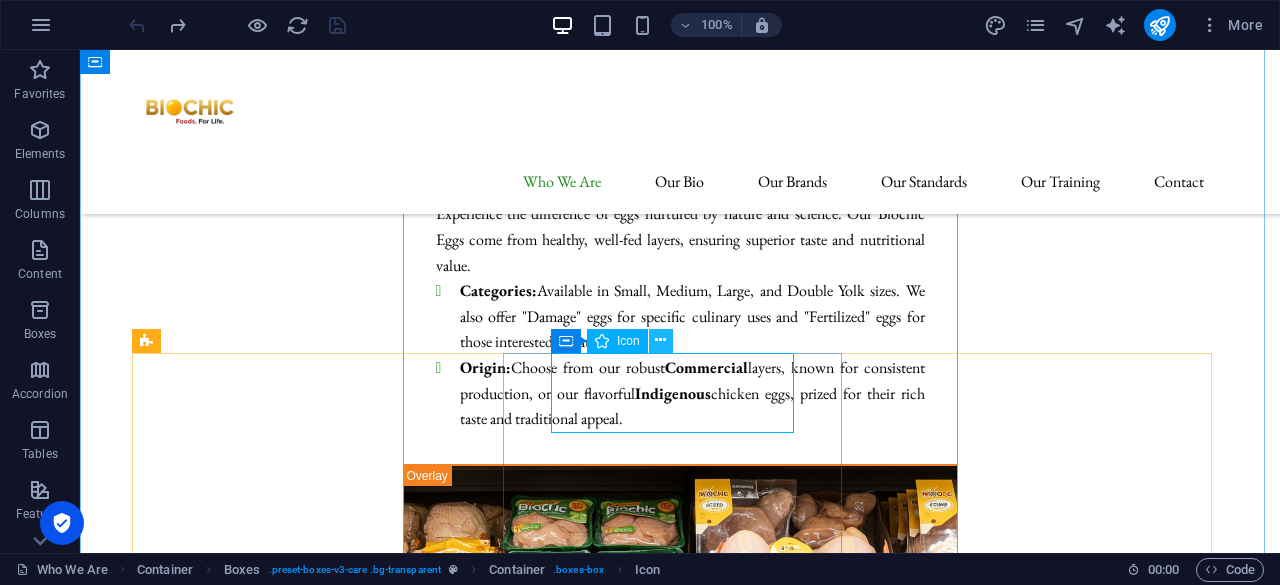 click at bounding box center [660, 340] 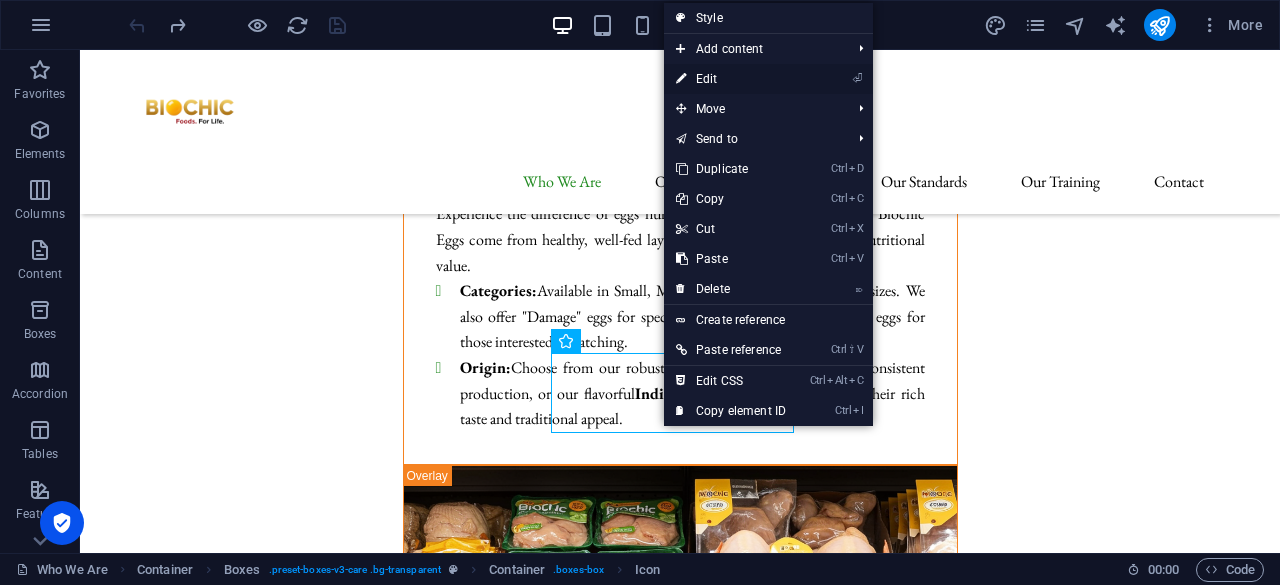 click on "⏎  Edit" at bounding box center [731, 79] 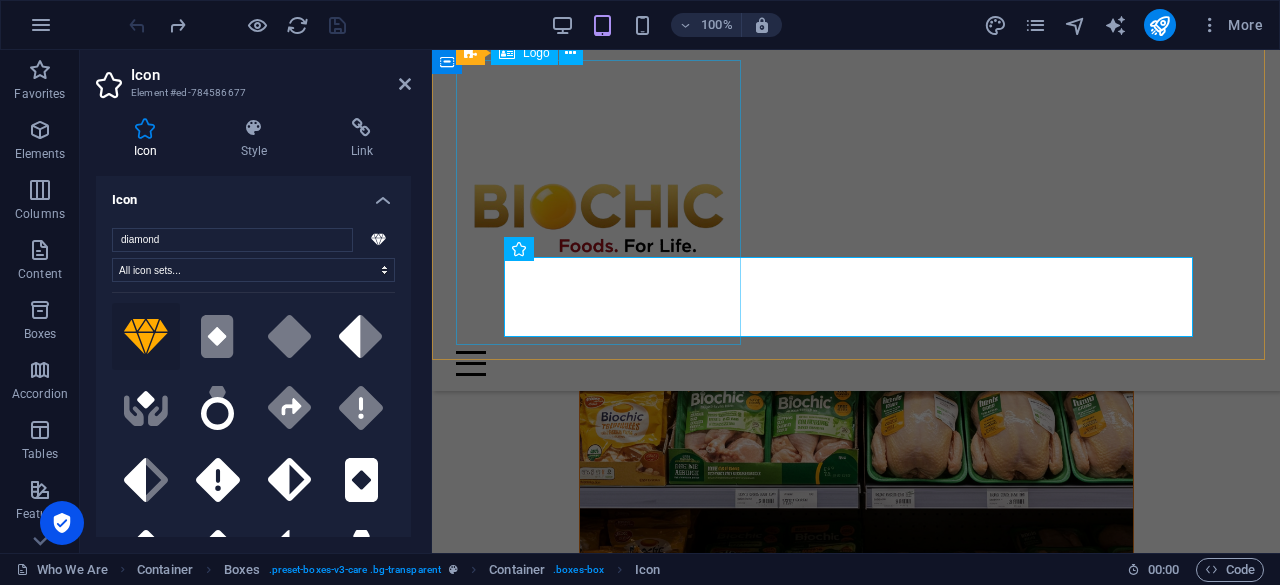 scroll, scrollTop: 9752, scrollLeft: 0, axis: vertical 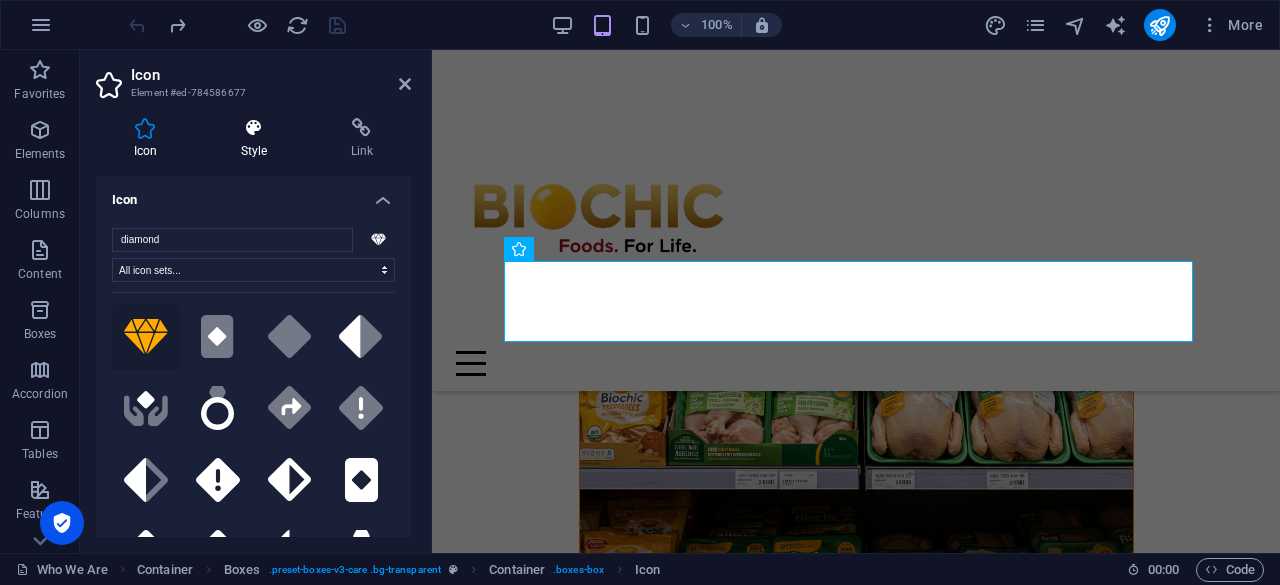 click on "Style" at bounding box center (258, 139) 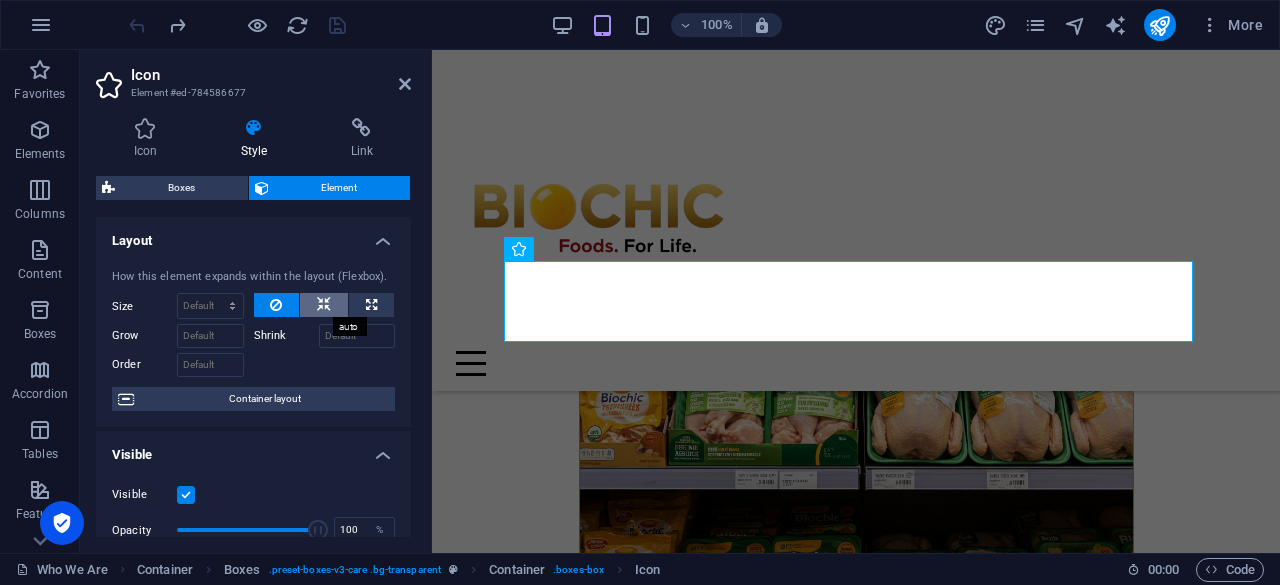 click at bounding box center [324, 305] 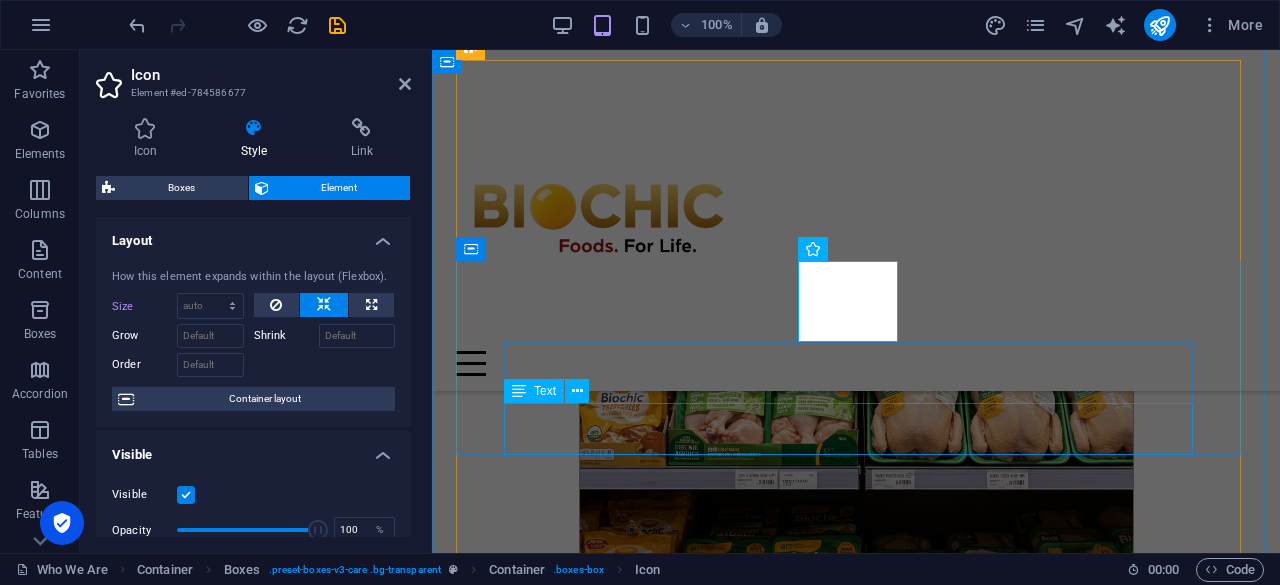click on "From farm to fork,  every Biochic product undergoes rigorous checks  to meet the highest standards of safety and excellence." at bounding box center (856, 6558) 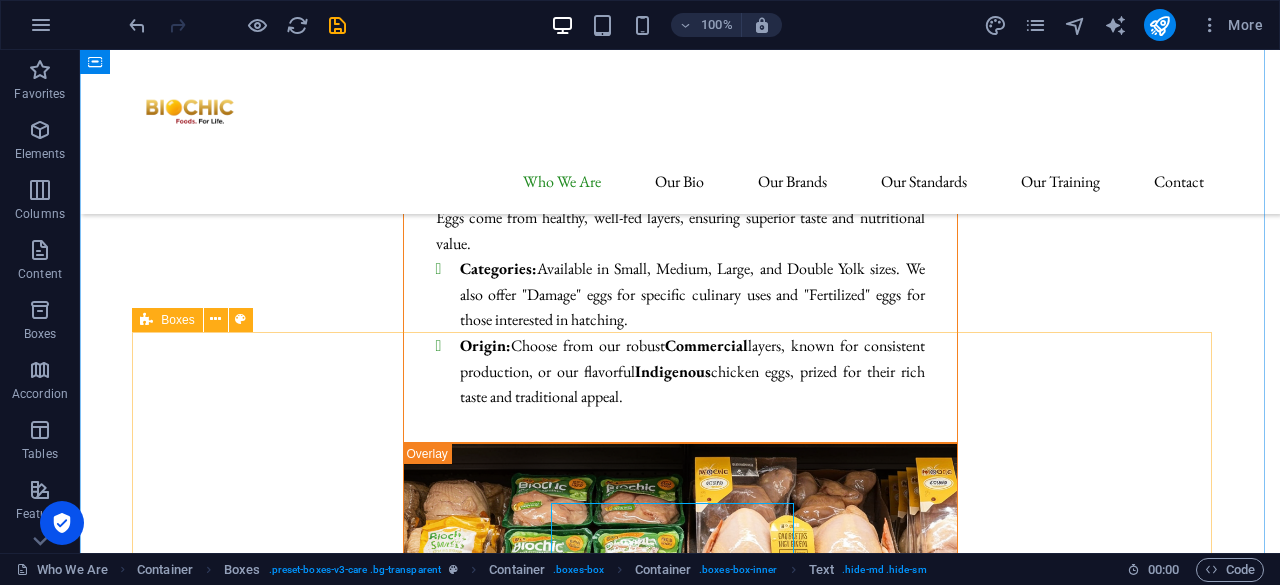 scroll, scrollTop: 8824, scrollLeft: 0, axis: vertical 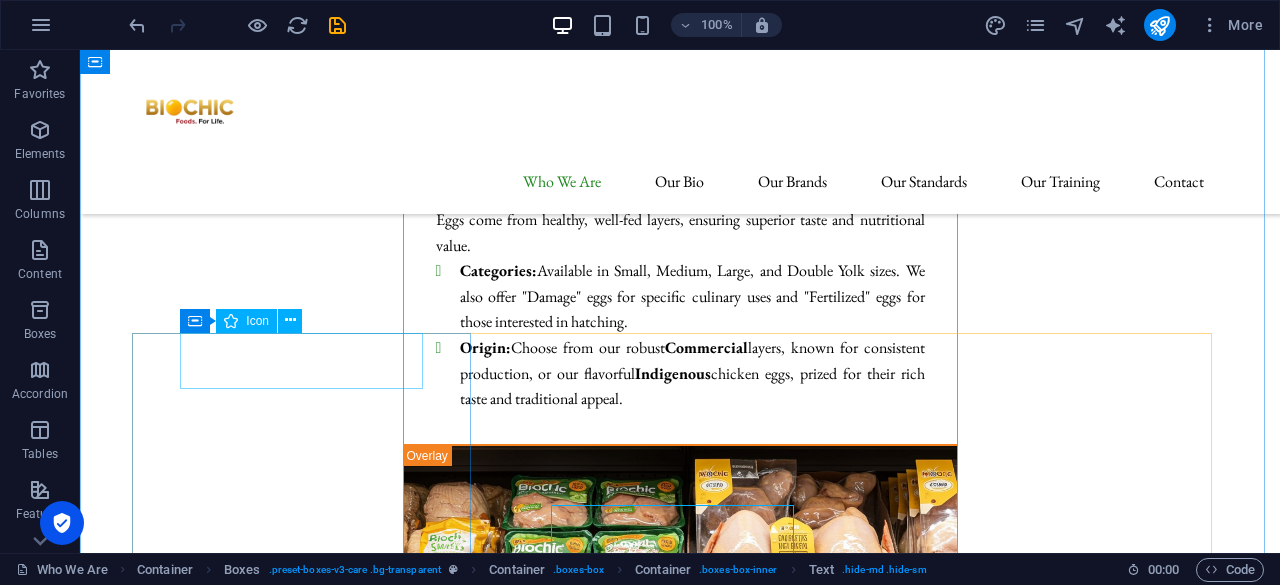 click at bounding box center (309, 6658) 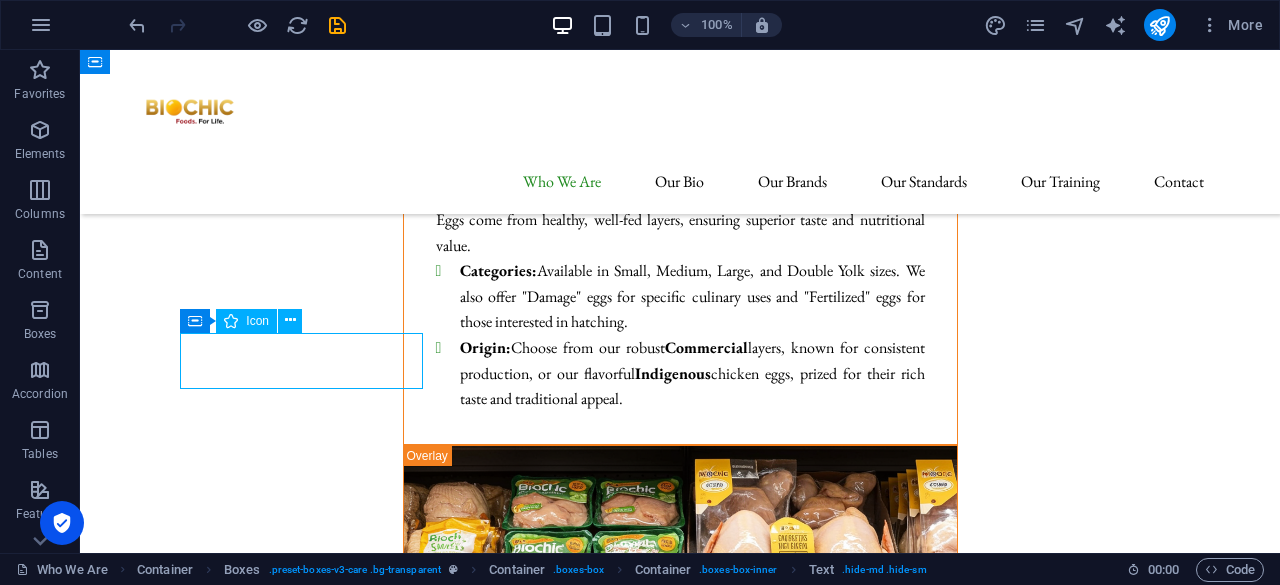 click at bounding box center [309, 6658] 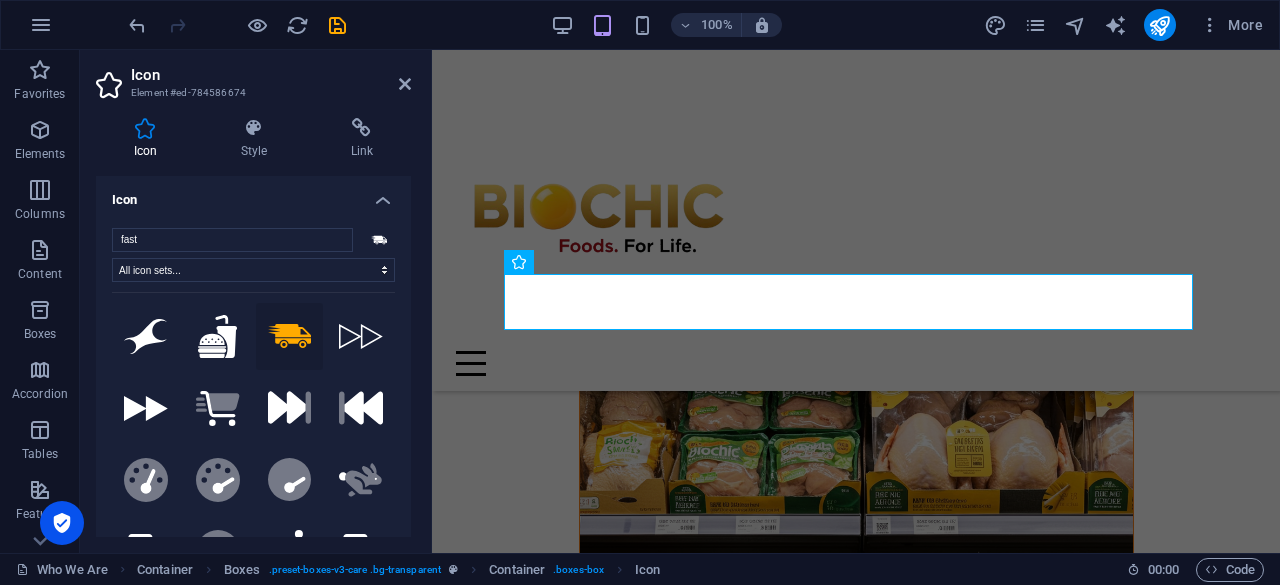 scroll, scrollTop: 9539, scrollLeft: 0, axis: vertical 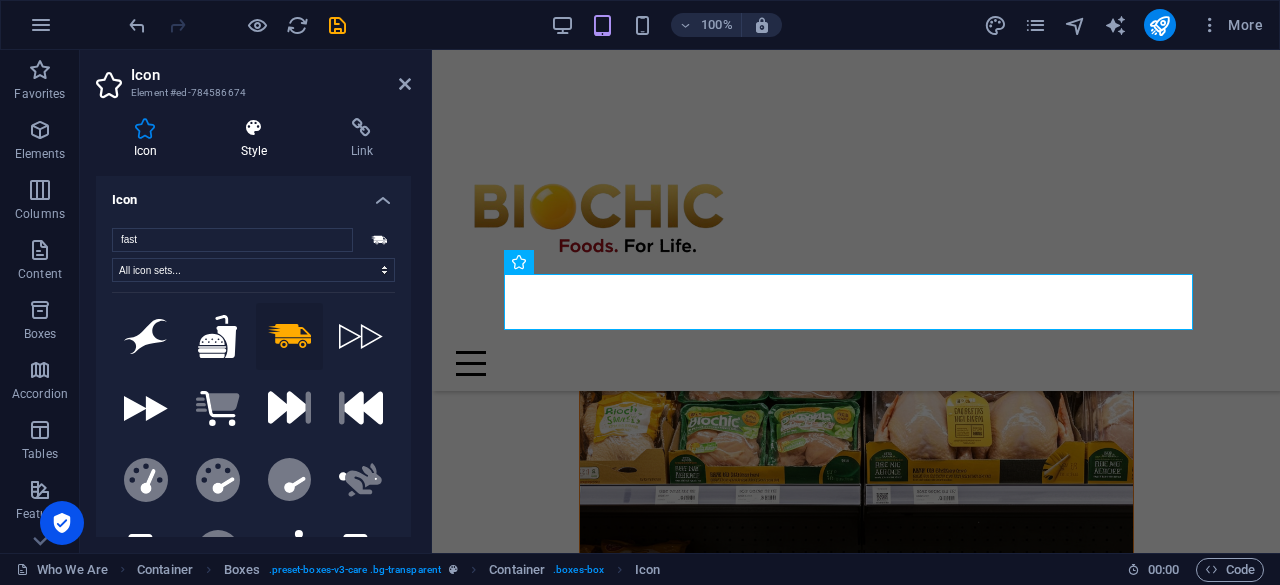 click at bounding box center (254, 128) 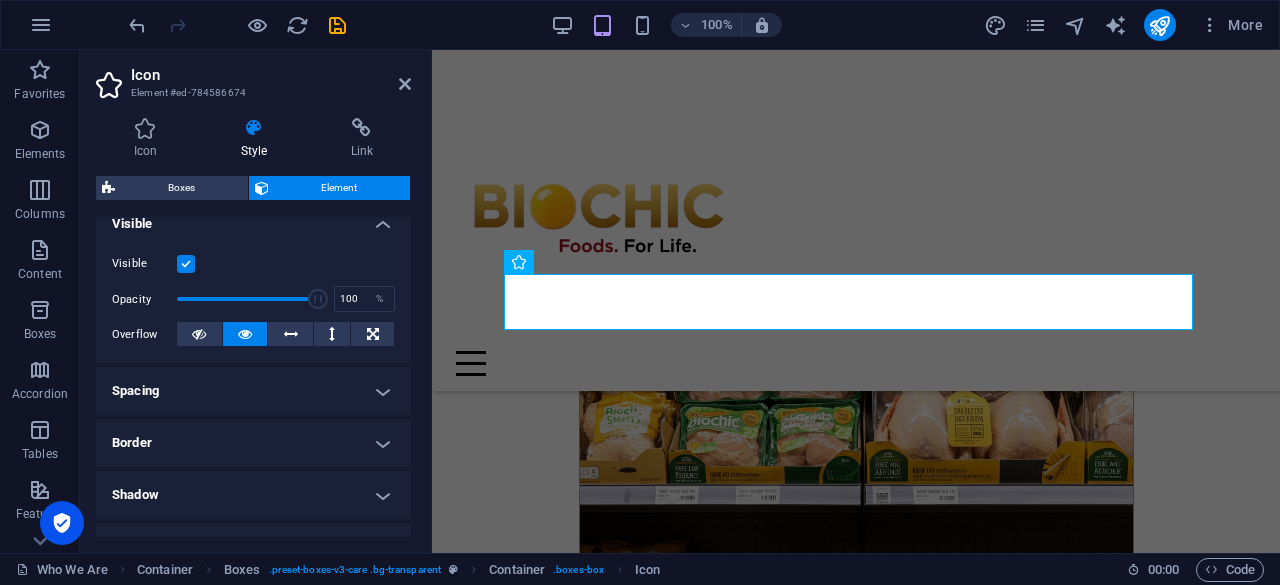 scroll, scrollTop: 230, scrollLeft: 0, axis: vertical 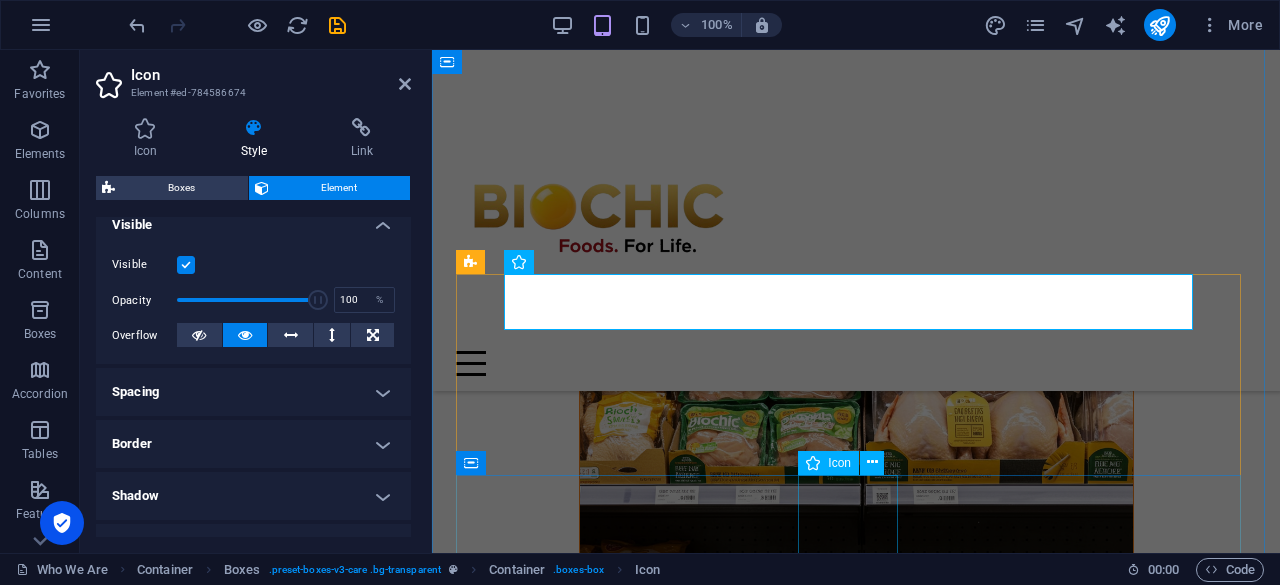 click at bounding box center (856, 6640) 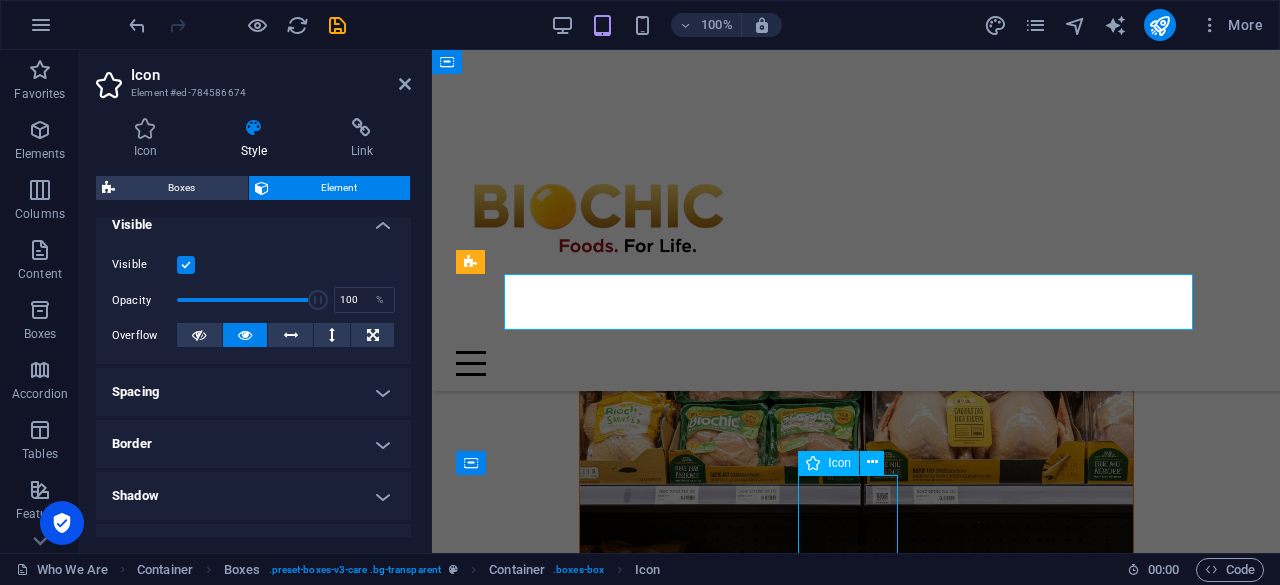 click at bounding box center (856, 6640) 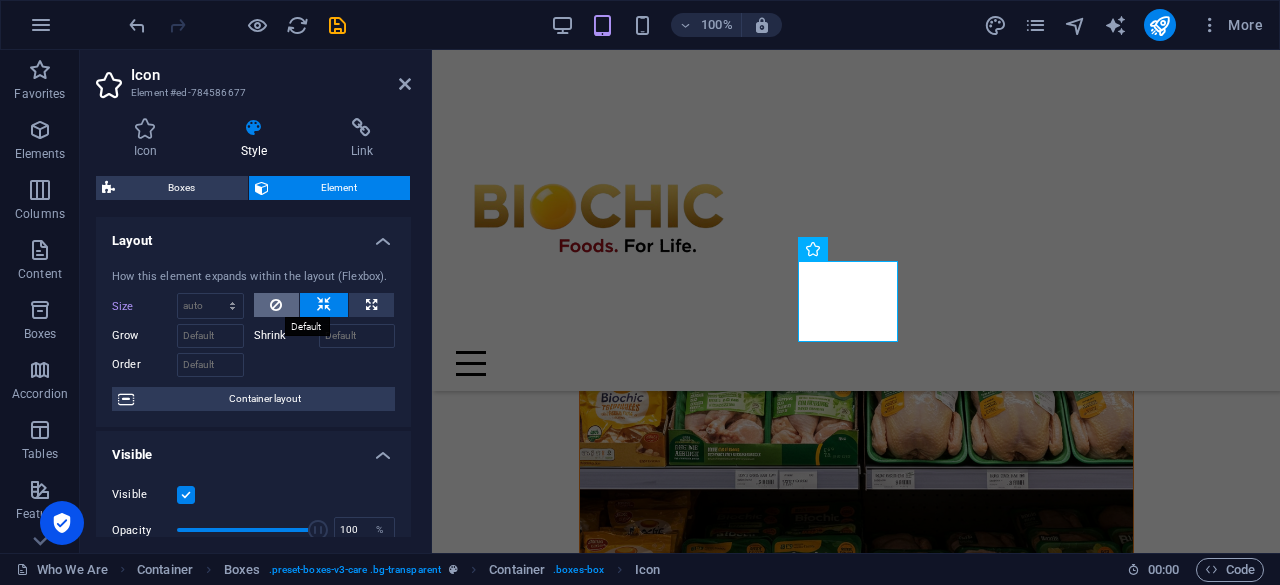 click at bounding box center [277, 305] 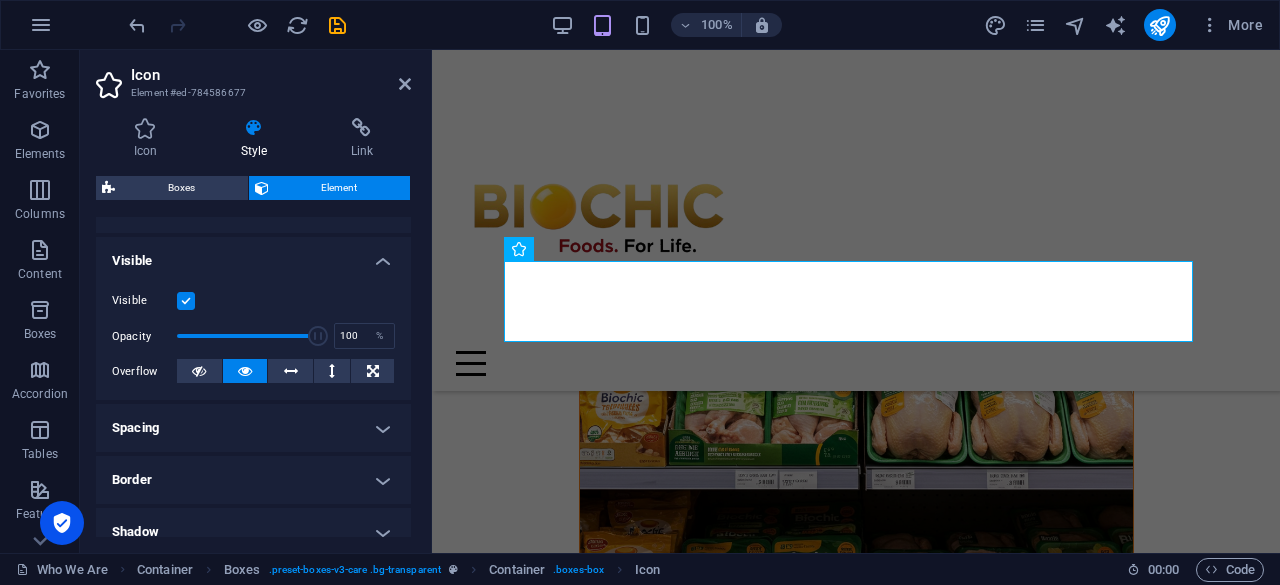 scroll, scrollTop: 0, scrollLeft: 0, axis: both 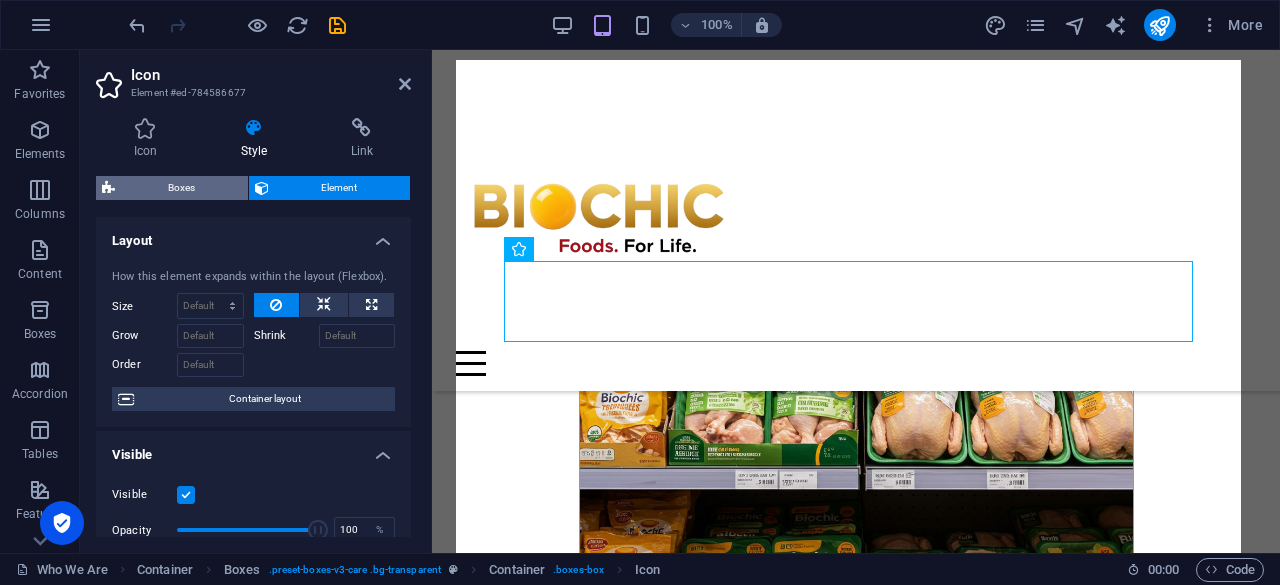 click on "Boxes" at bounding box center (181, 188) 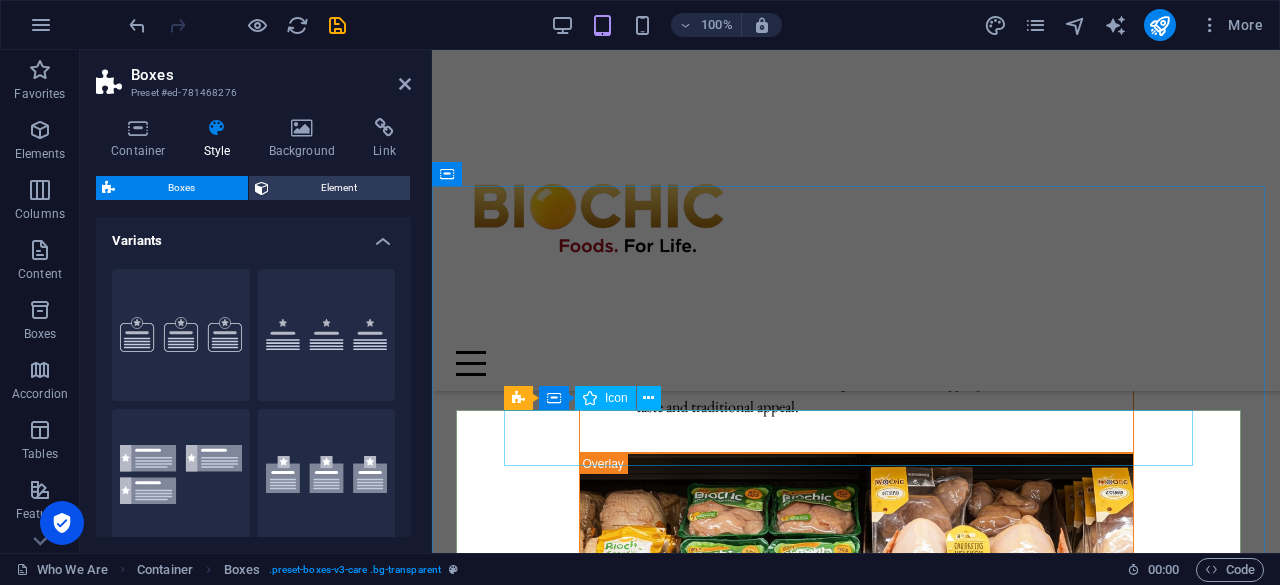 scroll, scrollTop: 9404, scrollLeft: 0, axis: vertical 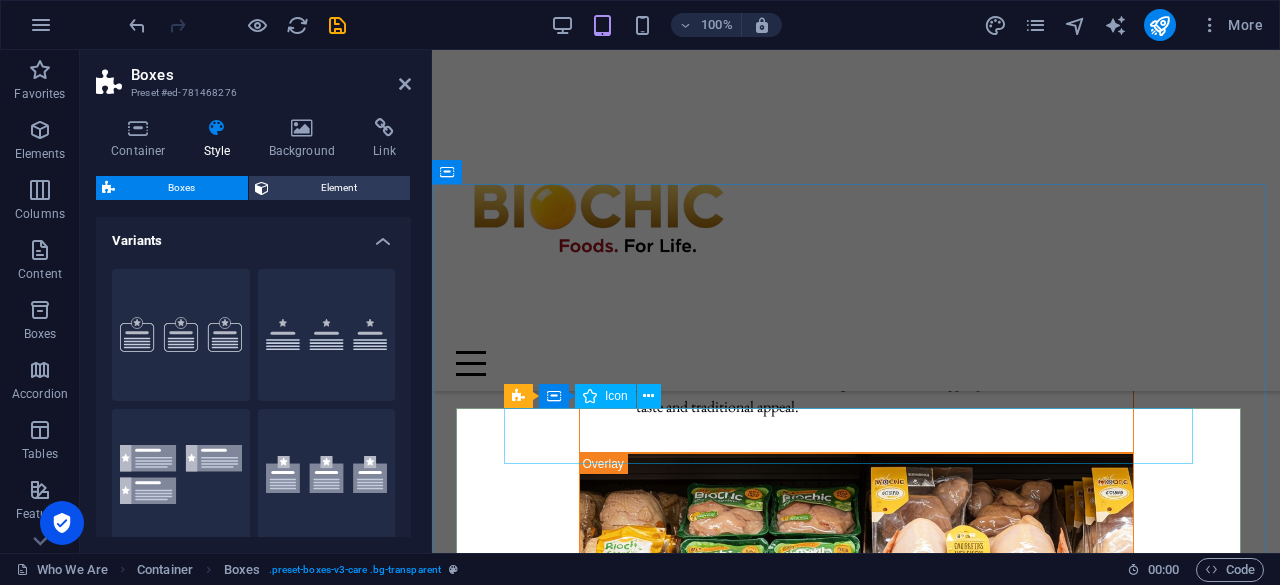 click at bounding box center [856, 6570] 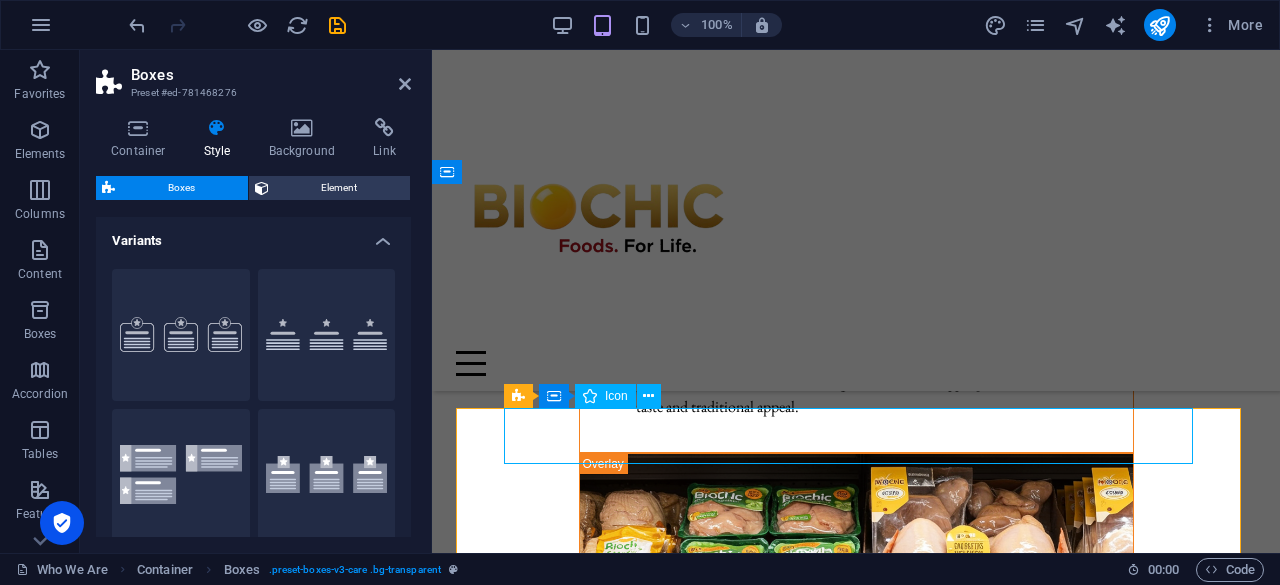 click at bounding box center (856, 6570) 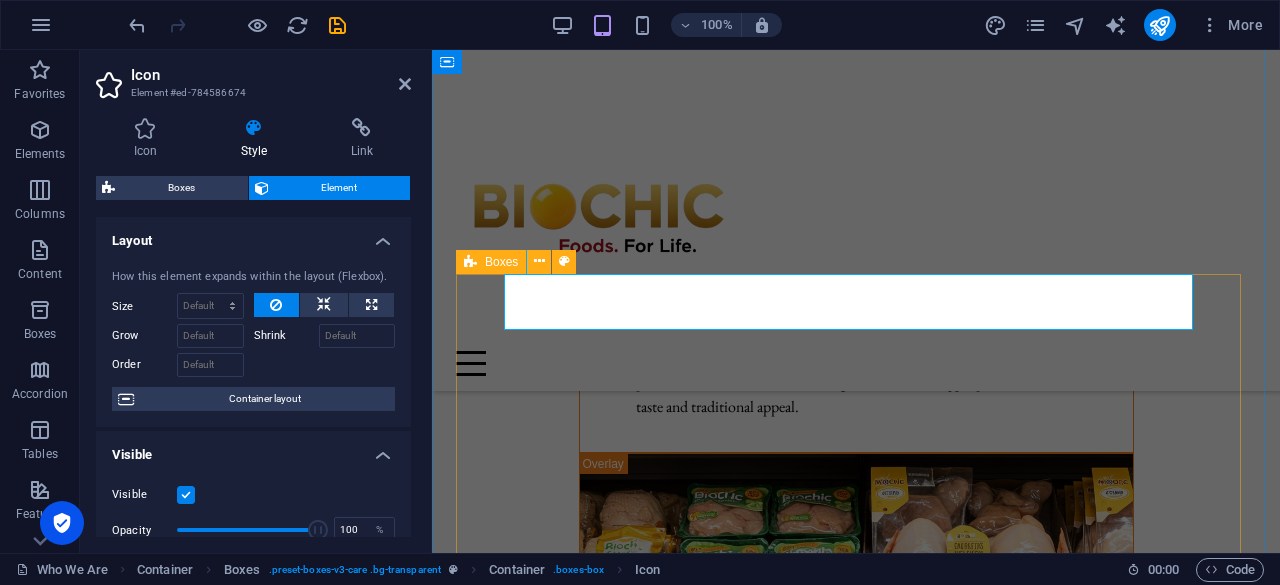 scroll, scrollTop: 9539, scrollLeft: 0, axis: vertical 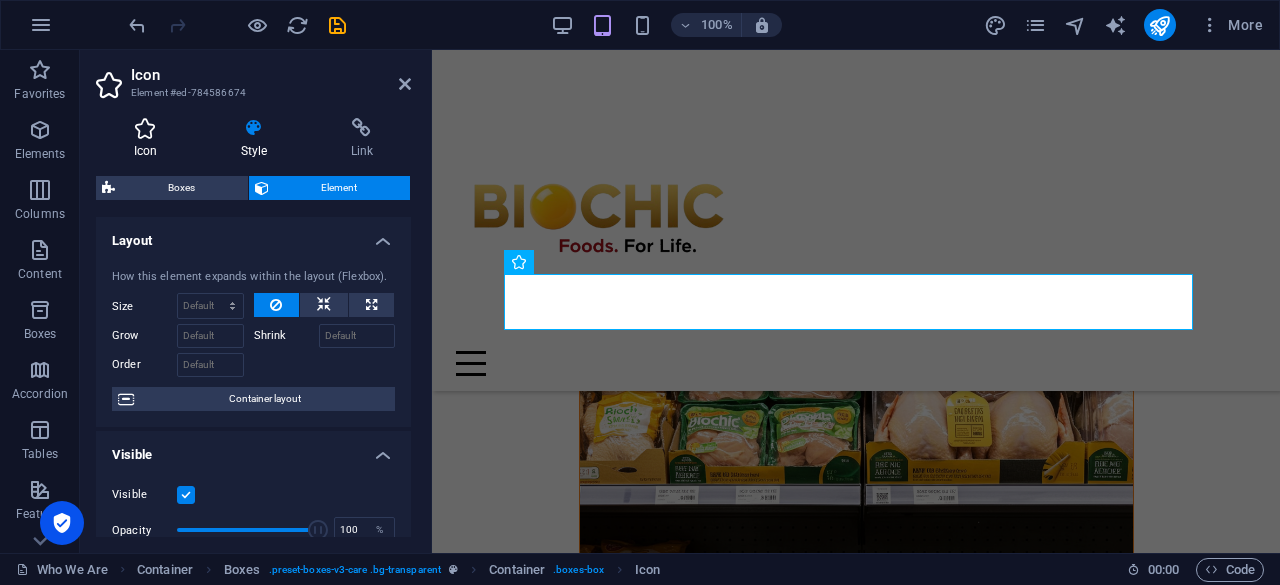 click on "Icon" at bounding box center [149, 139] 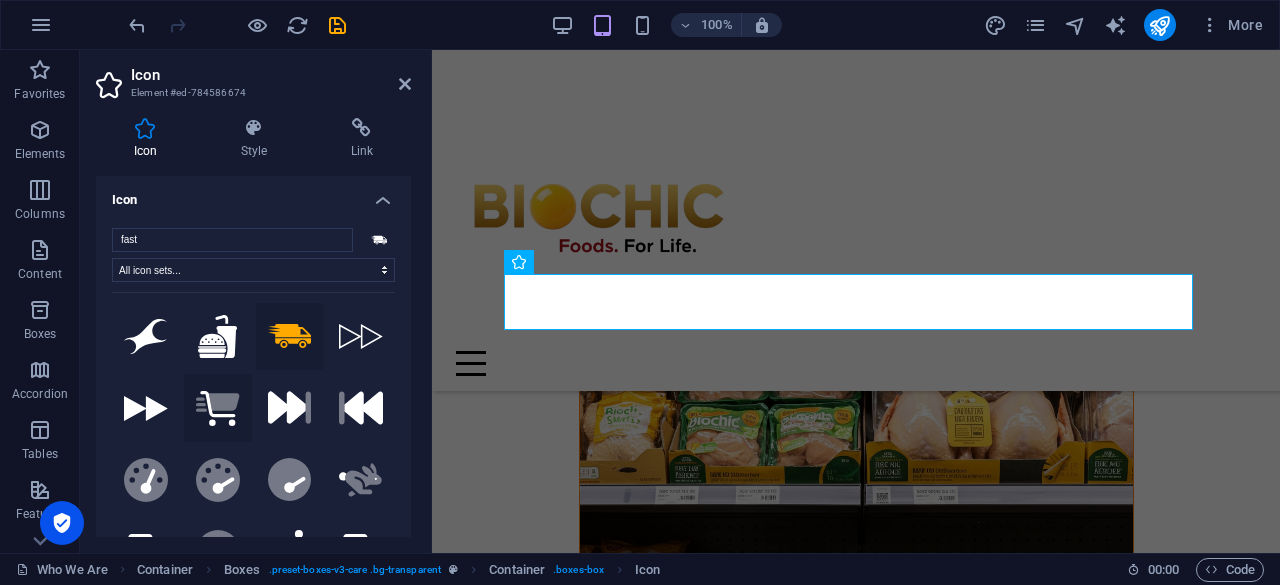 click 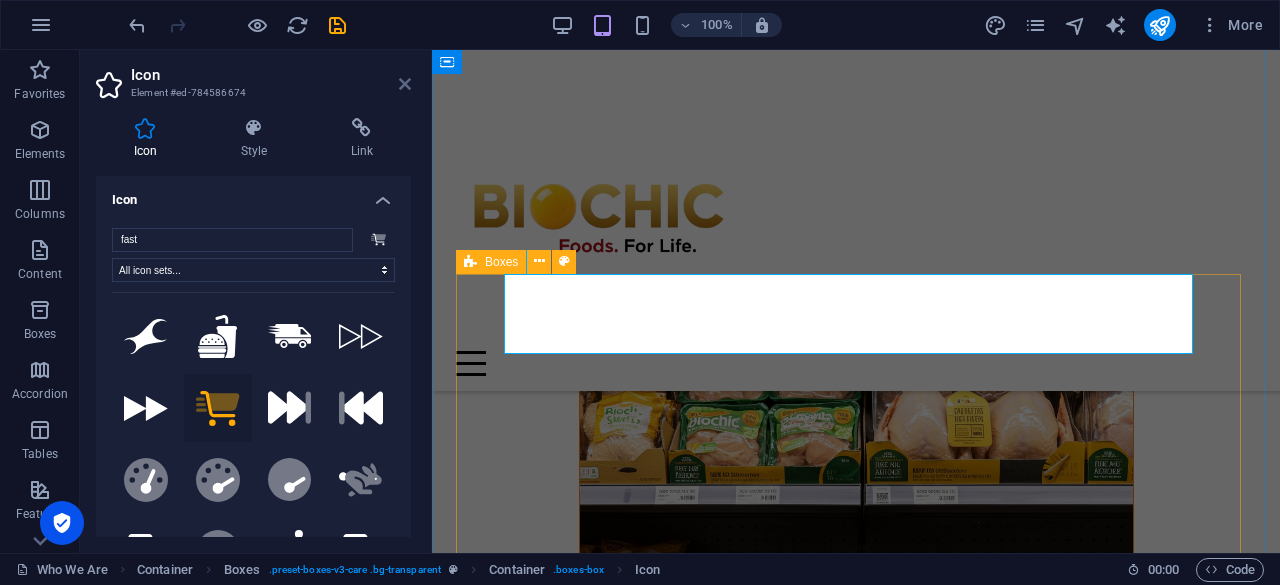 click at bounding box center [405, 84] 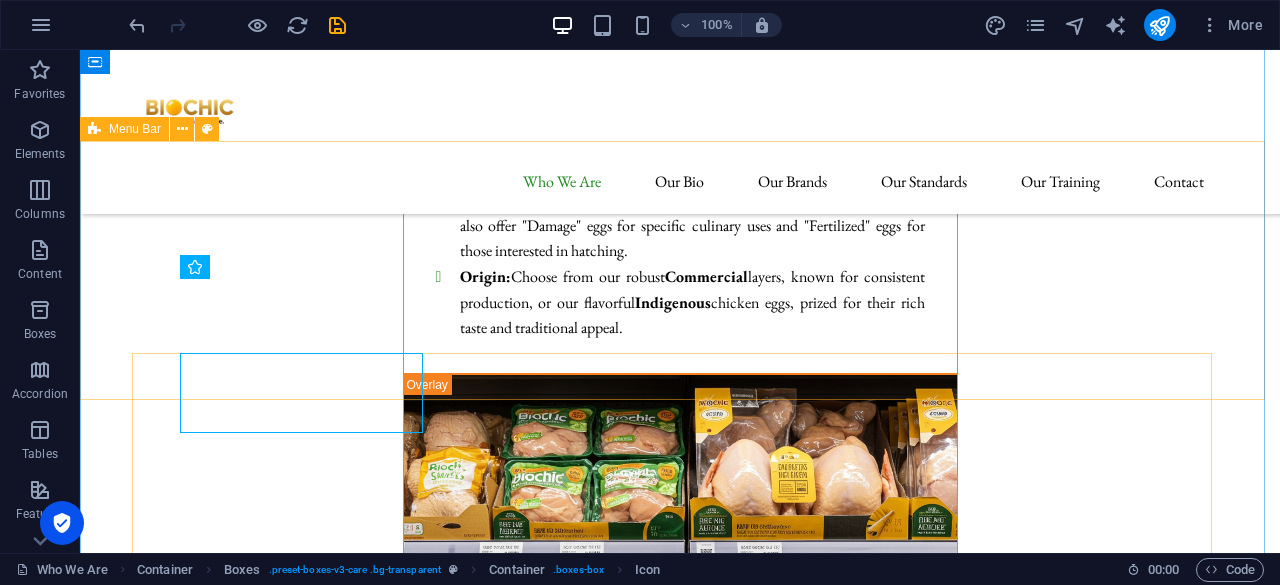 scroll, scrollTop: 8896, scrollLeft: 0, axis: vertical 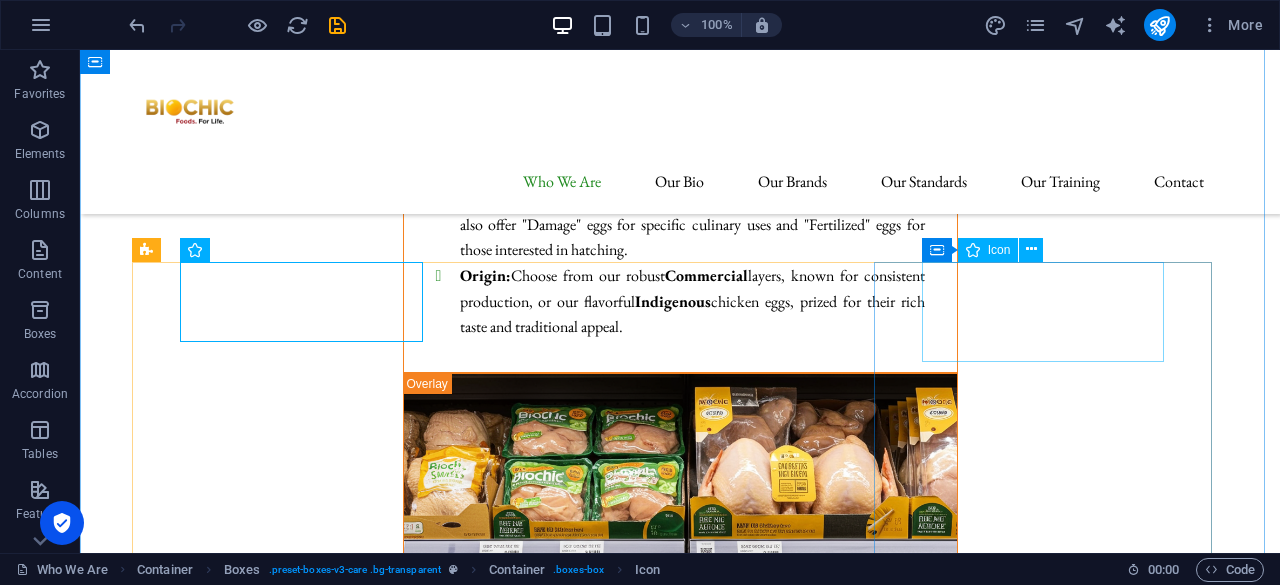 click at bounding box center (309, 7204) 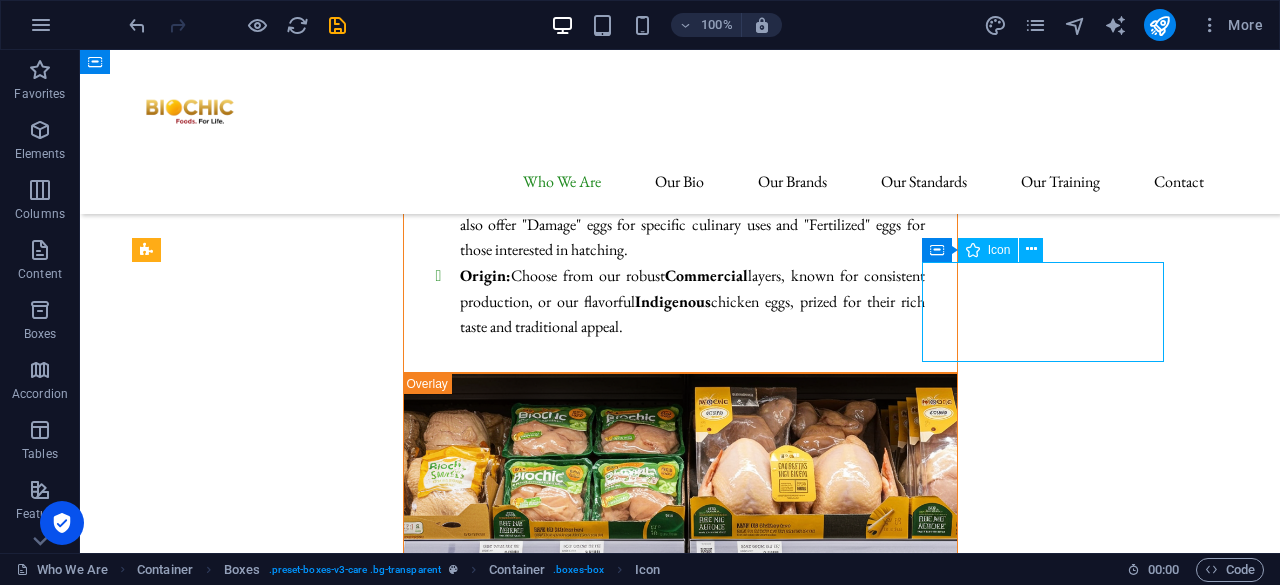 click at bounding box center (309, 7204) 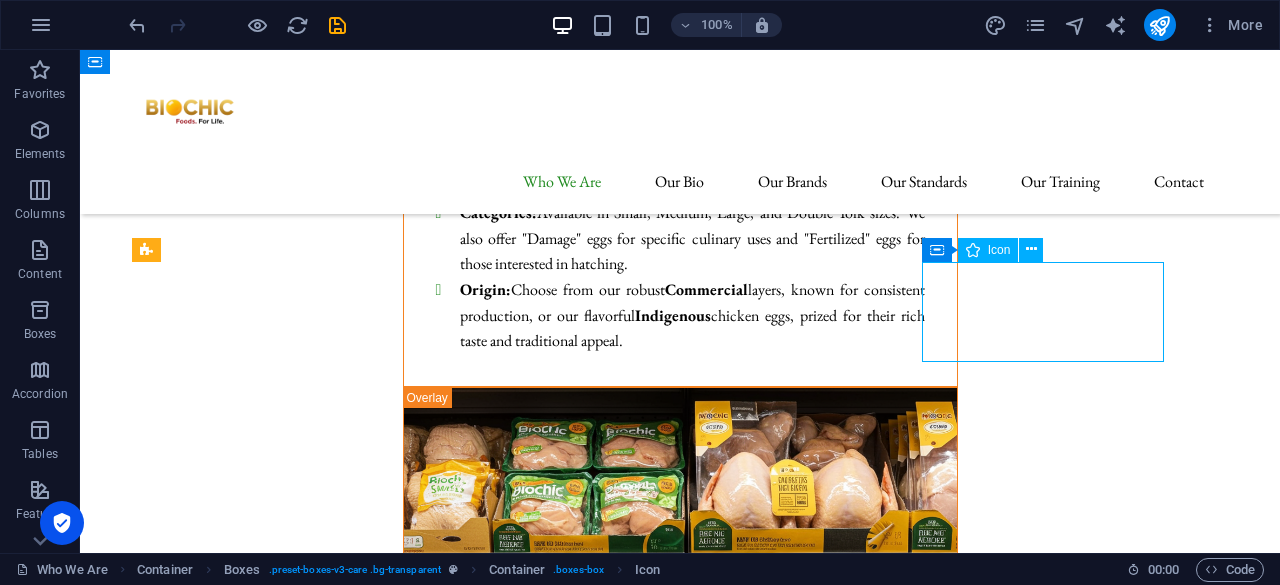 select on "xMidYMid" 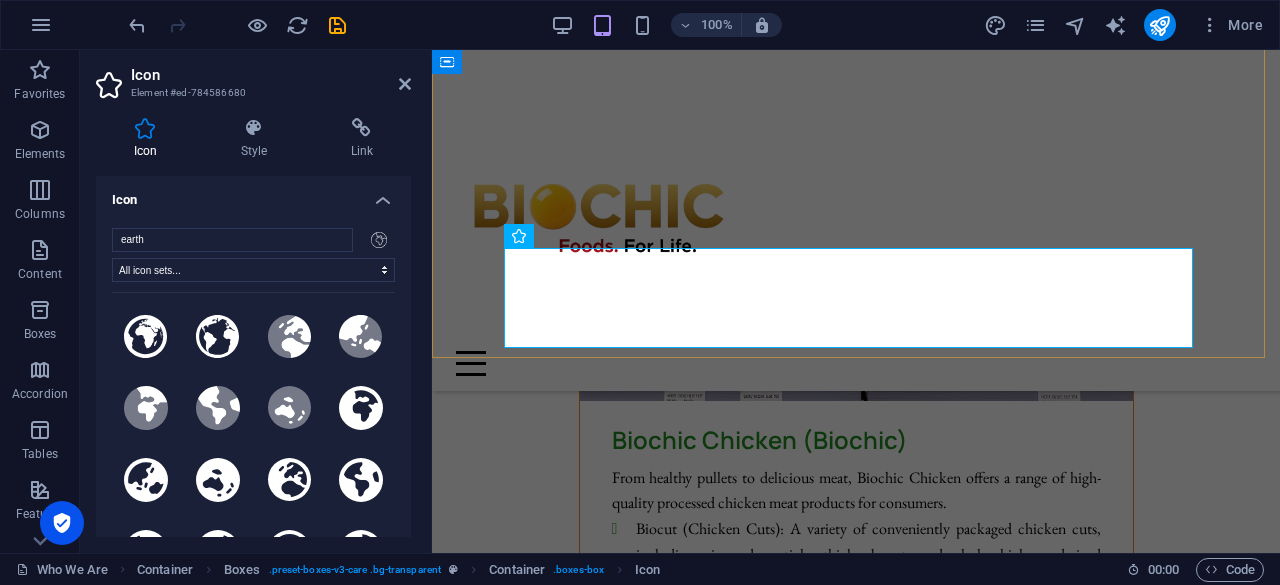 scroll, scrollTop: 10012, scrollLeft: 0, axis: vertical 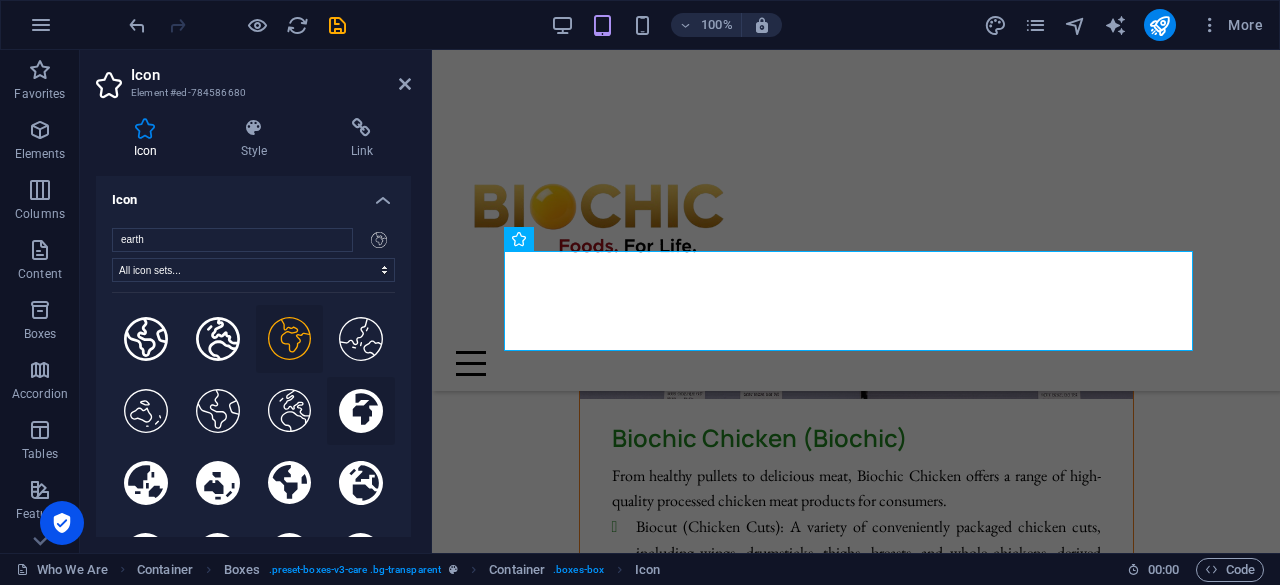 click 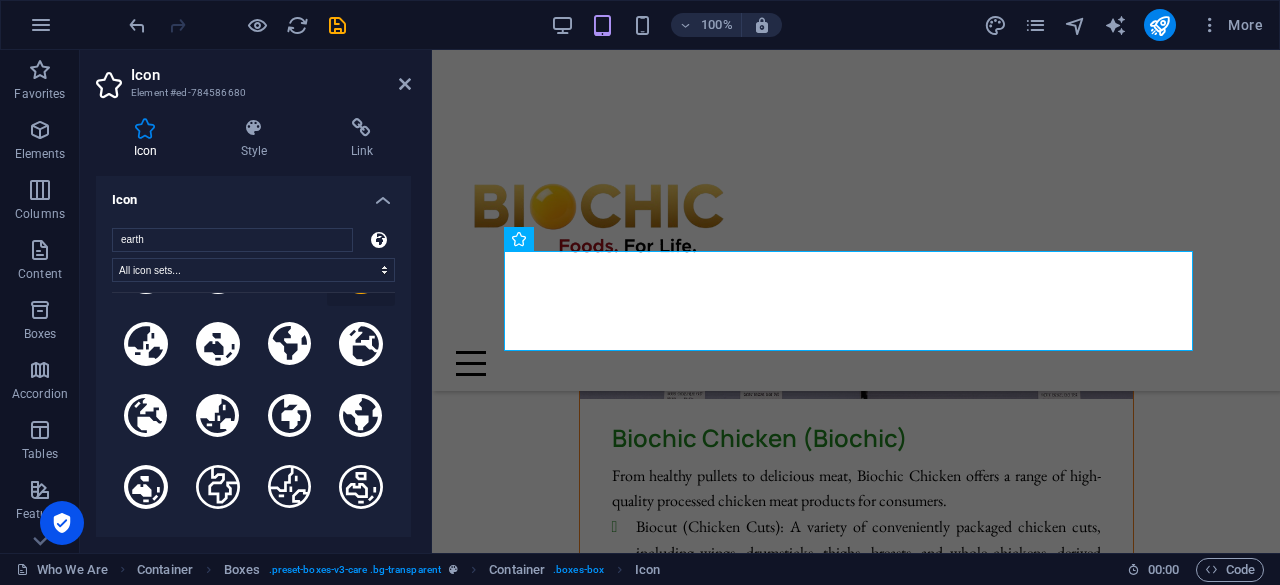 scroll, scrollTop: 554, scrollLeft: 0, axis: vertical 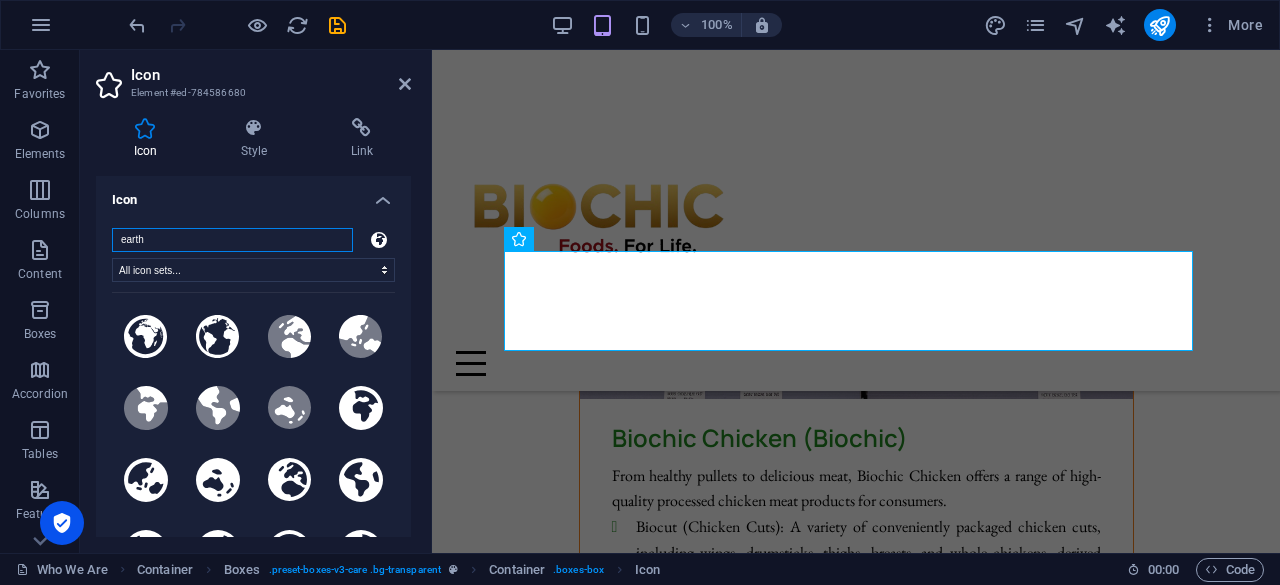 click on "earth" at bounding box center (232, 240) 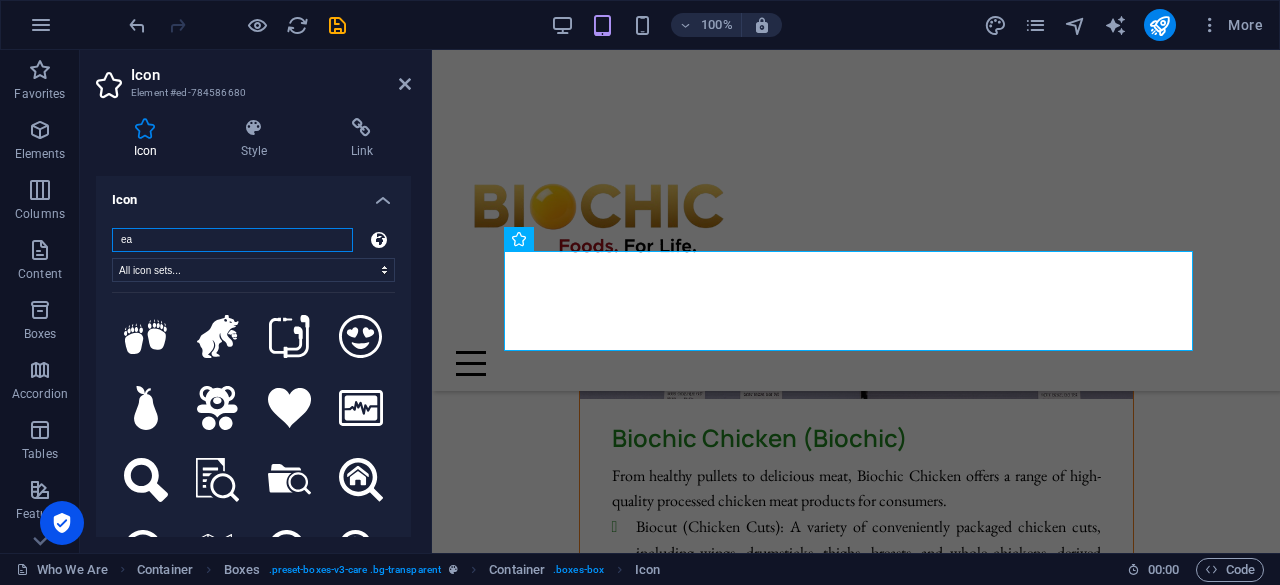 type on "e" 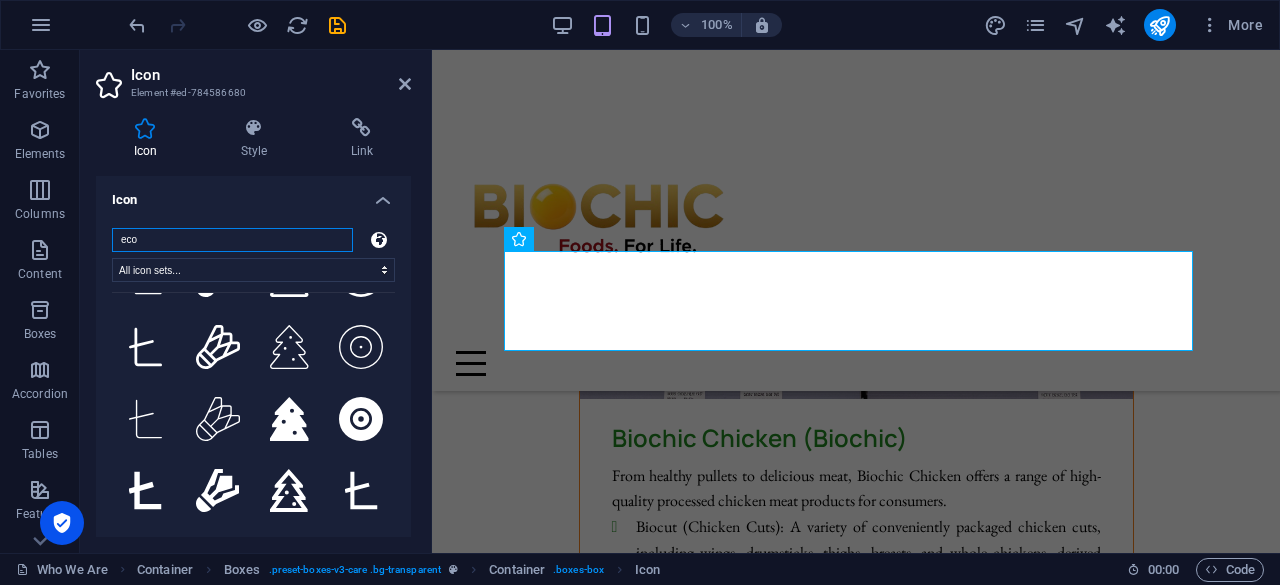 scroll, scrollTop: 554, scrollLeft: 0, axis: vertical 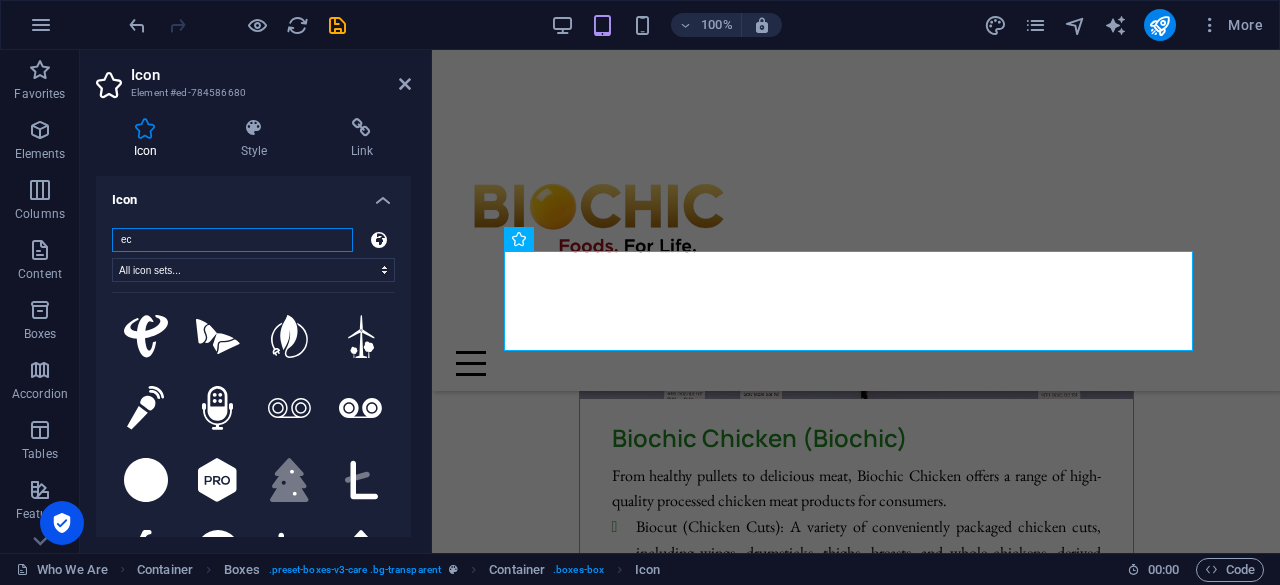 type on "e" 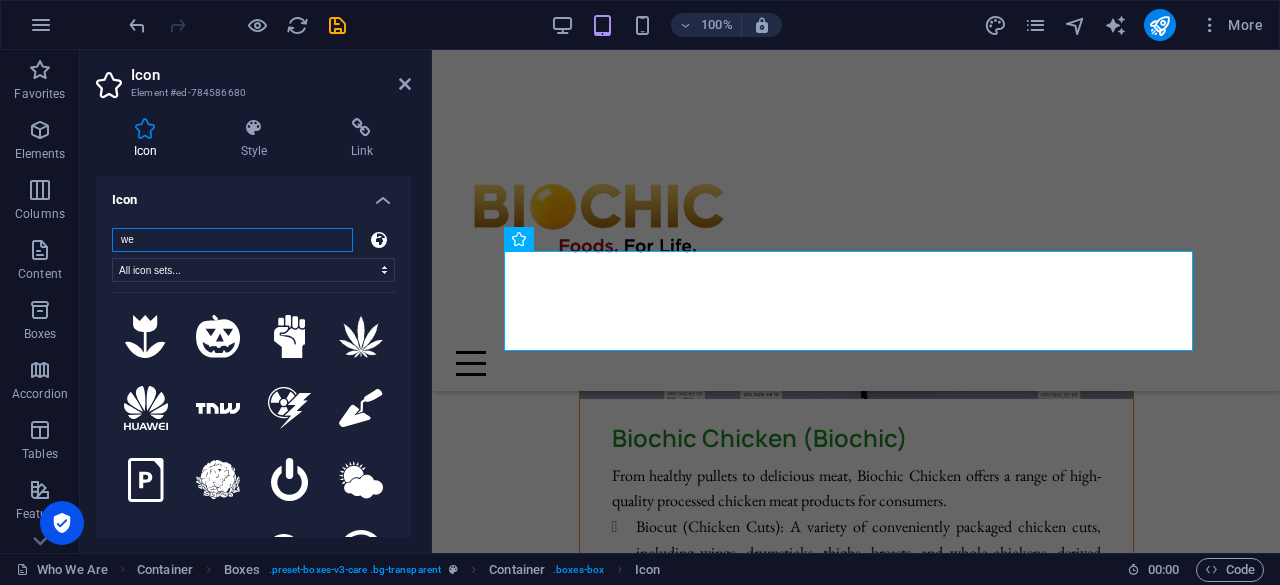 type on "w" 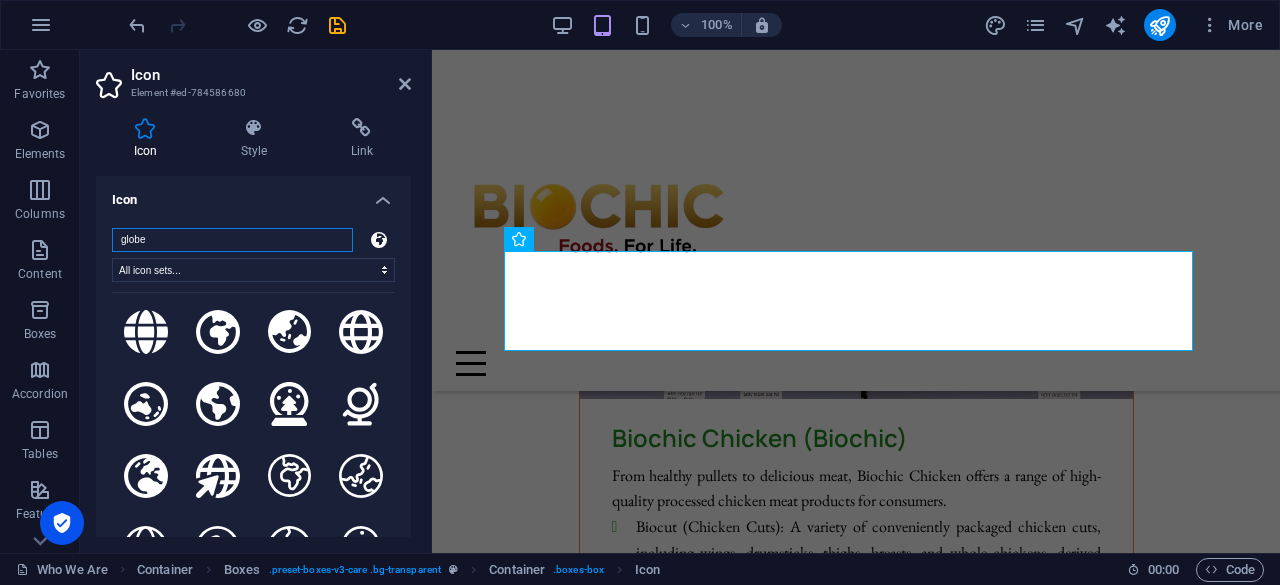scroll, scrollTop: 362, scrollLeft: 0, axis: vertical 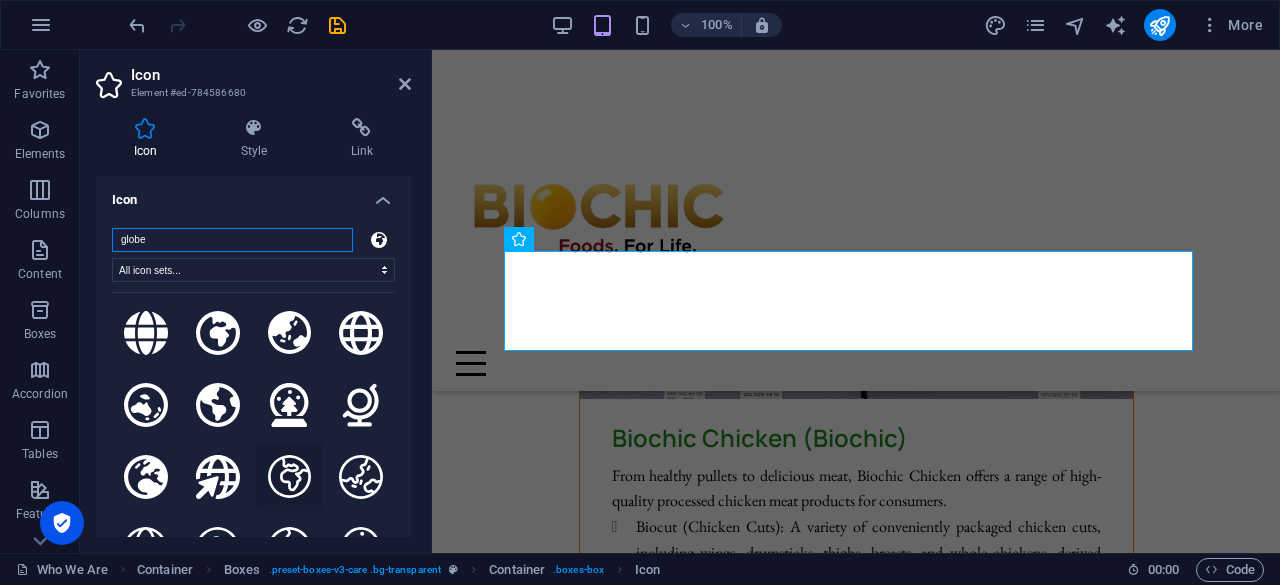 type on "globe" 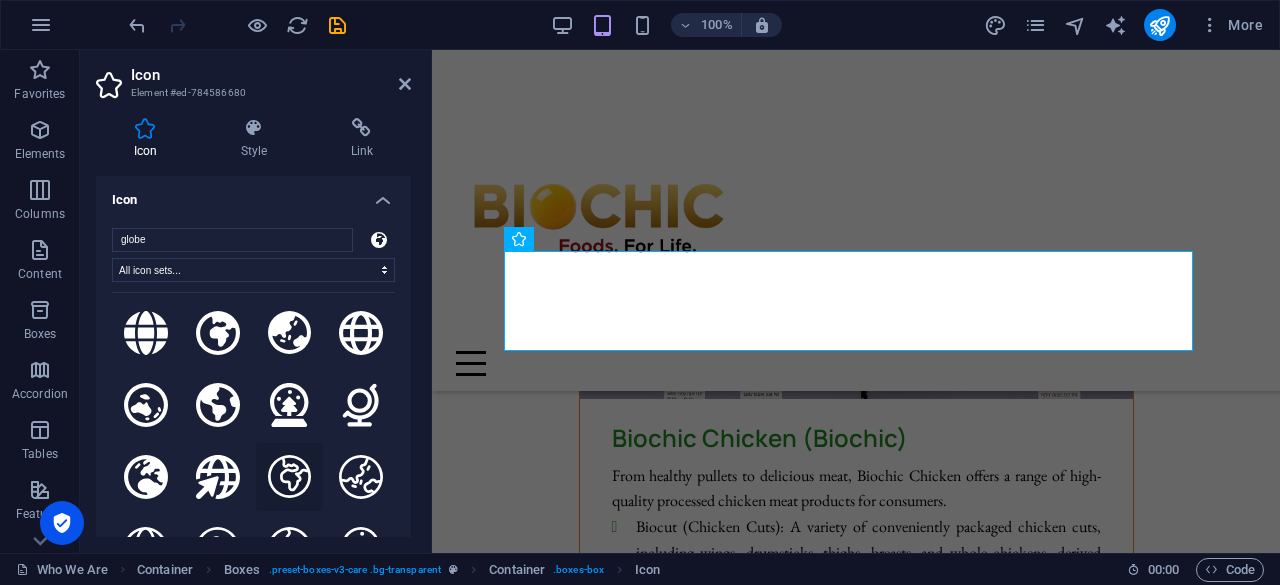 click 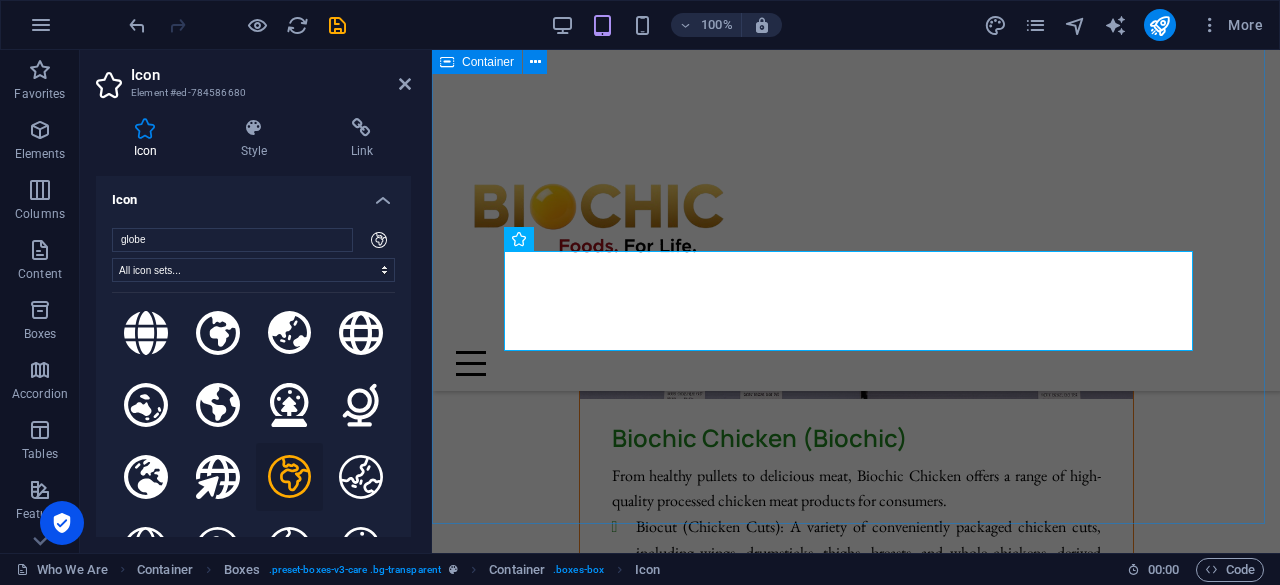 click on "What sets us apart At Biochic, we pride ourselves on key distinctions that elevate our products and practices. We're all about  freshness, quality, and ethical farming . .fa-secondary{opacity:.4} Same-Day Fresh Delivery We guarantee our chicken and eggs are  delivered to you on the very same day they're processed or laid , ensuring peak freshness. Uncompromising Quality Control From farm to fork,  every Biochic product undergoes rigorous checks  to meet the highest standards of safety and excellence. Ethical and Sustainable Rearing  Our chickens are raised with  care and respect in spacious, natural environments , reflecting our commitment to animal welfare and sustainable farming." at bounding box center (856, 6175) 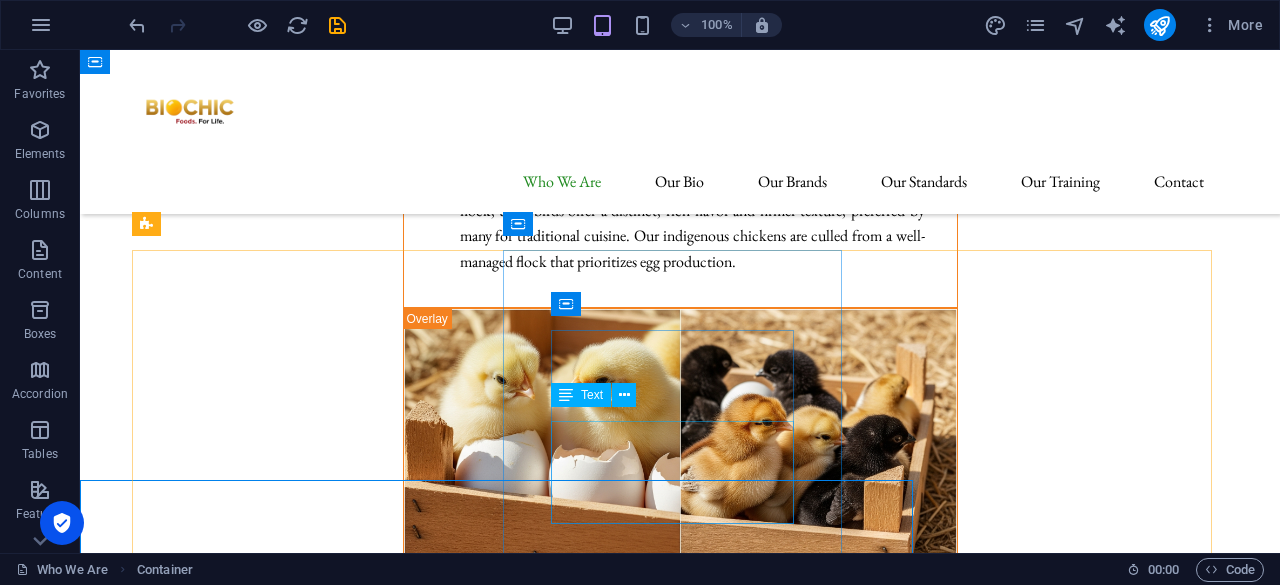 scroll, scrollTop: 8922, scrollLeft: 0, axis: vertical 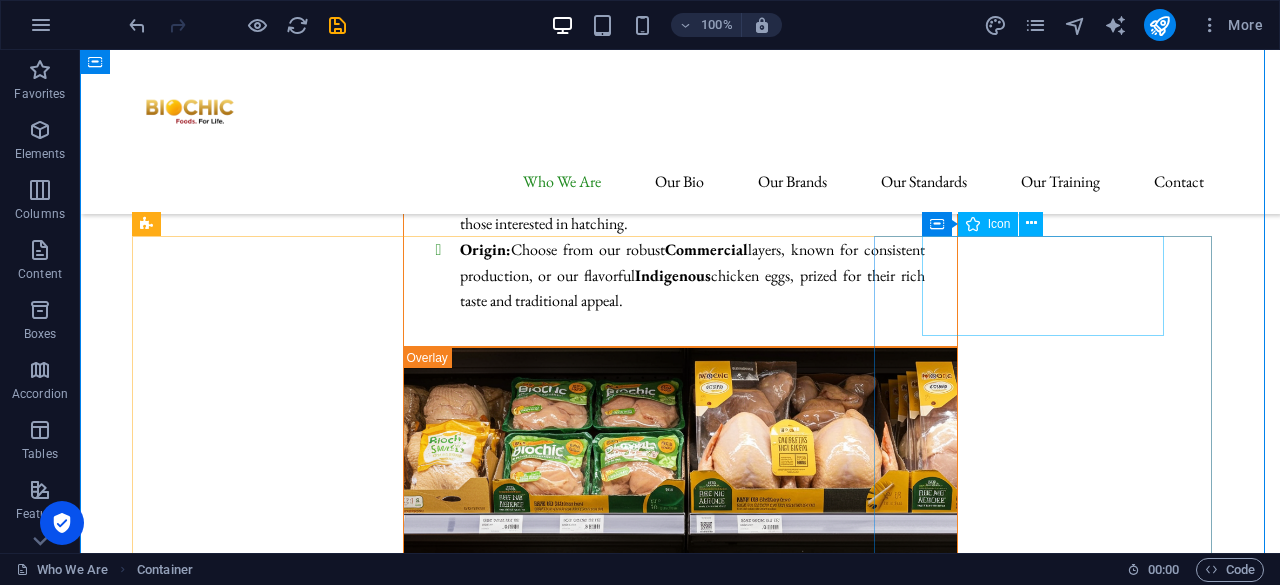 click at bounding box center (309, 7178) 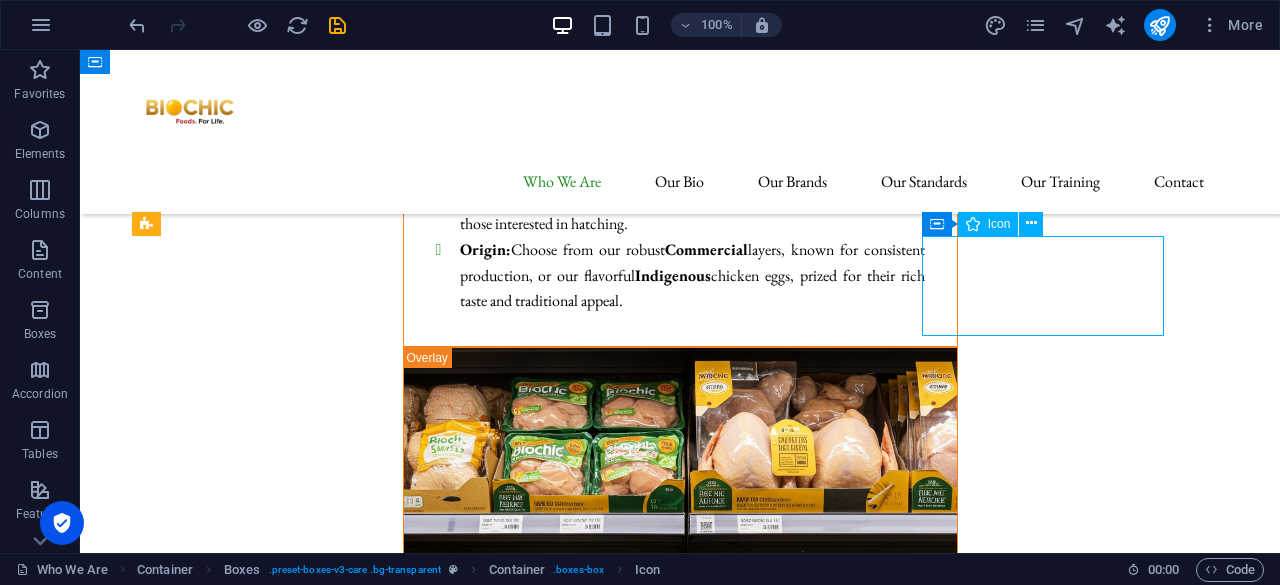 click at bounding box center (309, 7178) 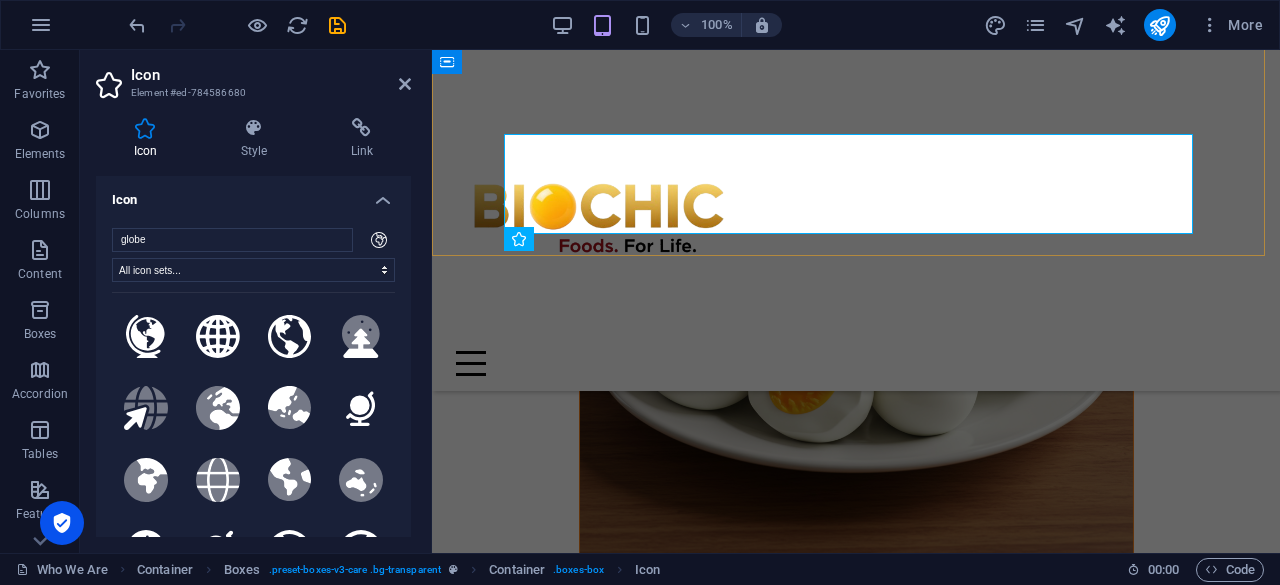scroll, scrollTop: 10012, scrollLeft: 0, axis: vertical 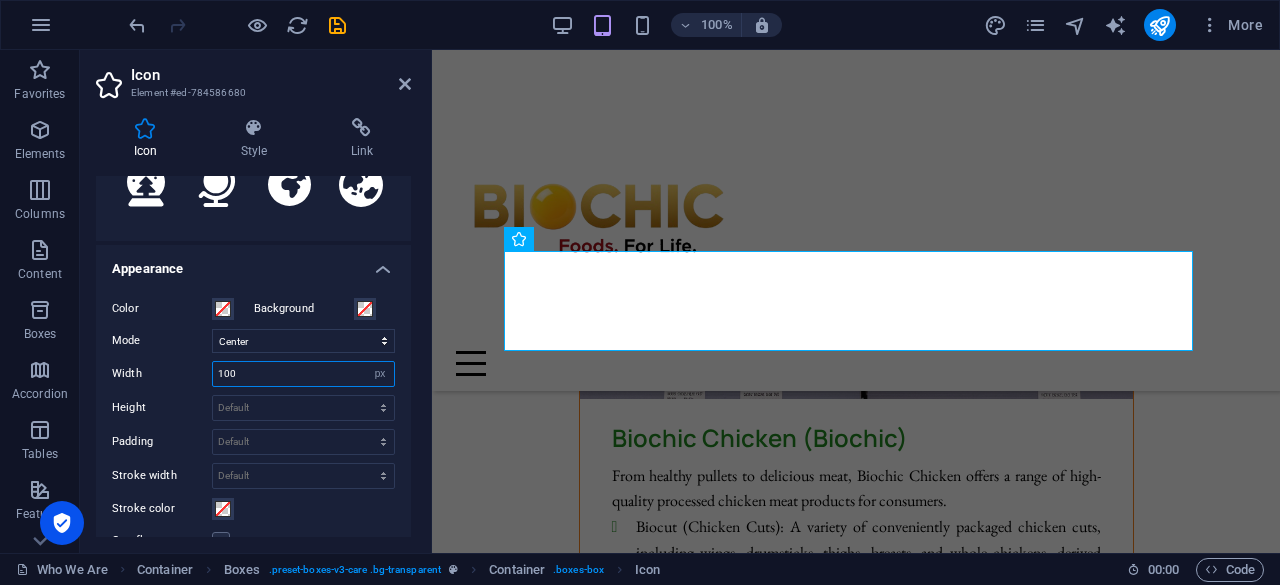 drag, startPoint x: 232, startPoint y: 371, endPoint x: 200, endPoint y: 376, distance: 32.38827 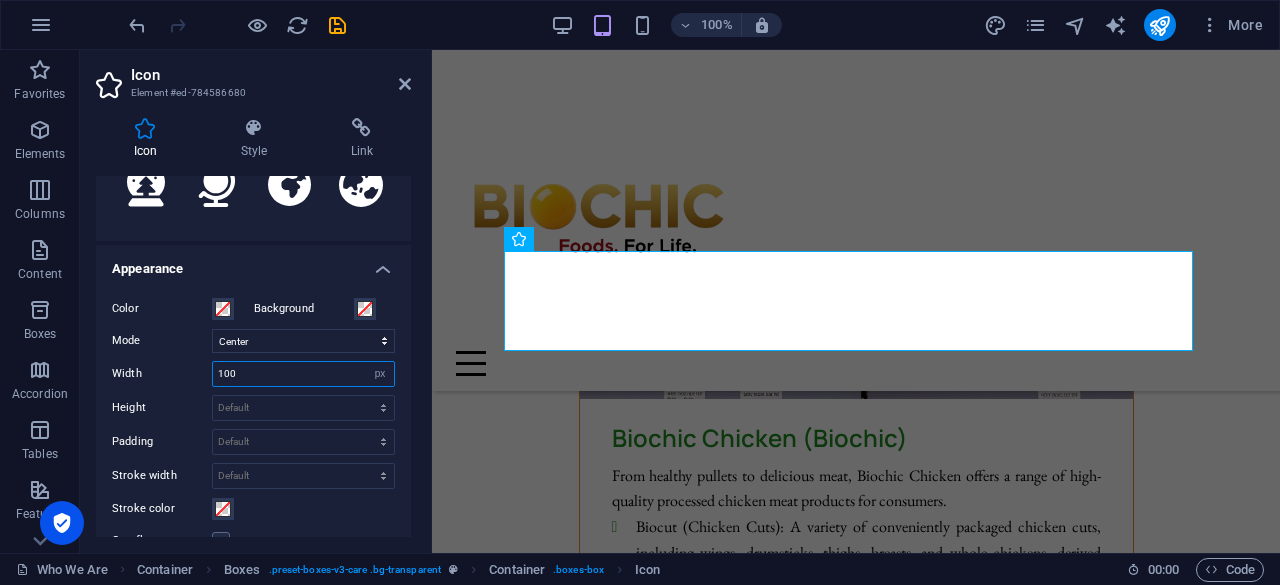 click on "Width 100 Default auto px rem % em vh vw" at bounding box center [253, 374] 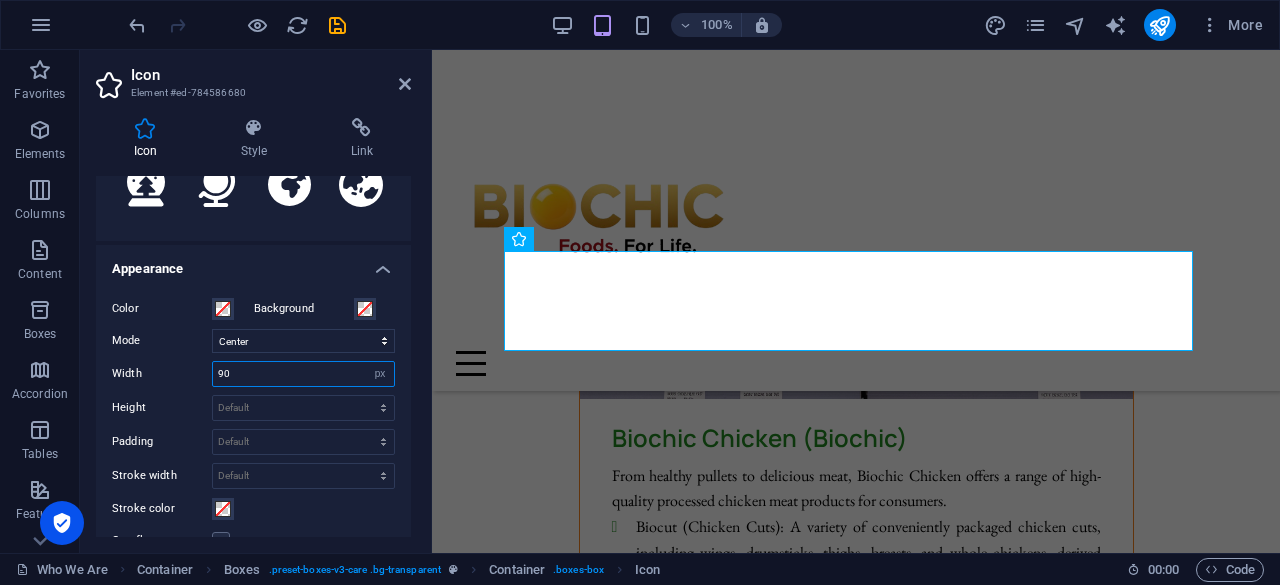 type on "90" 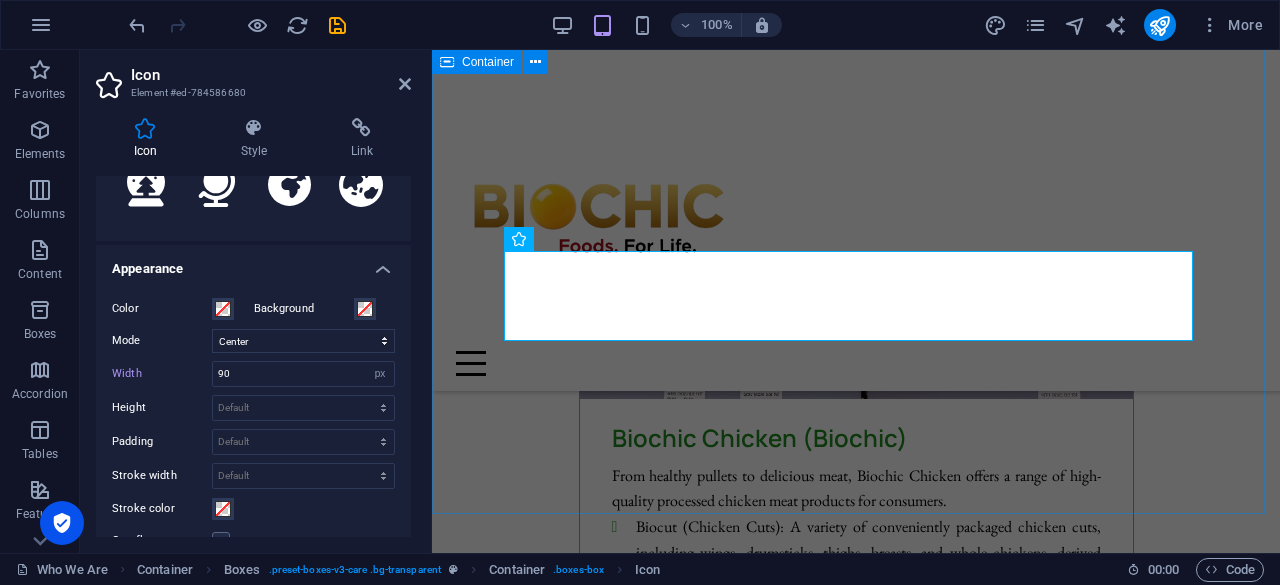 click on "What sets us apart At Biochic, we pride ourselves on key distinctions that elevate our products and practices. We're all about  freshness, quality, and ethical farming . .fa-secondary{opacity:.4} Same-Day Fresh Delivery We guarantee our chicken and eggs are  delivered to you on the very same day they're processed or laid , ensuring peak freshness. Uncompromising Quality Control From farm to fork,  every Biochic product undergoes rigorous checks  to meet the highest standards of safety and excellence. Ethical and Sustainable Rearing  Our chickens are raised with  care and respect in spacious, natural environments , reflecting our commitment to animal welfare and sustainable farming." at bounding box center (856, 6170) 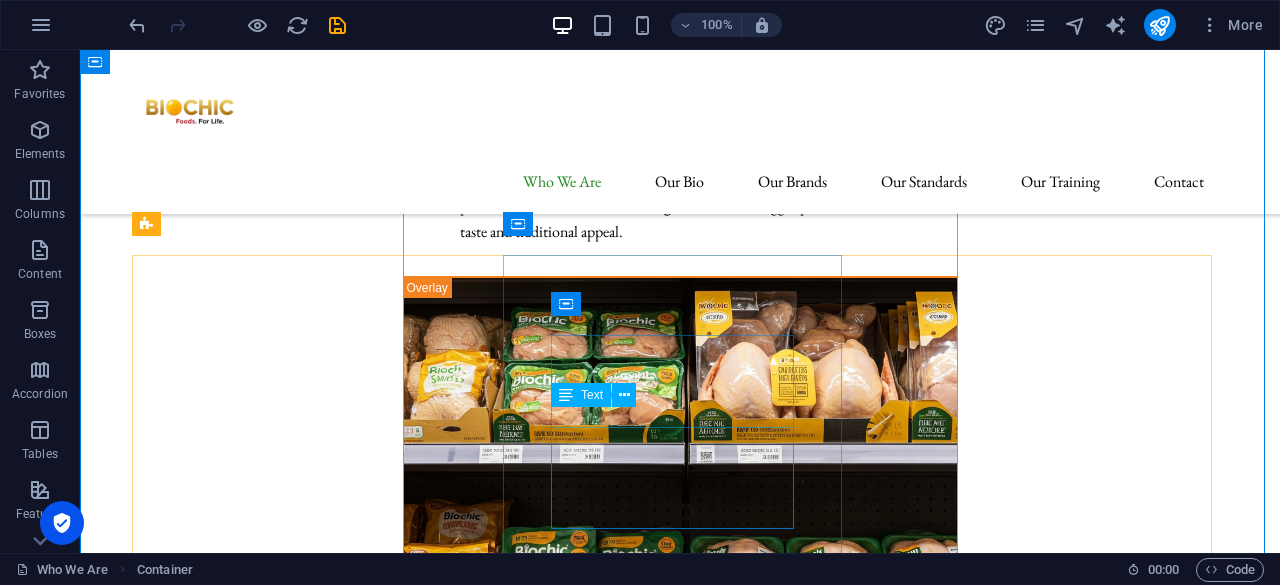 scroll, scrollTop: 8922, scrollLeft: 0, axis: vertical 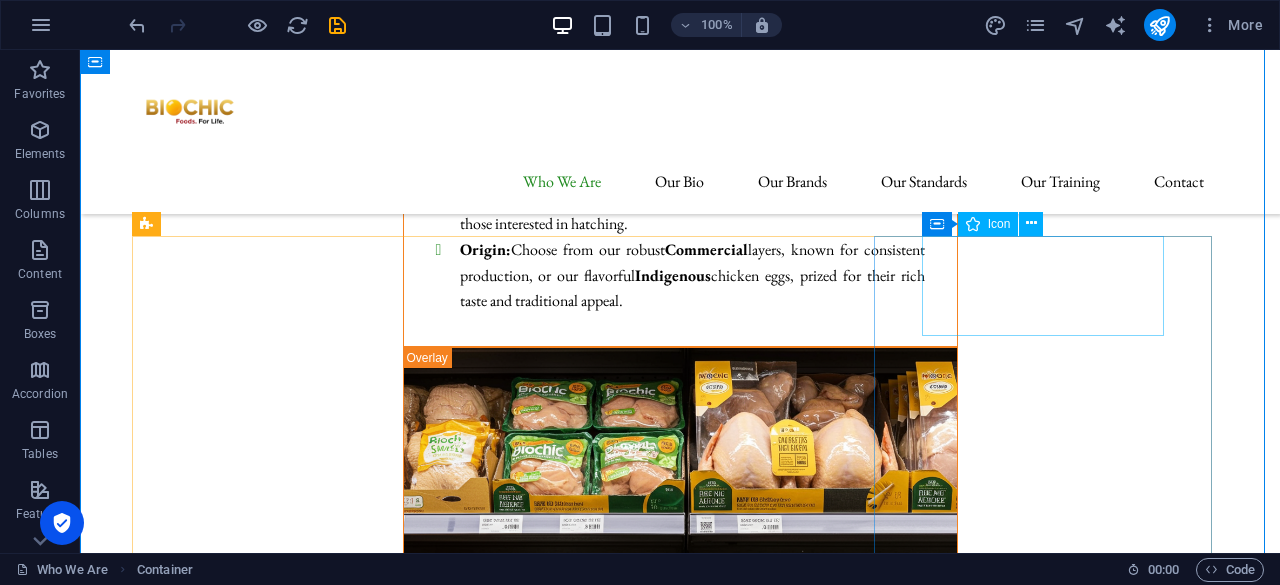 click at bounding box center (309, 7178) 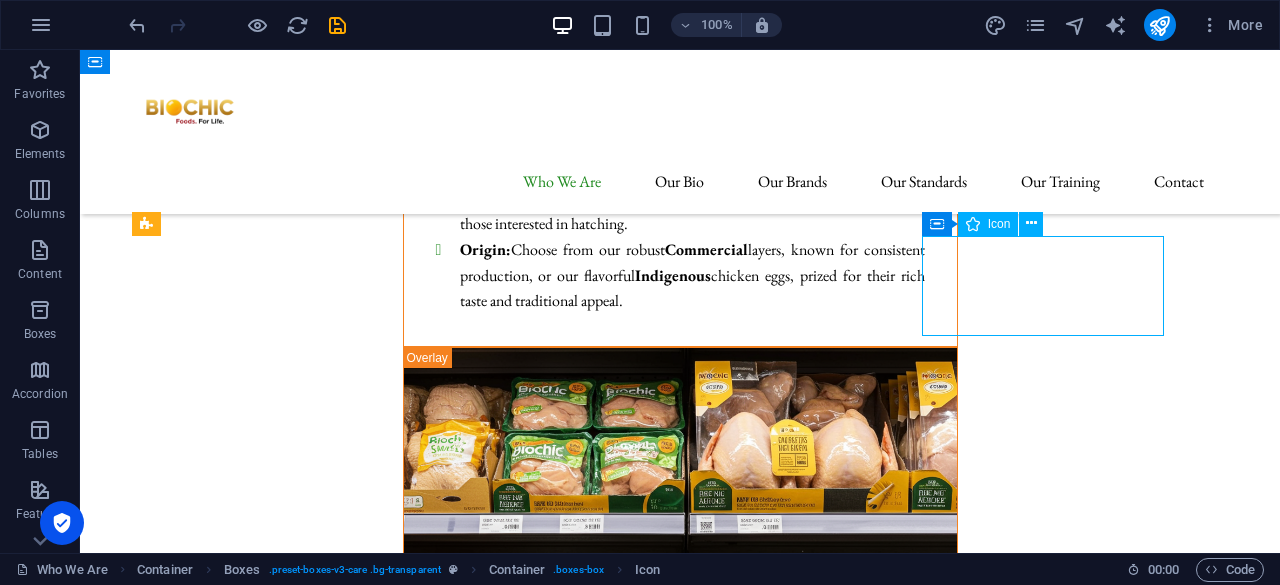 click at bounding box center (309, 7178) 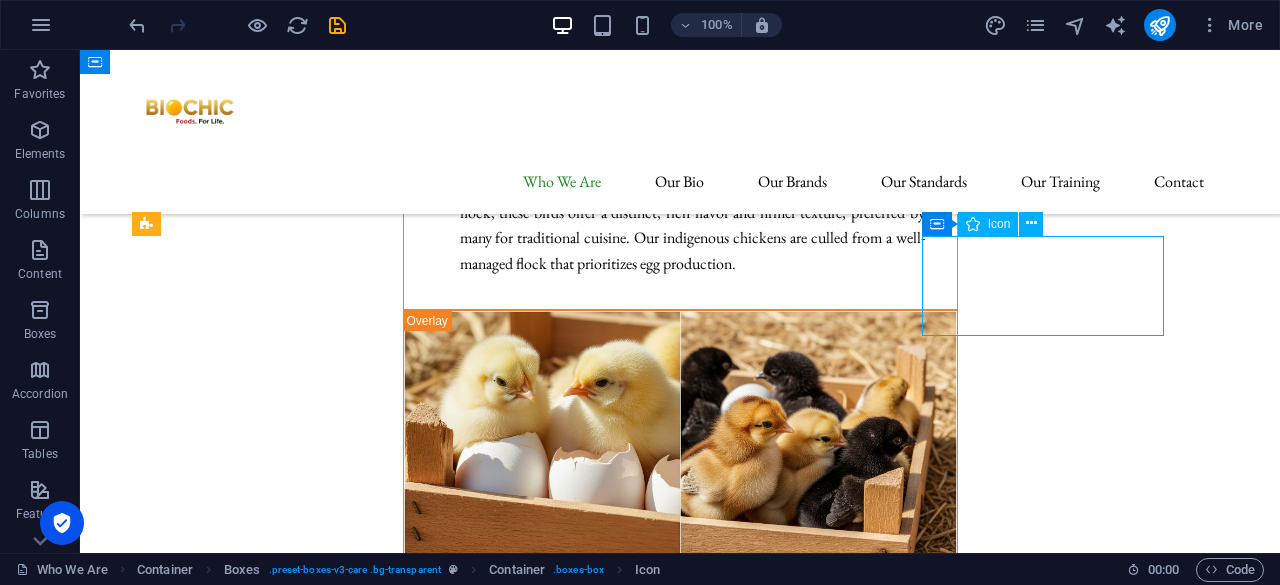 select on "xMidYMid" 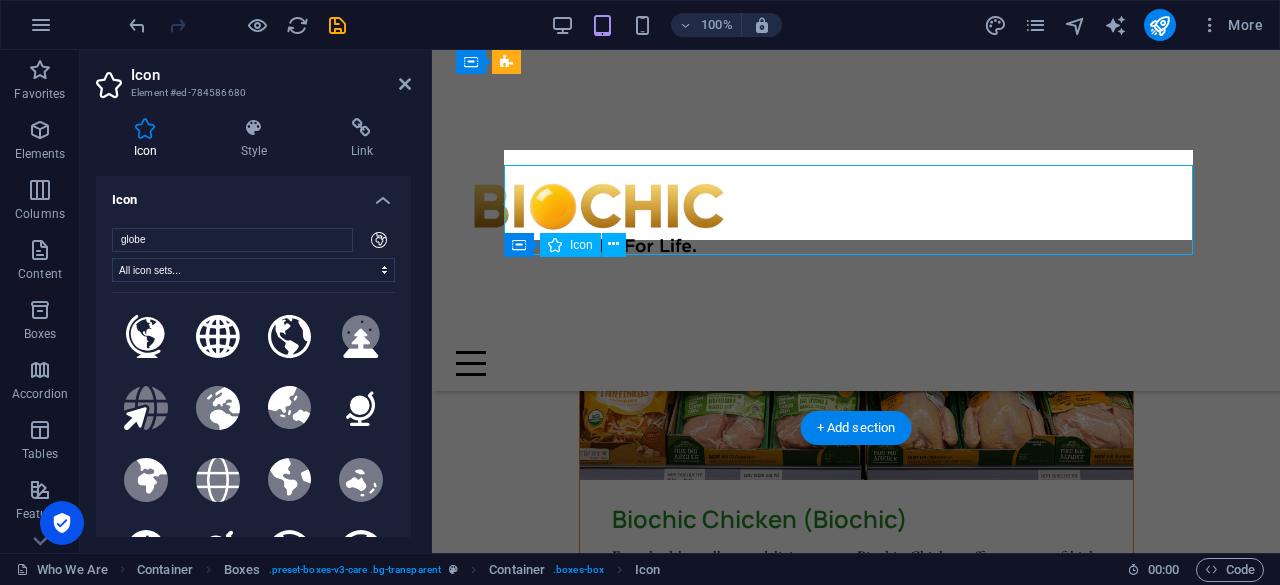scroll, scrollTop: 10006, scrollLeft: 0, axis: vertical 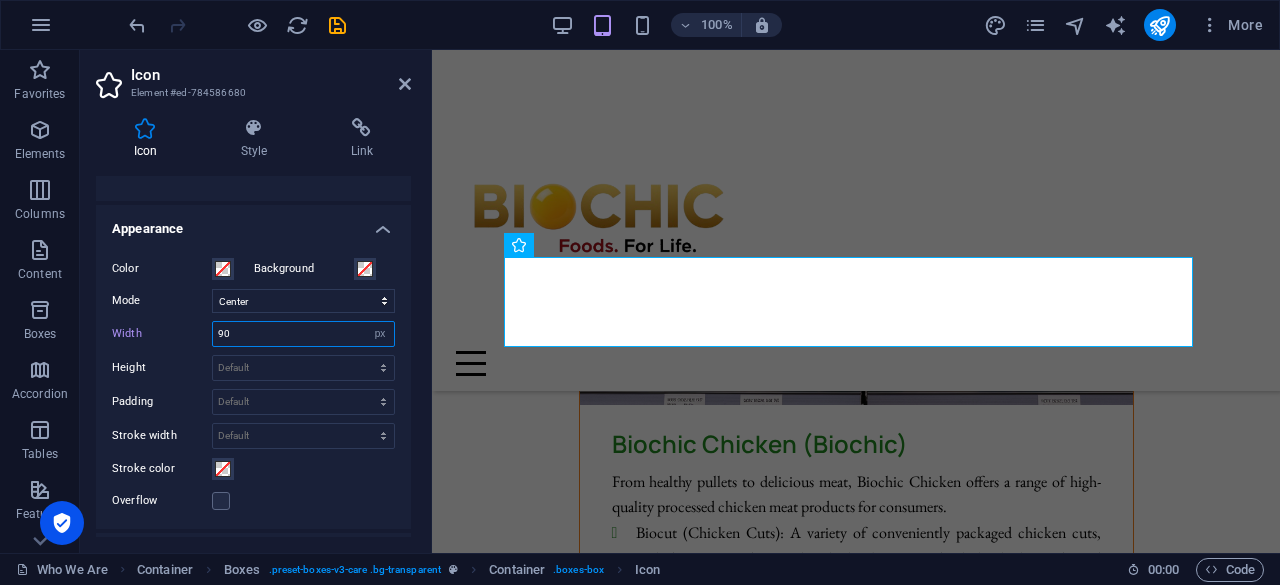 click on "90" at bounding box center (303, 334) 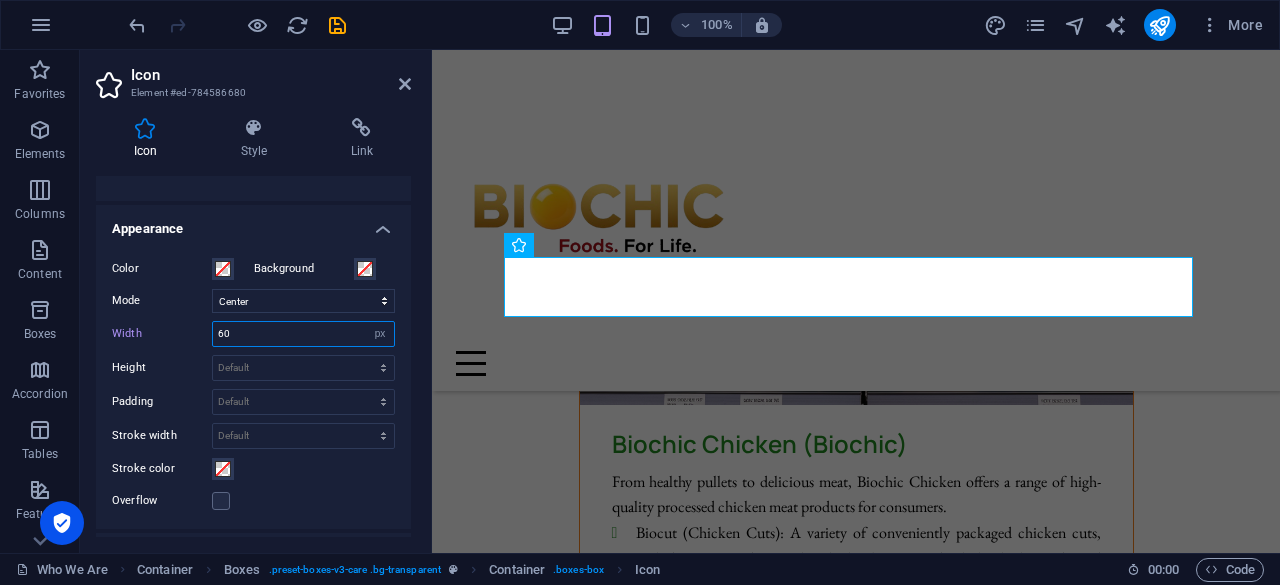 type on "60" 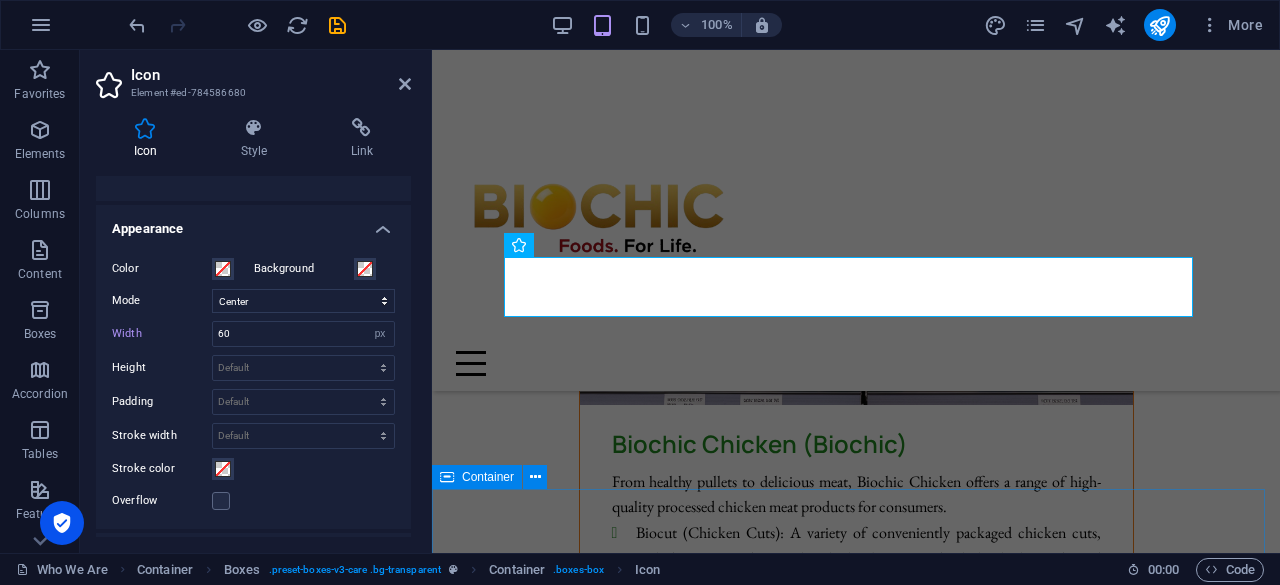 click on "What our clients say My customers consistently rave about Biochic's chicken meat! Its tenderness and rich flavor, clearly from their  ethical and sustainable rearing practices , make it a top seller. Sales have truly soared. Jonathan Mwilu Butchery Owner Biochic's eggs are incredibly fresh! Their  same-day fresh delivery  means I get farm-fresh eggs that truly taste superior, unlike anything else. It’s a difference you can actually taste every morning. My family and my customers keep coming for more each day.  Mary-Ann Mwangi Eggs Whole Seller Biochic's organic manure has revitalized my orchard. My fruit trees are flourishing, producing bigger, healthier, and more abundant fruits. It's been an incredible boost for my sustainable farming practices. Eng. Monirei Fruit Farmer Switching to Biochic feeds has transformed my operation. My chickens are significantly healthier, grow robustly, and egg production is up. Their  uncompromising quality control  in feed directly benefits my farm's profitability." at bounding box center (856, 7398) 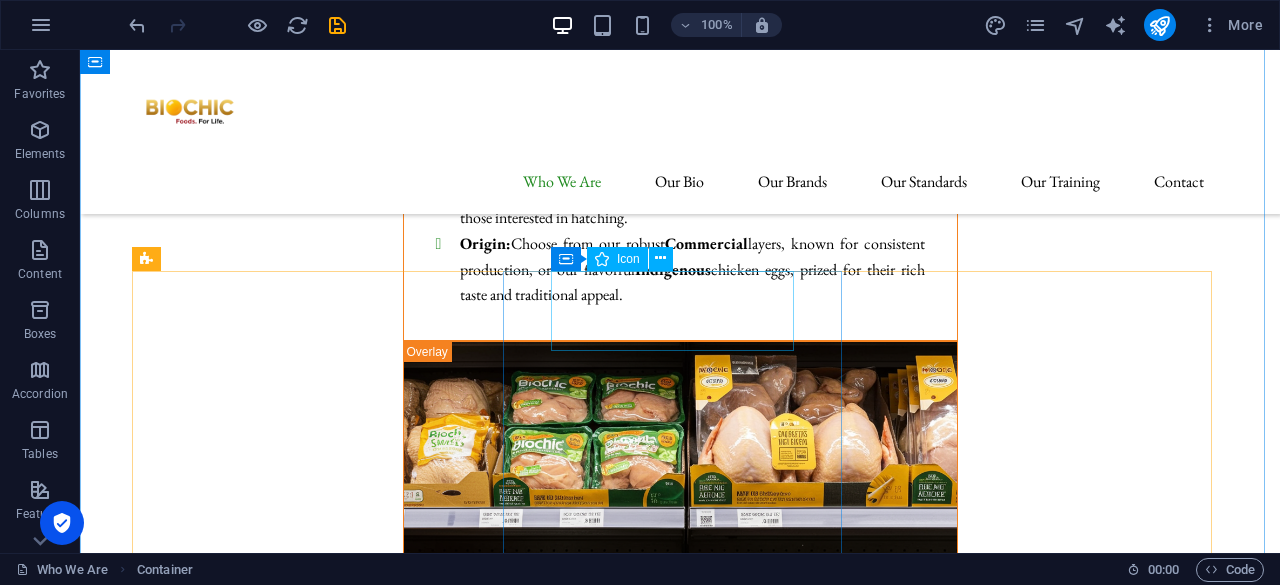scroll, scrollTop: 8886, scrollLeft: 0, axis: vertical 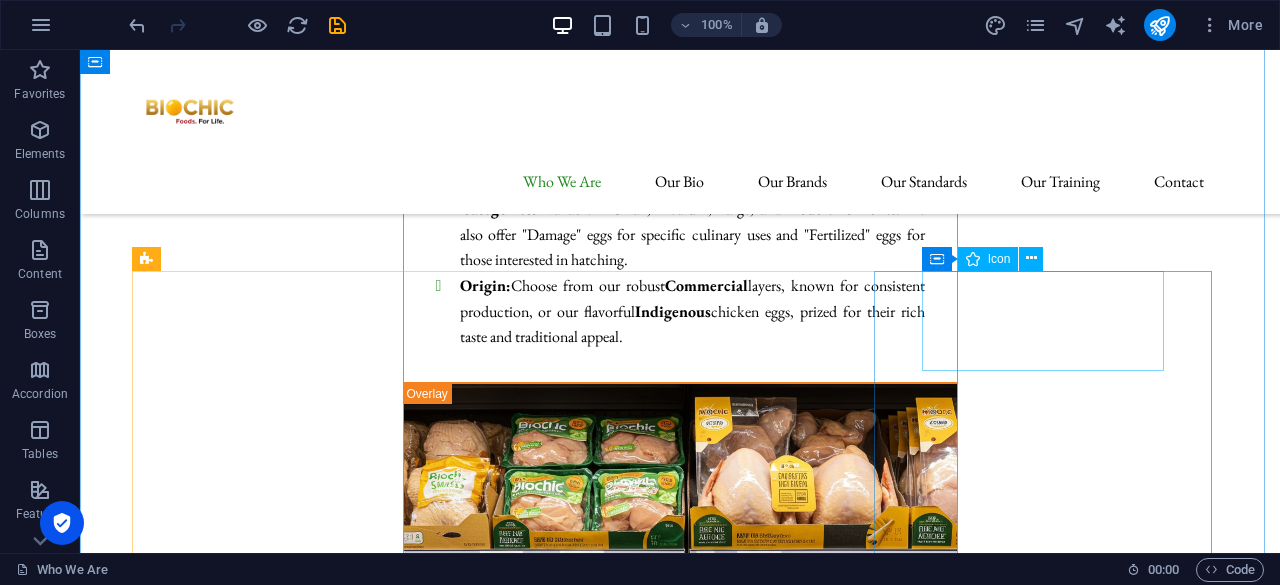click at bounding box center (309, 7214) 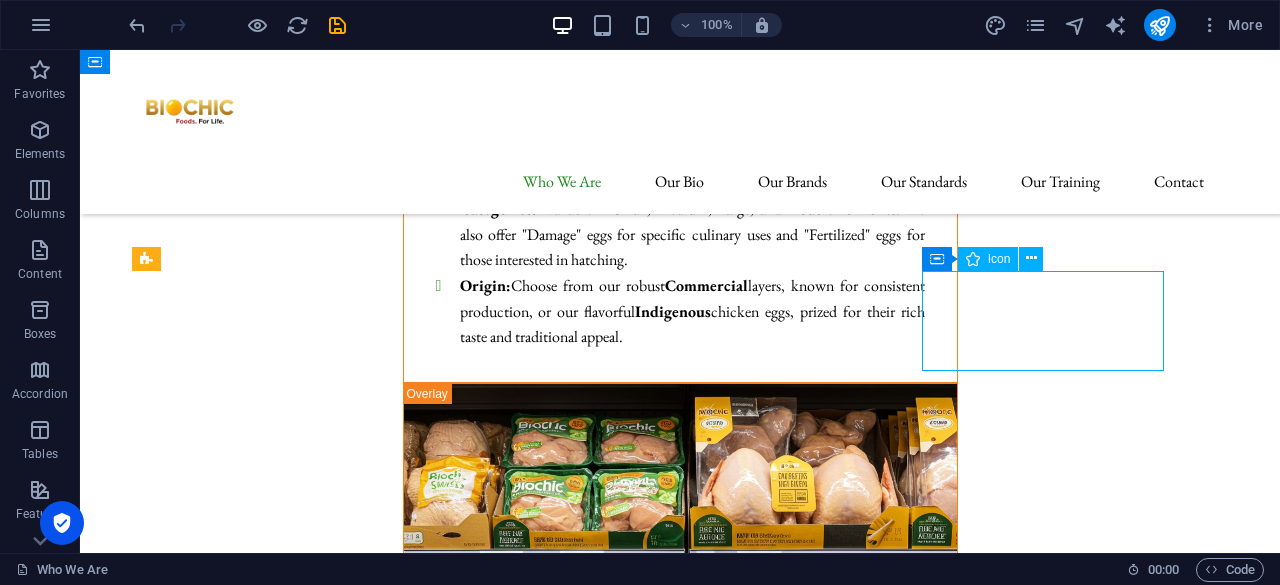 click at bounding box center (309, 7214) 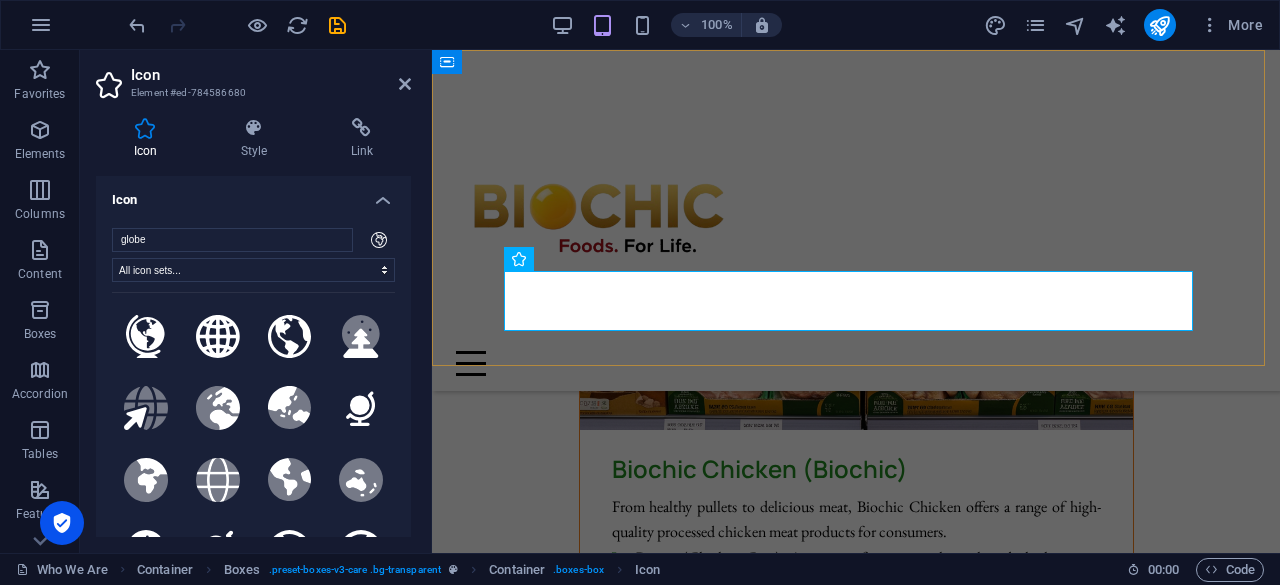 scroll, scrollTop: 9992, scrollLeft: 0, axis: vertical 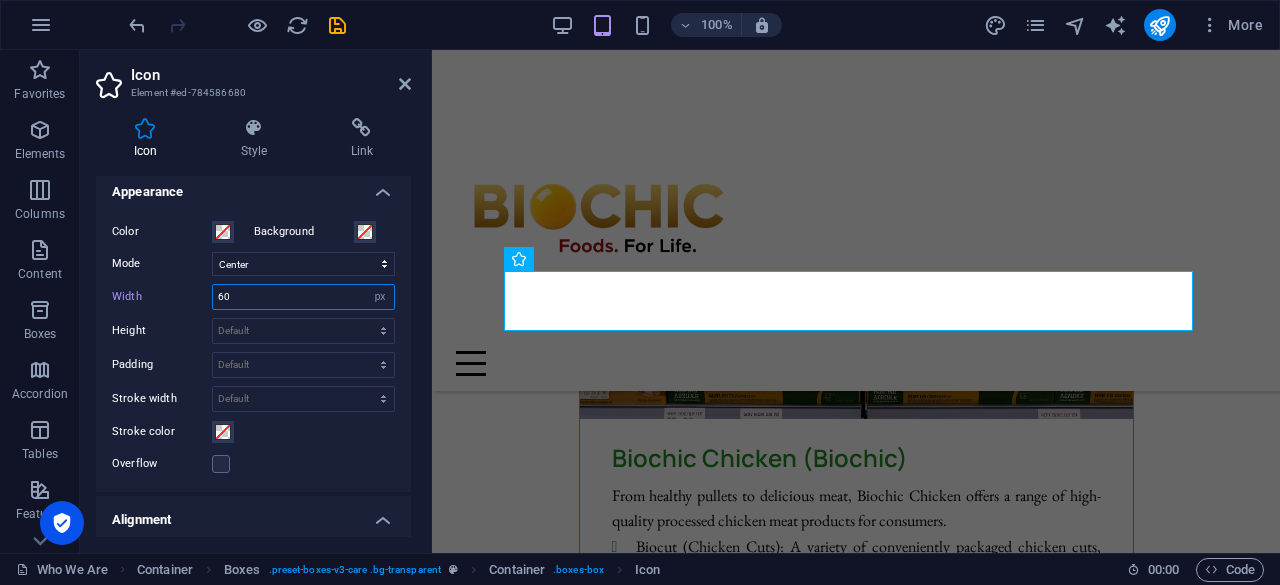 click on "60" at bounding box center (303, 297) 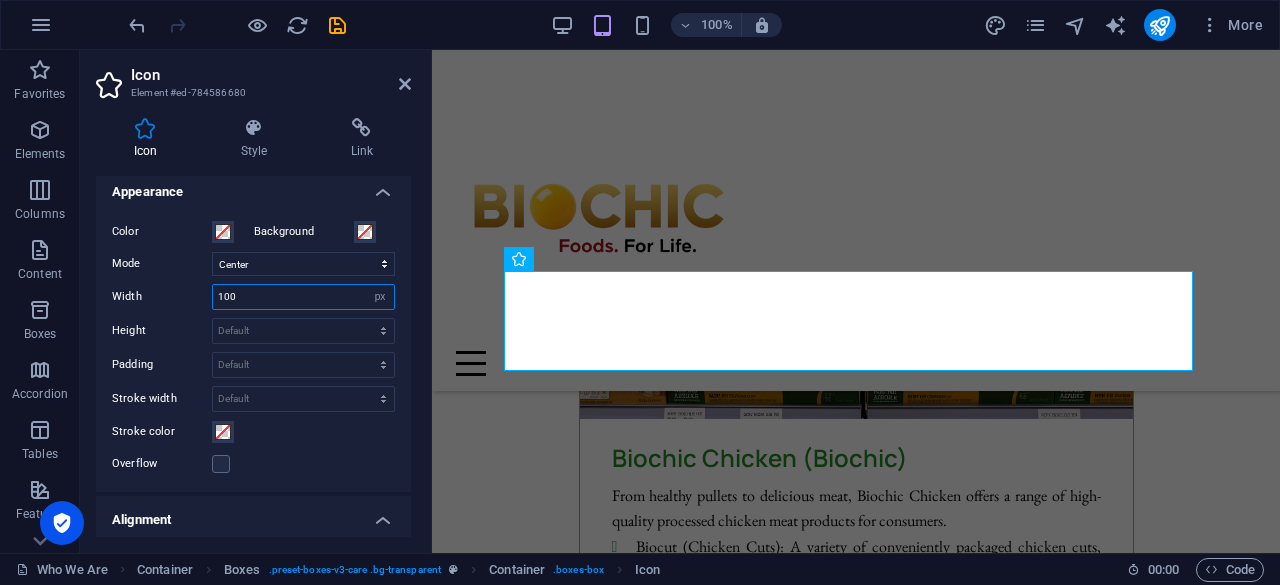 type on "100" 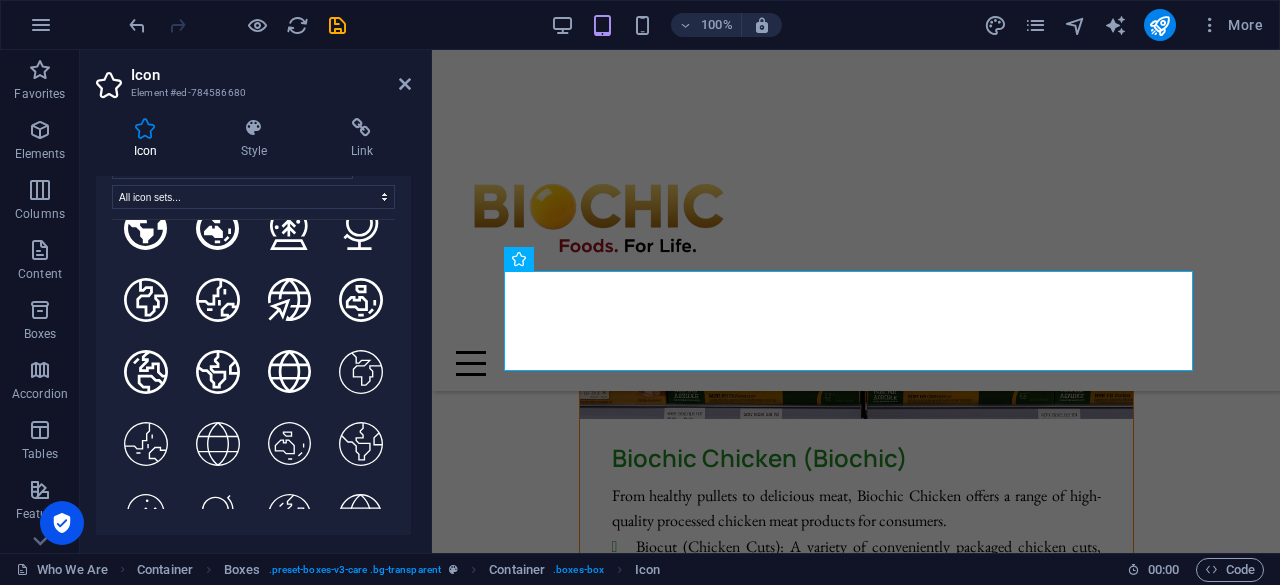 scroll, scrollTop: 72, scrollLeft: 0, axis: vertical 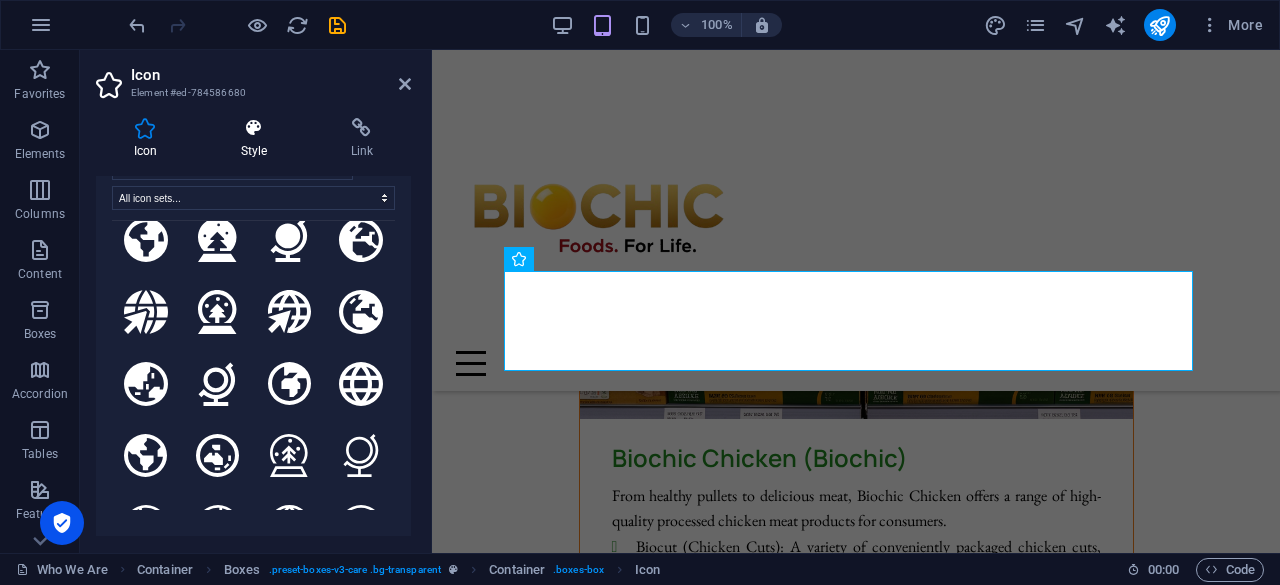 click on "Style" at bounding box center [258, 139] 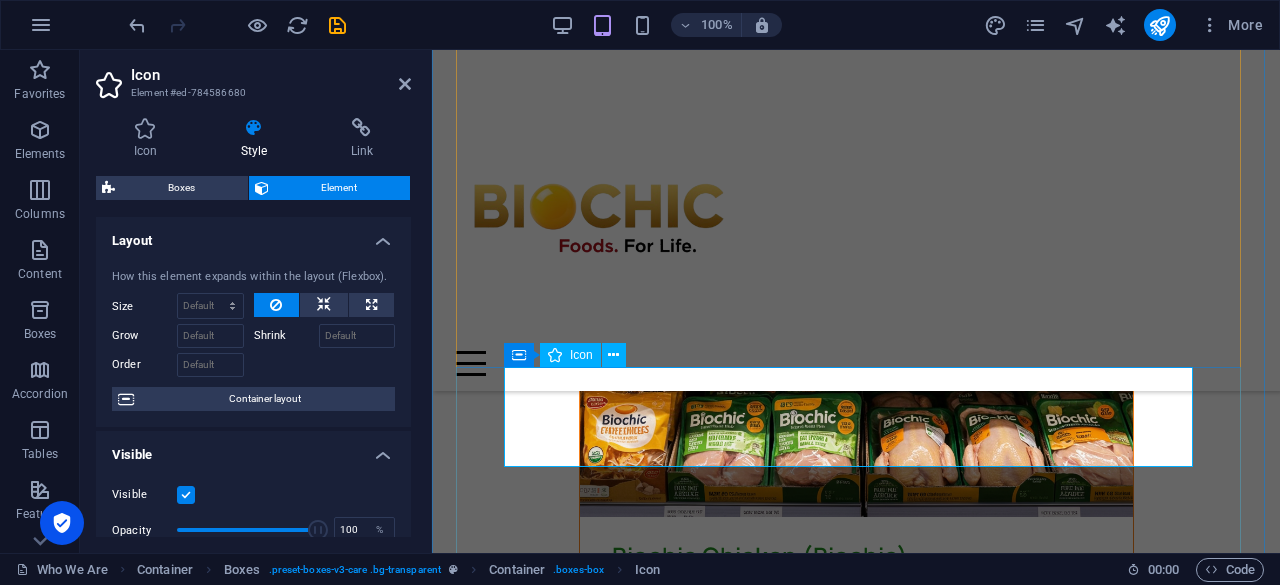 scroll, scrollTop: 9893, scrollLeft: 0, axis: vertical 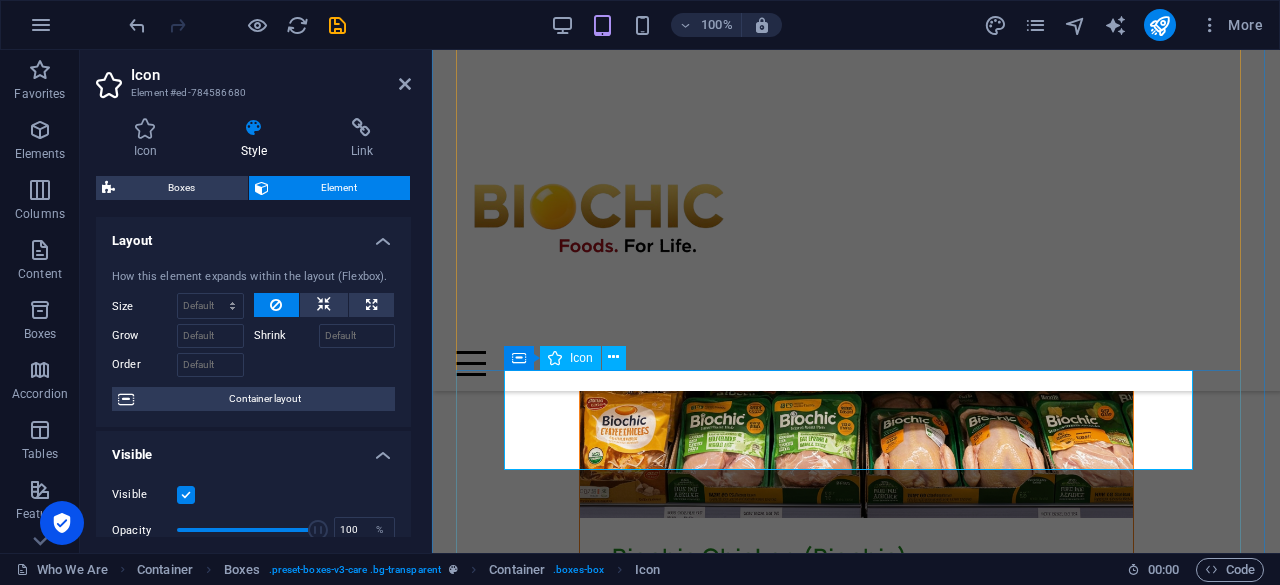 click at bounding box center [856, 6537] 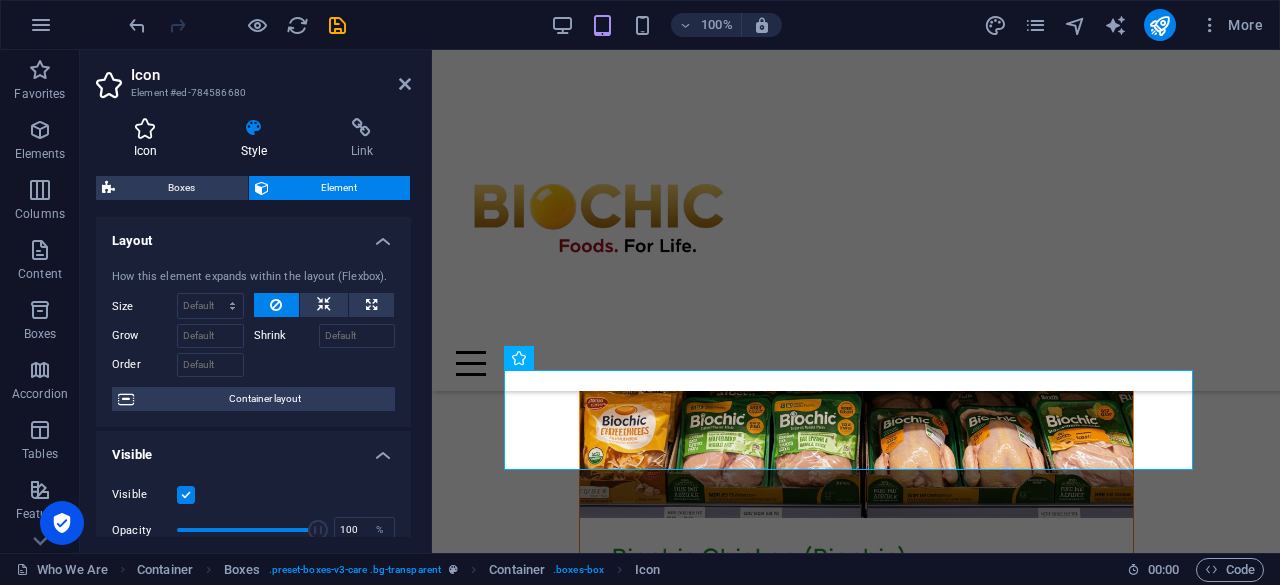 click on "Icon" at bounding box center [149, 139] 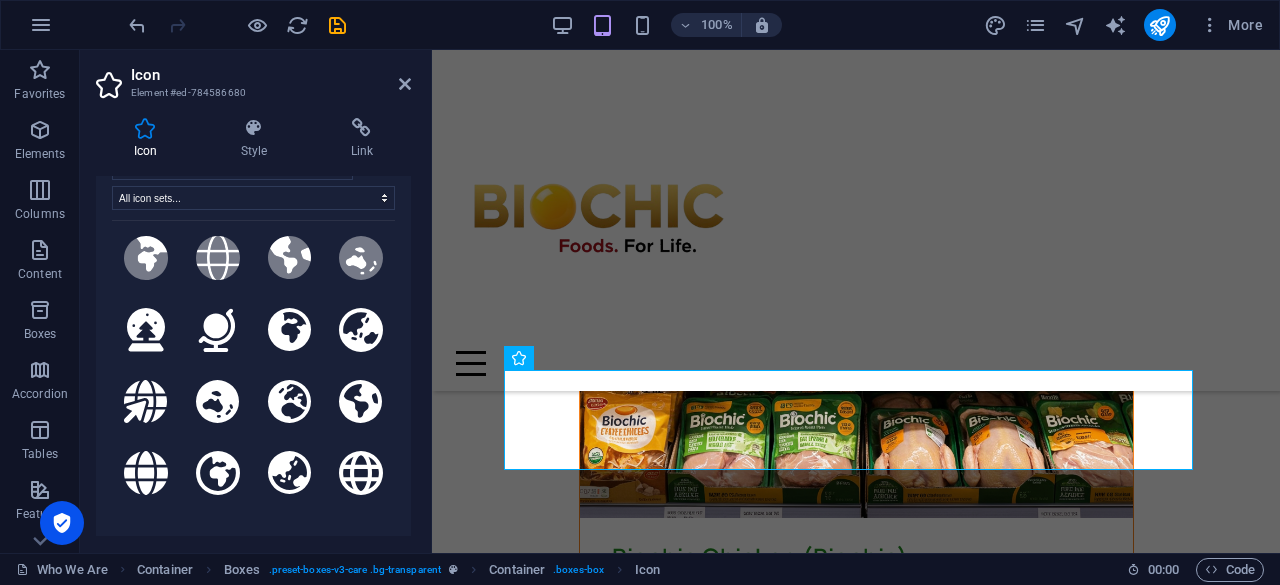 scroll, scrollTop: 0, scrollLeft: 0, axis: both 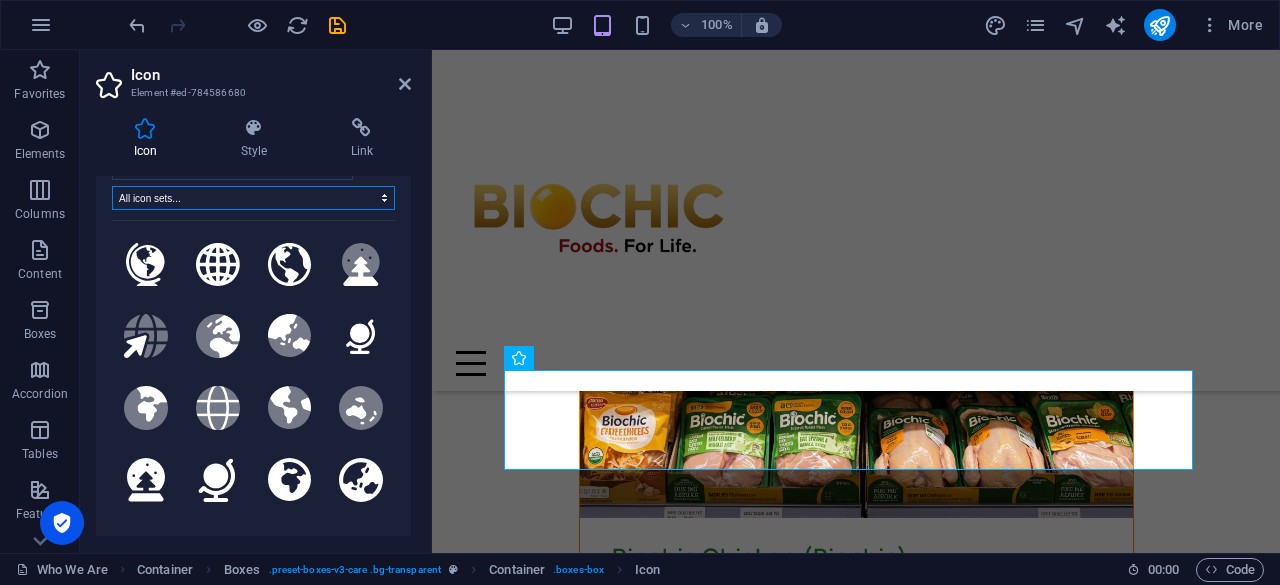 click on "All icon sets... IcoFont Ionicons FontAwesome Brands FontAwesome Duotone FontAwesome Solid FontAwesome Regular FontAwesome Light FontAwesome Thin FontAwesome Sharp Solid FontAwesome Sharp Regular FontAwesome Sharp Light FontAwesome Sharp Thin" at bounding box center [253, 198] 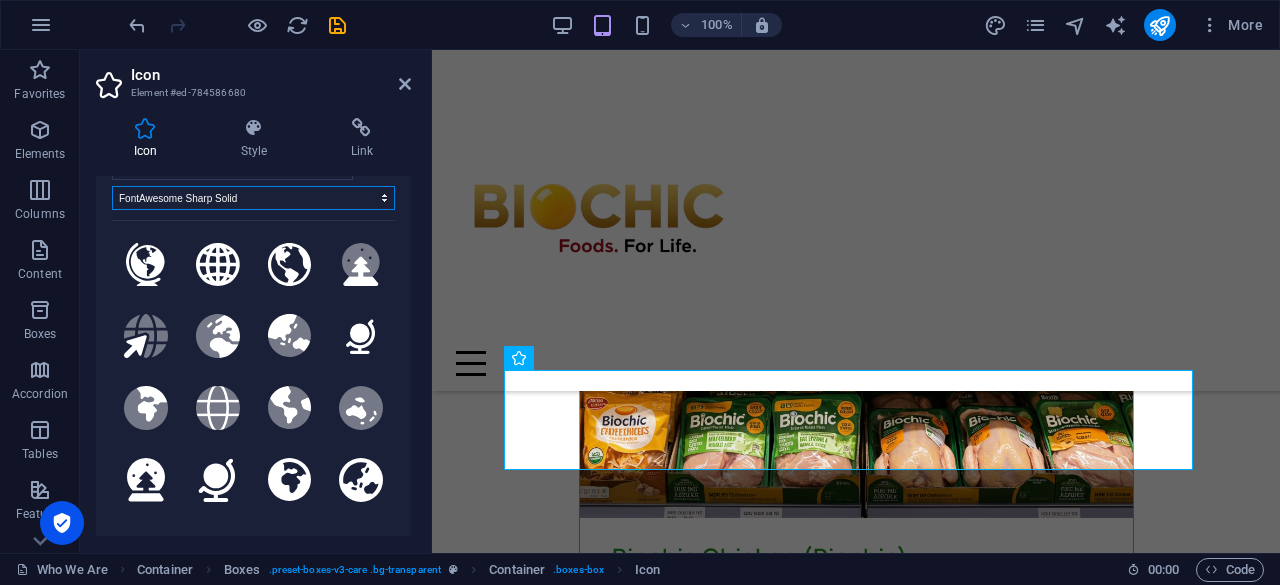click on "All icon sets... IcoFont Ionicons FontAwesome Brands FontAwesome Duotone FontAwesome Solid FontAwesome Regular FontAwesome Light FontAwesome Thin FontAwesome Sharp Solid FontAwesome Sharp Regular FontAwesome Sharp Light FontAwesome Sharp Thin" at bounding box center [253, 198] 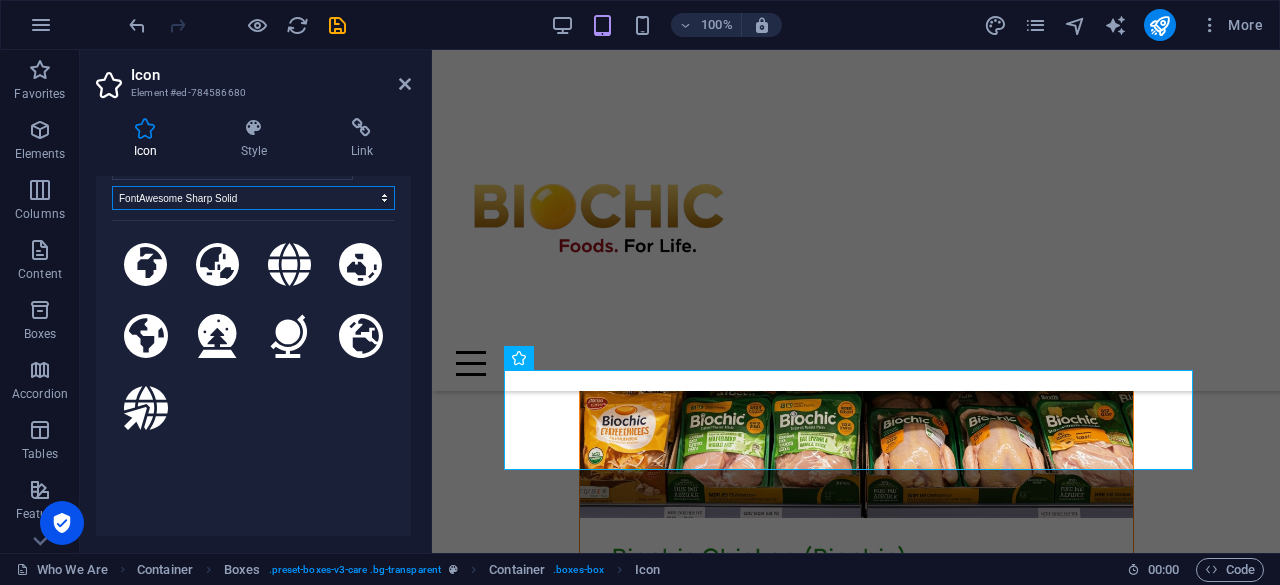 click on "All icon sets... IcoFont Ionicons FontAwesome Brands FontAwesome Duotone FontAwesome Solid FontAwesome Regular FontAwesome Light FontAwesome Thin FontAwesome Sharp Solid FontAwesome Sharp Regular FontAwesome Sharp Light FontAwesome Sharp Thin" at bounding box center [253, 198] 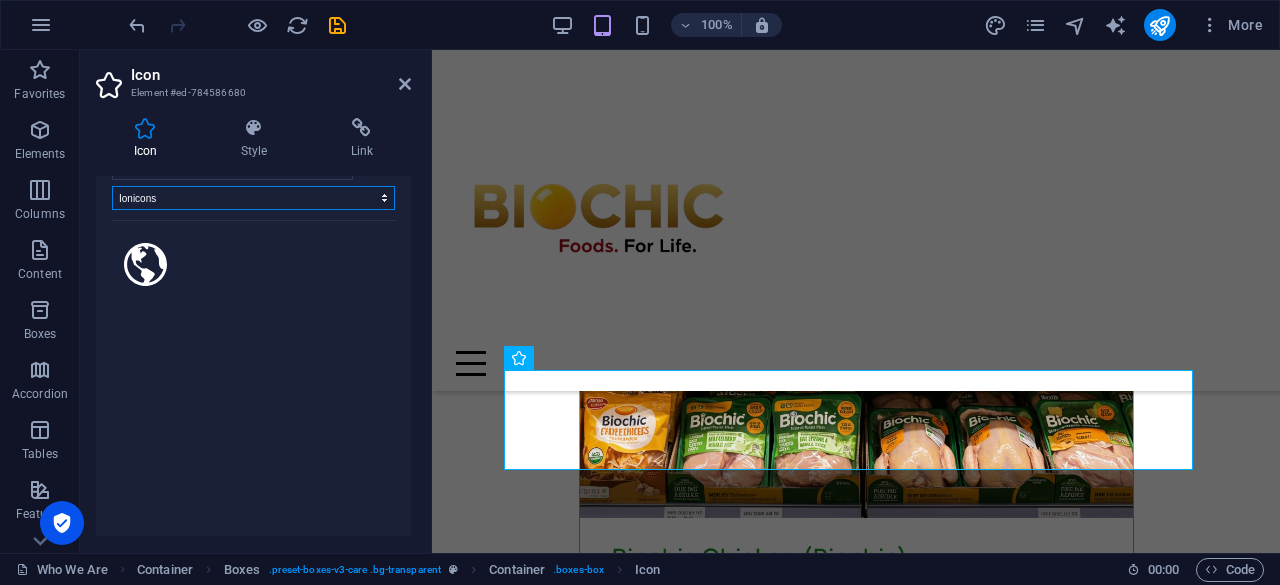 click on "All icon sets... IcoFont Ionicons FontAwesome Brands FontAwesome Duotone FontAwesome Solid FontAwesome Regular FontAwesome Light FontAwesome Thin FontAwesome Sharp Solid FontAwesome Sharp Regular FontAwesome Sharp Light FontAwesome Sharp Thin" at bounding box center (253, 198) 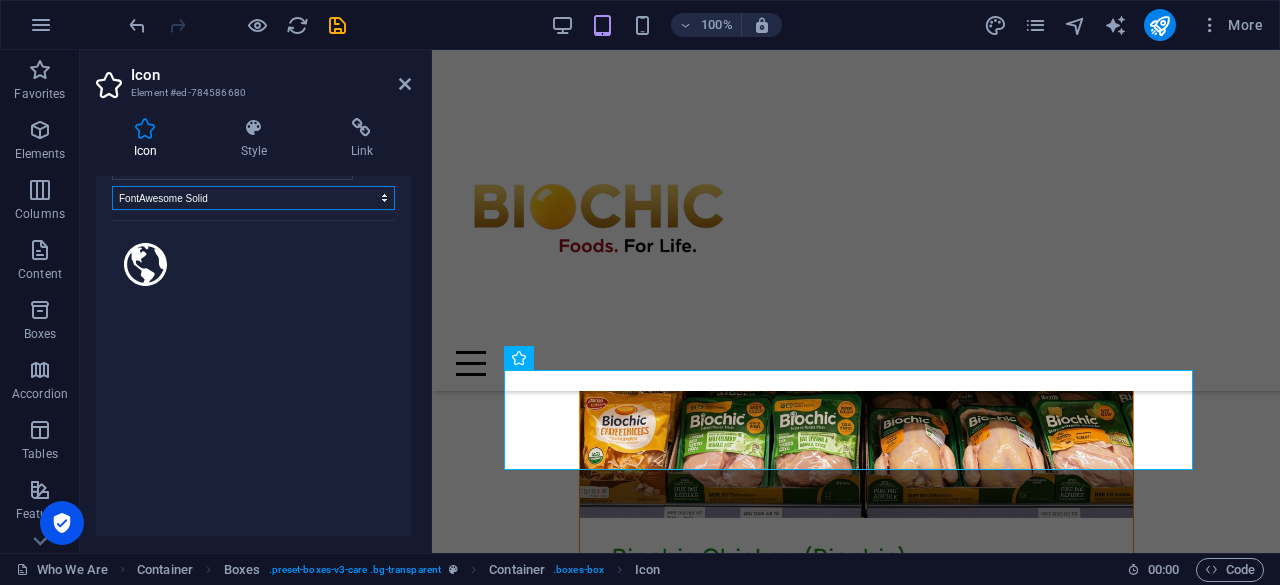 click on "All icon sets... IcoFont Ionicons FontAwesome Brands FontAwesome Duotone FontAwesome Solid FontAwesome Regular FontAwesome Light FontAwesome Thin FontAwesome Sharp Solid FontAwesome Sharp Regular FontAwesome Sharp Light FontAwesome Sharp Thin" at bounding box center [253, 198] 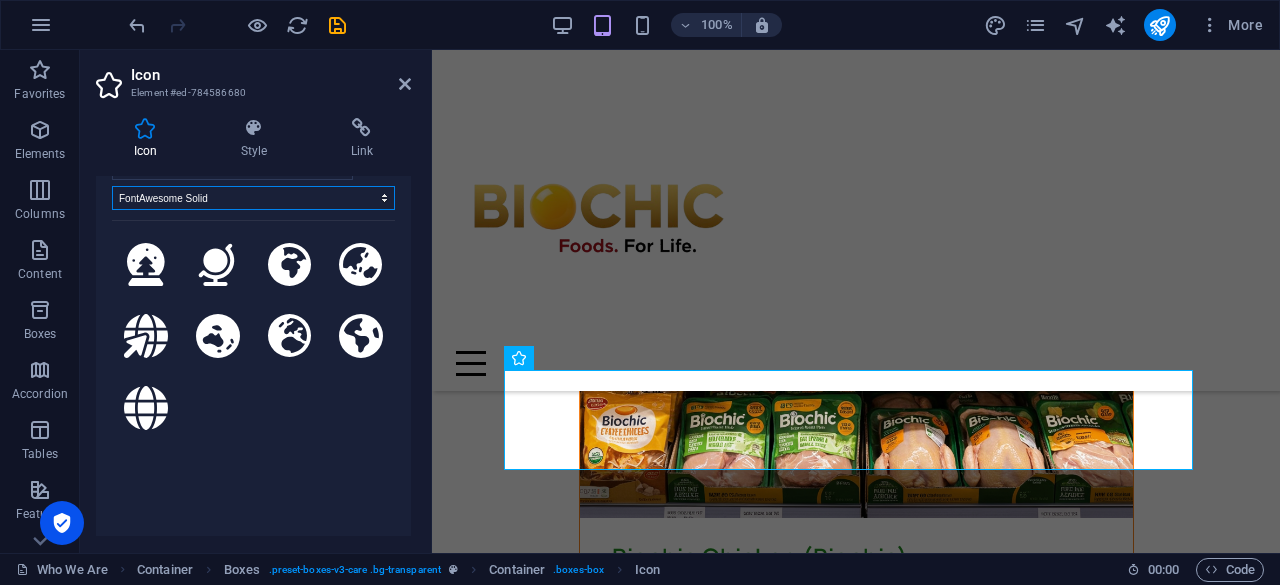 click on "All icon sets... IcoFont Ionicons FontAwesome Brands FontAwesome Duotone FontAwesome Solid FontAwesome Regular FontAwesome Light FontAwesome Thin FontAwesome Sharp Solid FontAwesome Sharp Regular FontAwesome Sharp Light FontAwesome Sharp Thin" at bounding box center (253, 198) 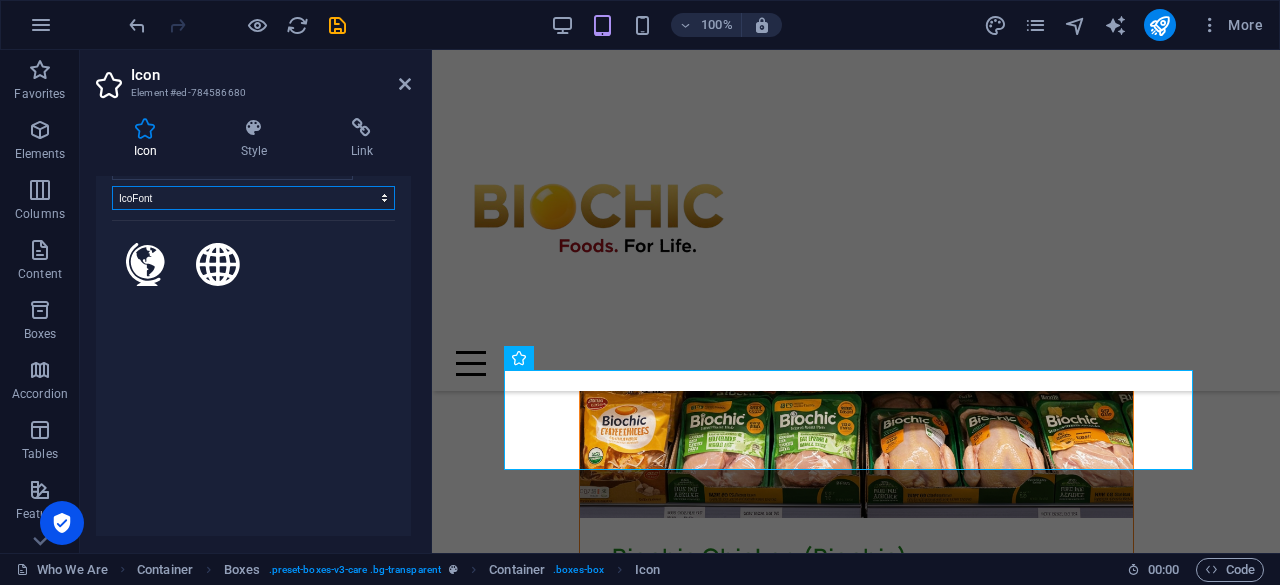 click on "All icon sets... IcoFont Ionicons FontAwesome Brands FontAwesome Duotone FontAwesome Solid FontAwesome Regular FontAwesome Light FontAwesome Thin FontAwesome Sharp Solid FontAwesome Sharp Regular FontAwesome Sharp Light FontAwesome Sharp Thin" at bounding box center (253, 198) 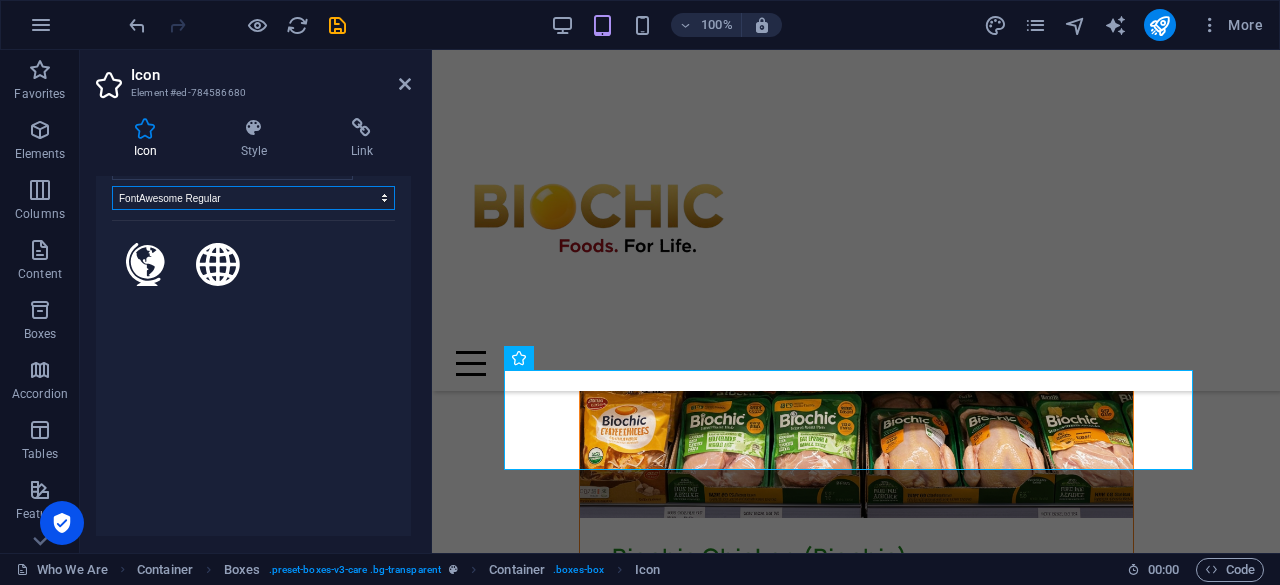 click on "All icon sets... IcoFont Ionicons FontAwesome Brands FontAwesome Duotone FontAwesome Solid FontAwesome Regular FontAwesome Light FontAwesome Thin FontAwesome Sharp Solid FontAwesome Sharp Regular FontAwesome Sharp Light FontAwesome Sharp Thin" at bounding box center (253, 198) 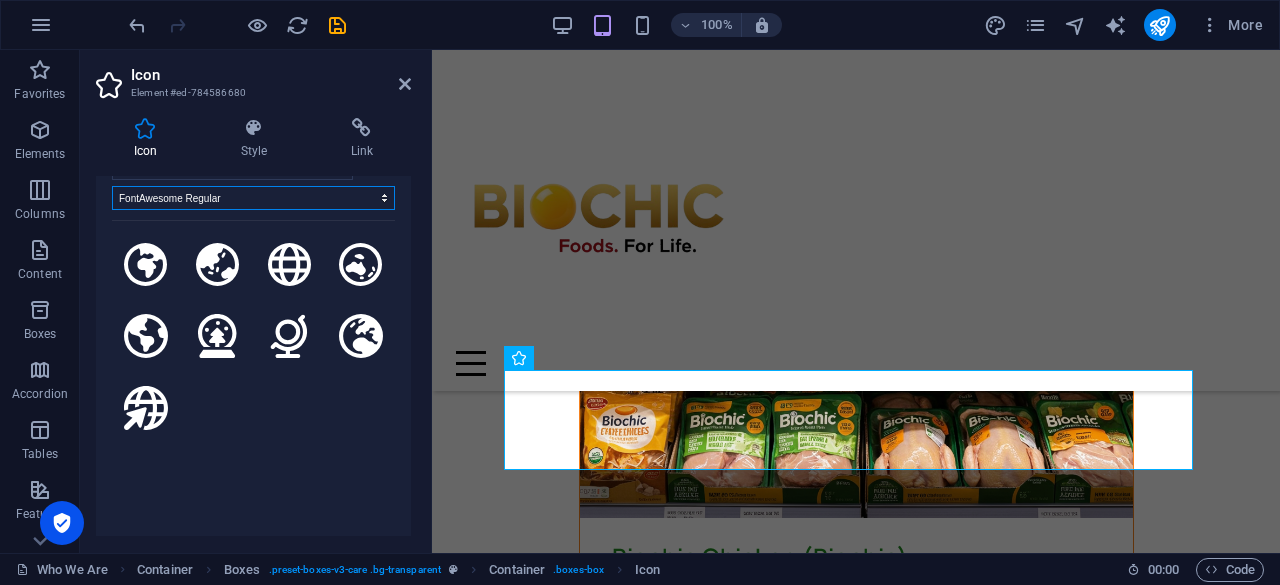 click on "All icon sets... IcoFont Ionicons FontAwesome Brands FontAwesome Duotone FontAwesome Solid FontAwesome Regular FontAwesome Light FontAwesome Thin FontAwesome Sharp Solid FontAwesome Sharp Regular FontAwesome Sharp Light FontAwesome Sharp Thin" at bounding box center (253, 198) 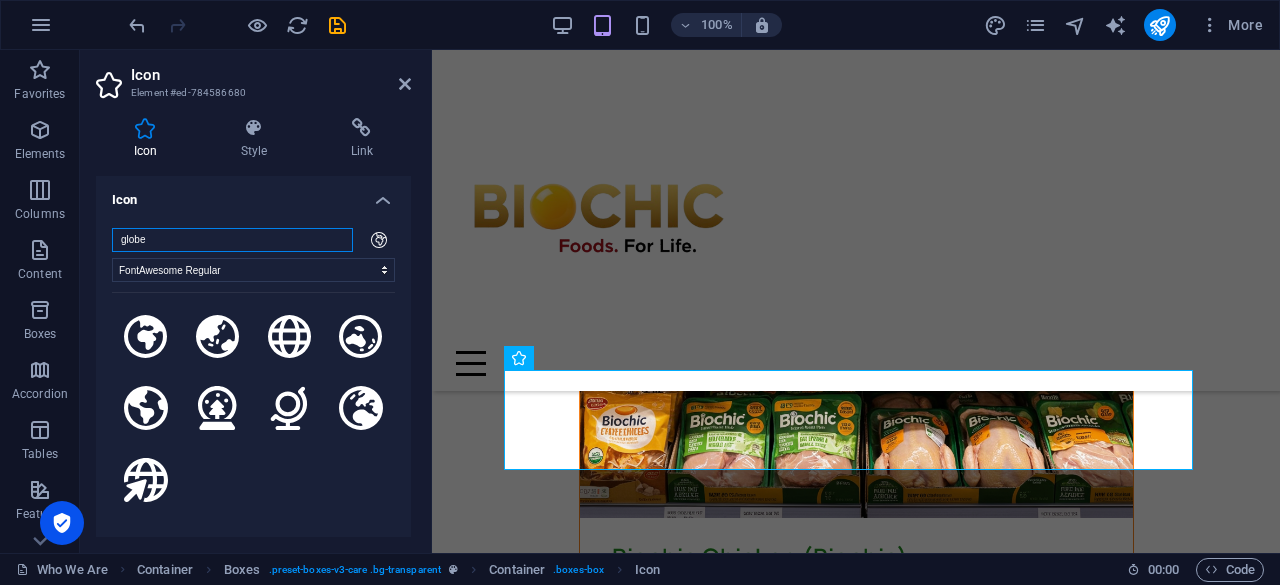 click on "globe" at bounding box center (232, 240) 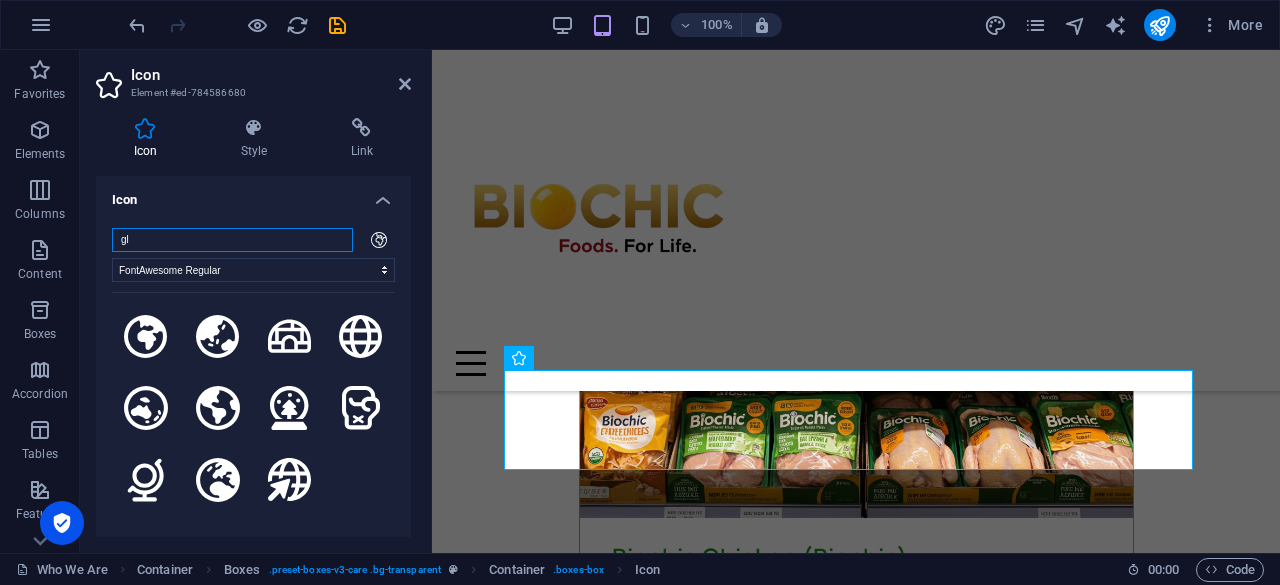 type on "g" 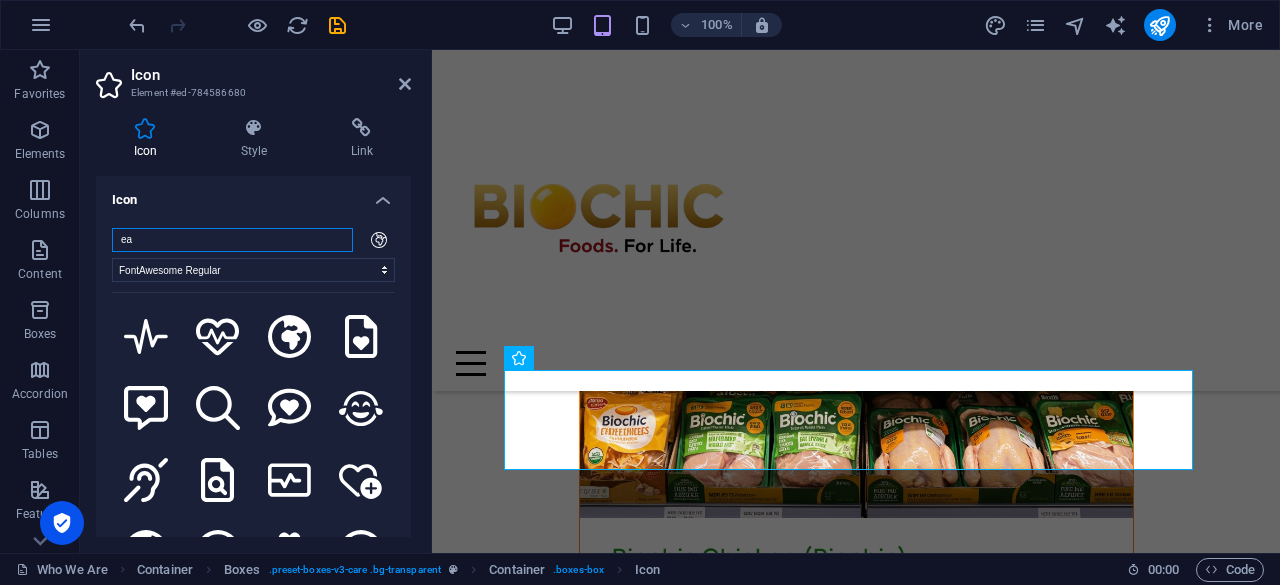 type on "e" 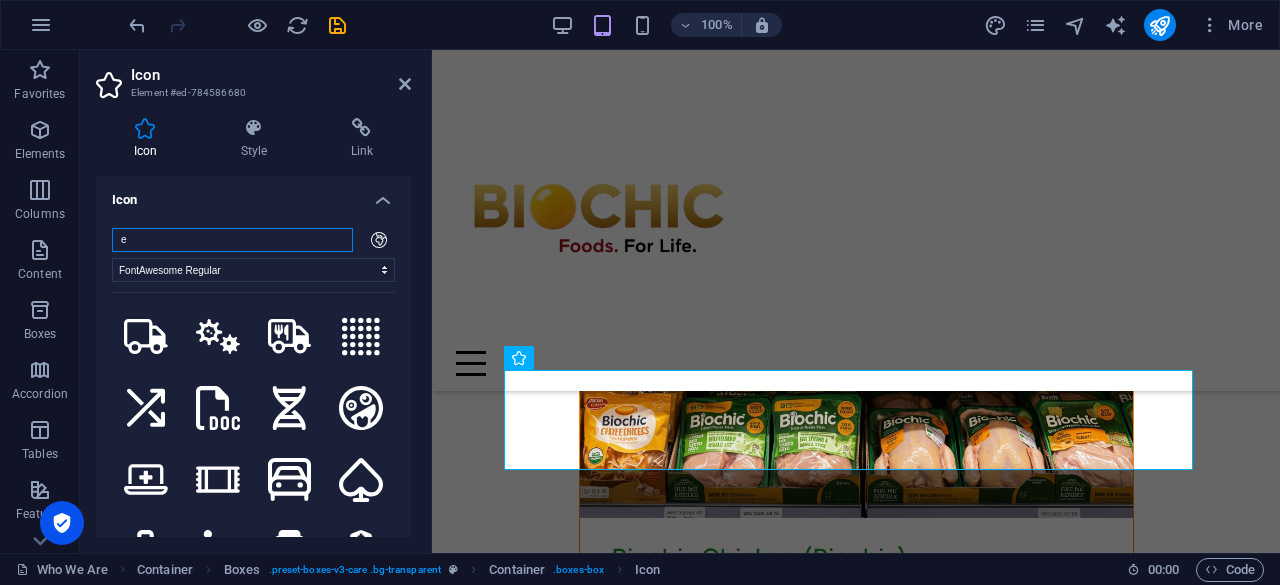 type 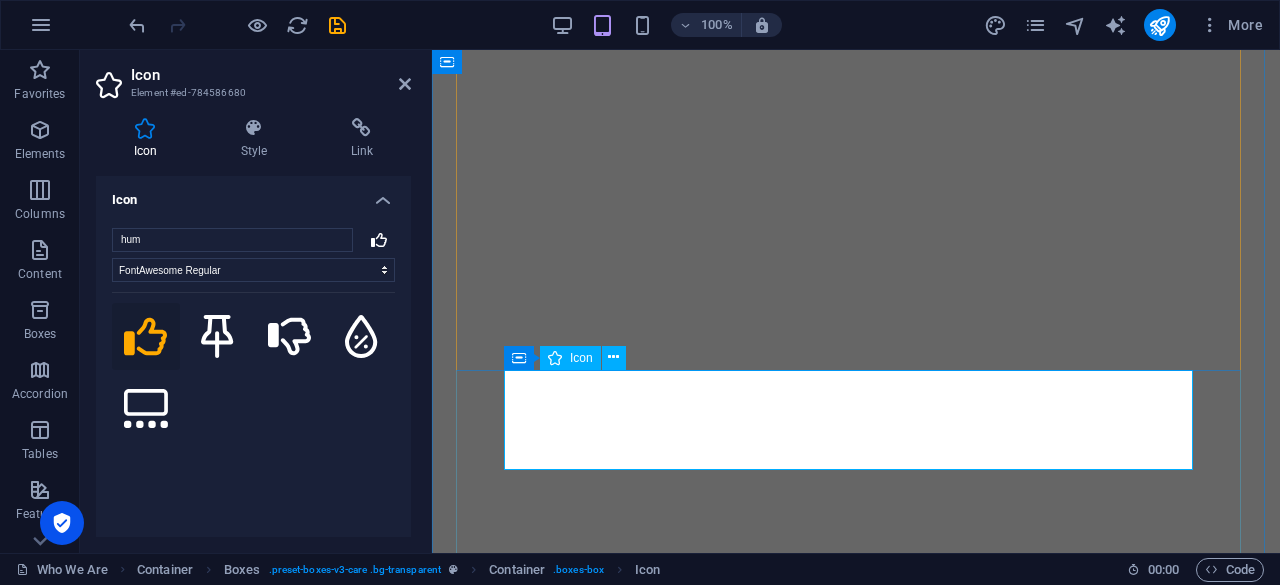 select on "font-awesome-regular" 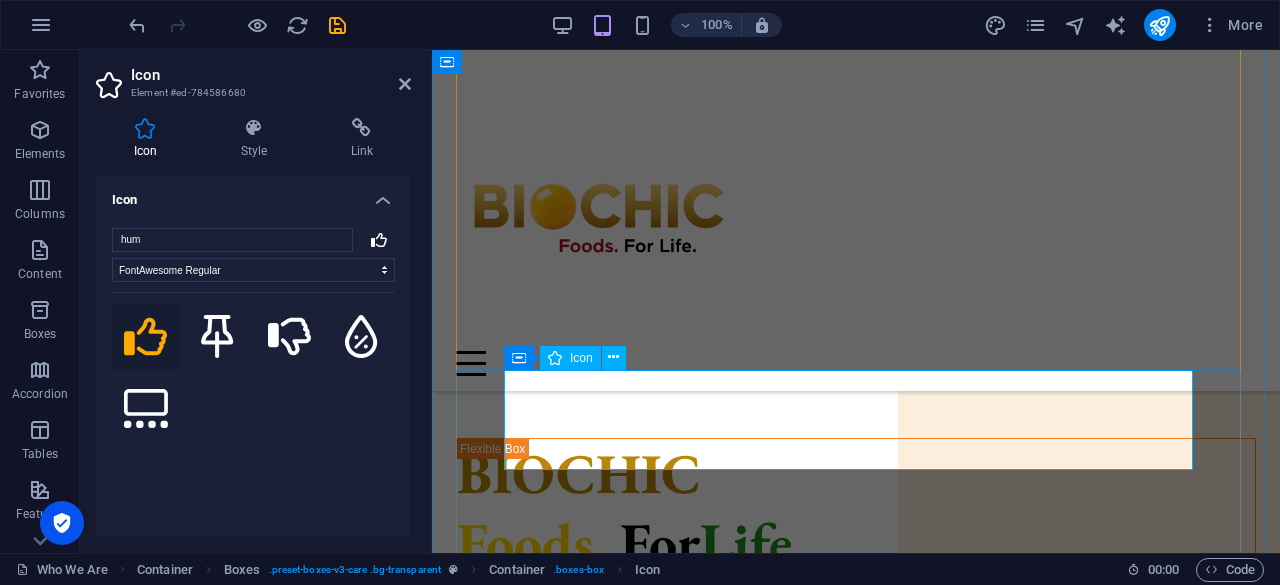 scroll, scrollTop: 0, scrollLeft: 0, axis: both 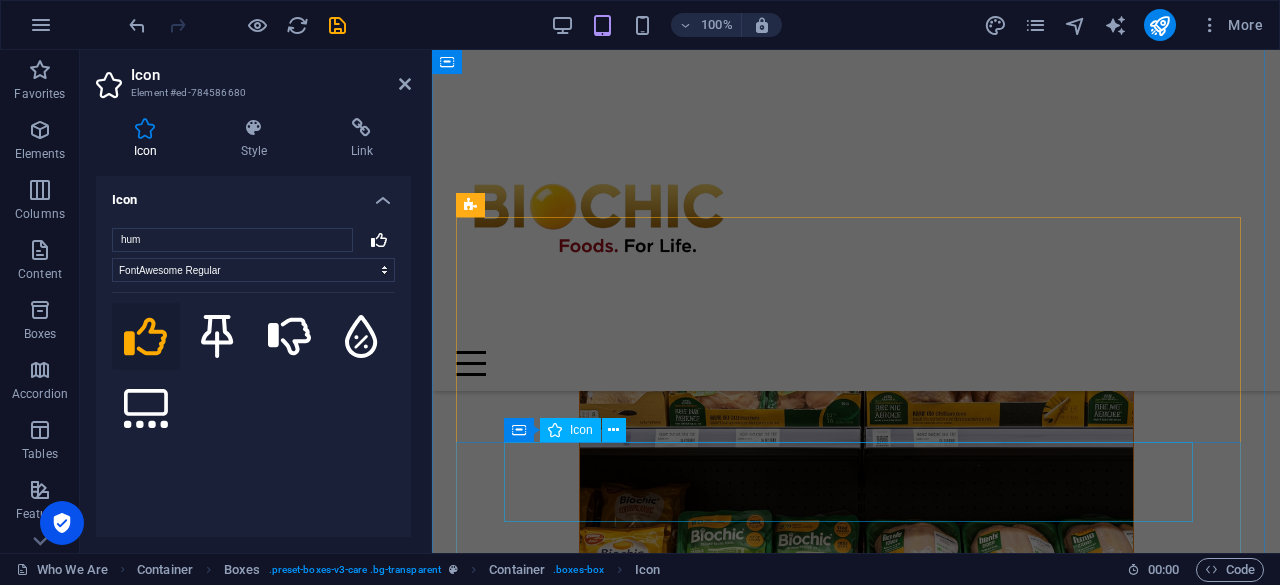click at bounding box center (856, 6607) 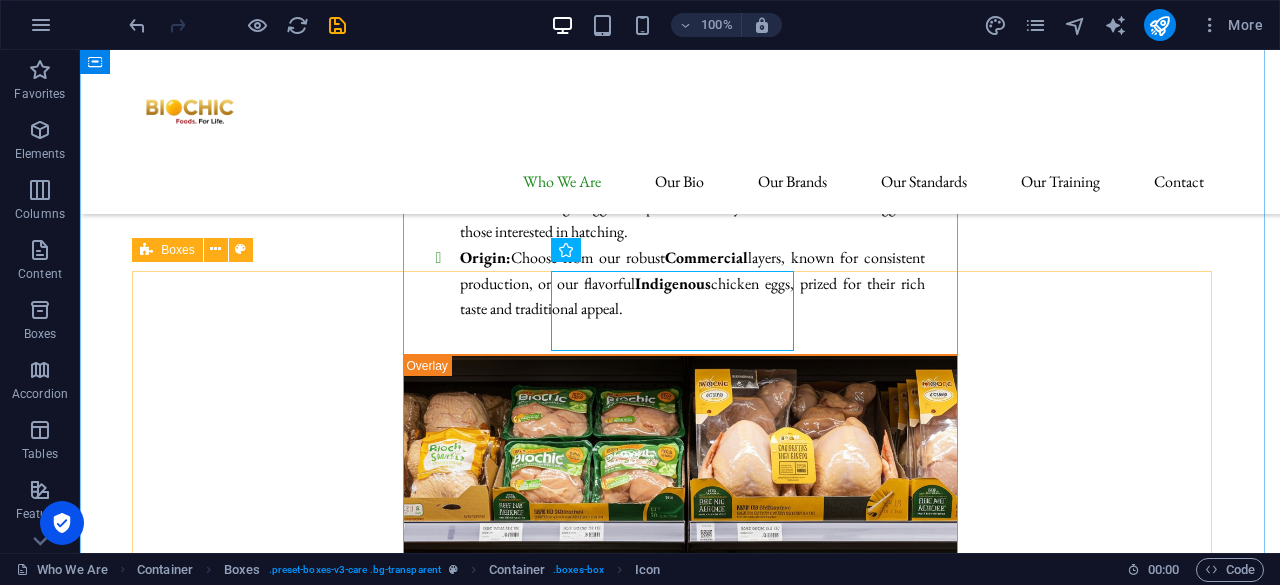 scroll, scrollTop: 8896, scrollLeft: 0, axis: vertical 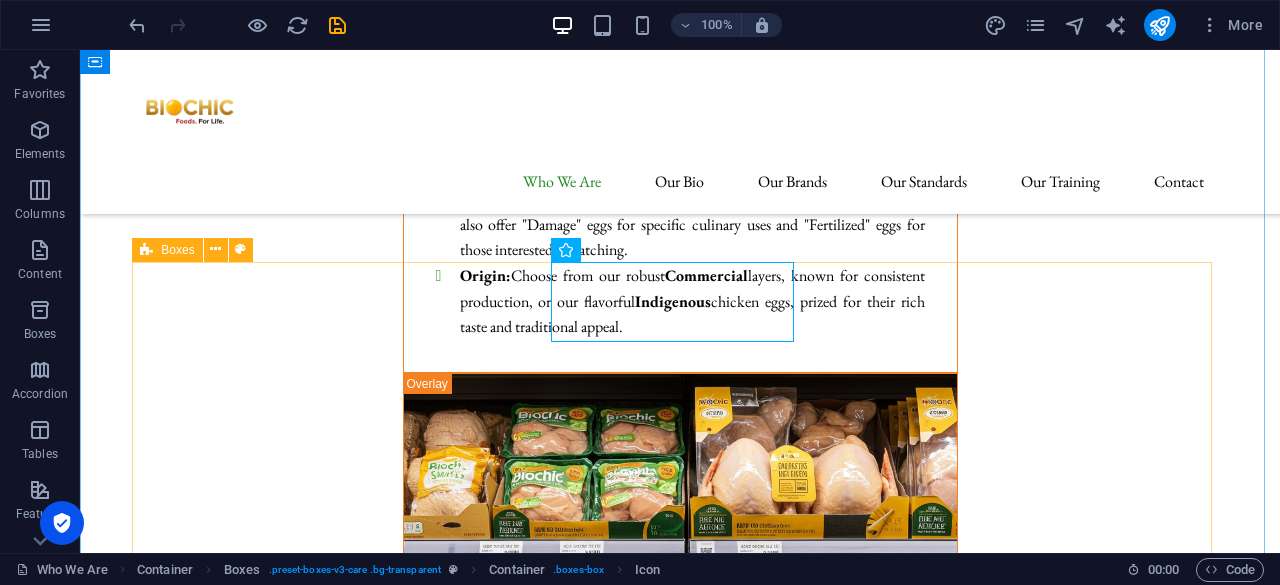 click on ".fa-secondary{opacity:.4} Same-Day Fresh Delivery We guarantee our chicken and eggs are  delivered to you on the very same day they're processed or laid , ensuring peak freshness. Uncompromising Quality Control From farm to fork,  every Biochic product undergoes rigorous checks  to meet the highest standards of safety and excellence. Ethical and Sustainable Rearing  Our chickens are raised with  care and respect in spacious, natural environments , reflecting our commitment to animal welfare and sustainable farming." at bounding box center (680, 7015) 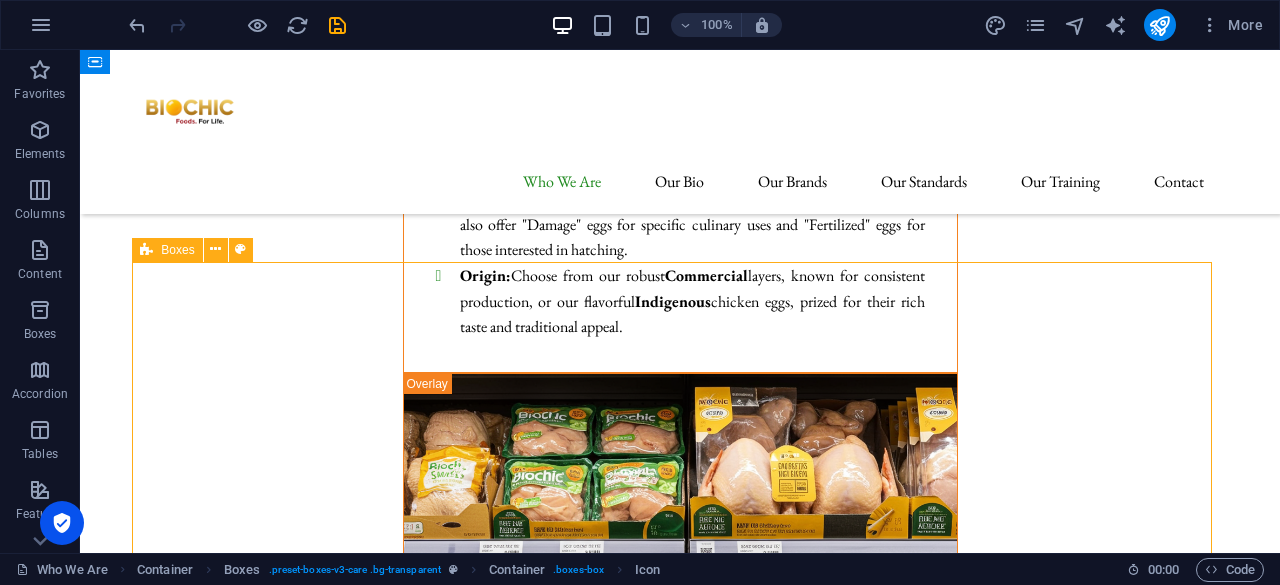 click on ".fa-secondary{opacity:.4} Same-Day Fresh Delivery We guarantee our chicken and eggs are  delivered to you on the very same day they're processed or laid , ensuring peak freshness. Uncompromising Quality Control From farm to fork,  every Biochic product undergoes rigorous checks  to meet the highest standards of safety and excellence. Ethical and Sustainable Rearing  Our chickens are raised with  care and respect in spacious, natural environments , reflecting our commitment to animal welfare and sustainable farming." at bounding box center (680, 7015) 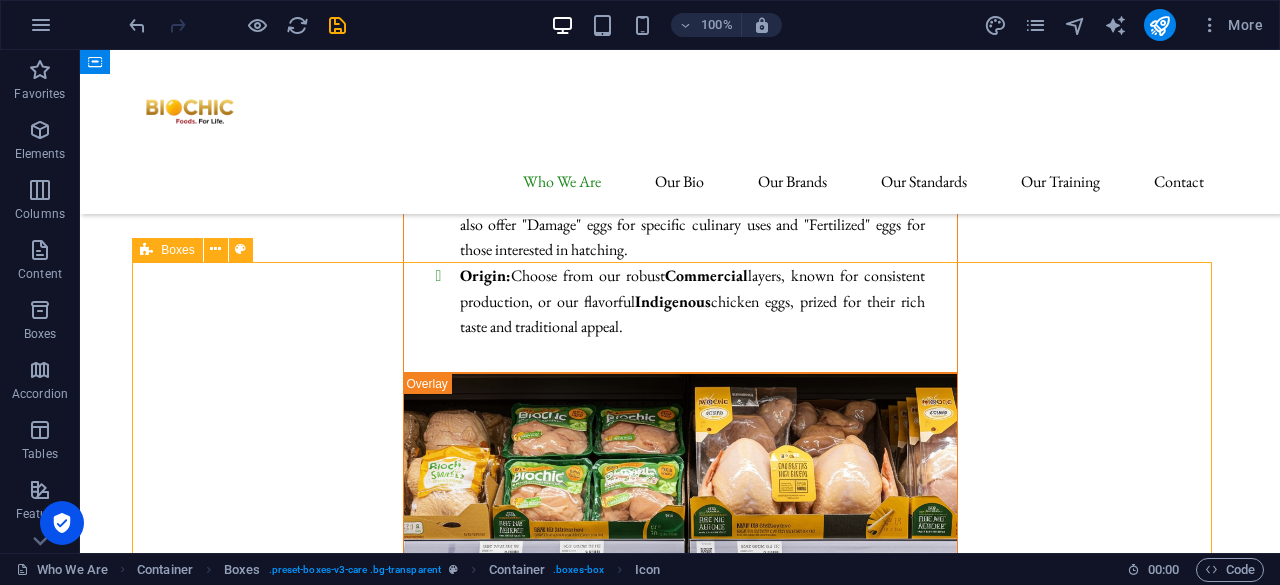 select on "rem" 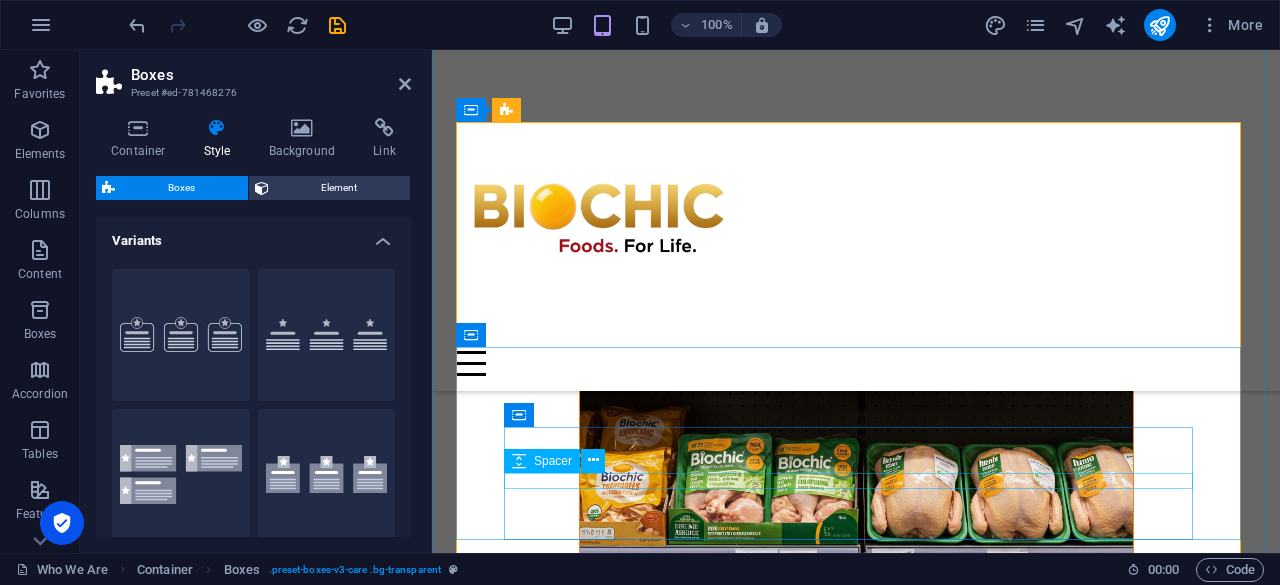 scroll, scrollTop: 9671, scrollLeft: 0, axis: vertical 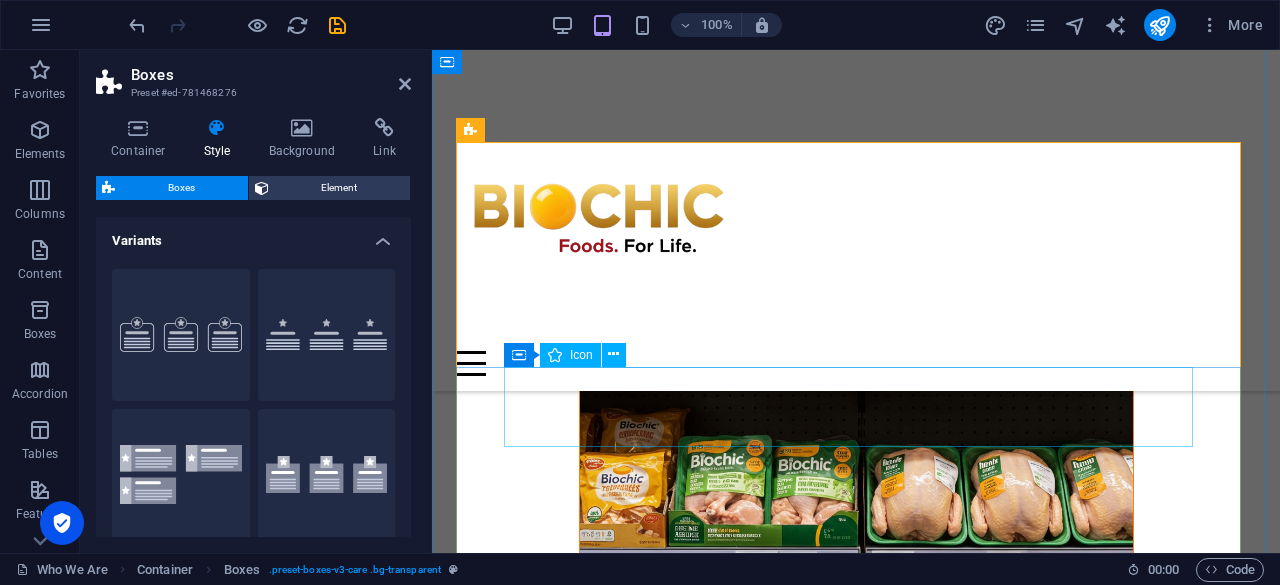 click at bounding box center [856, 6532] 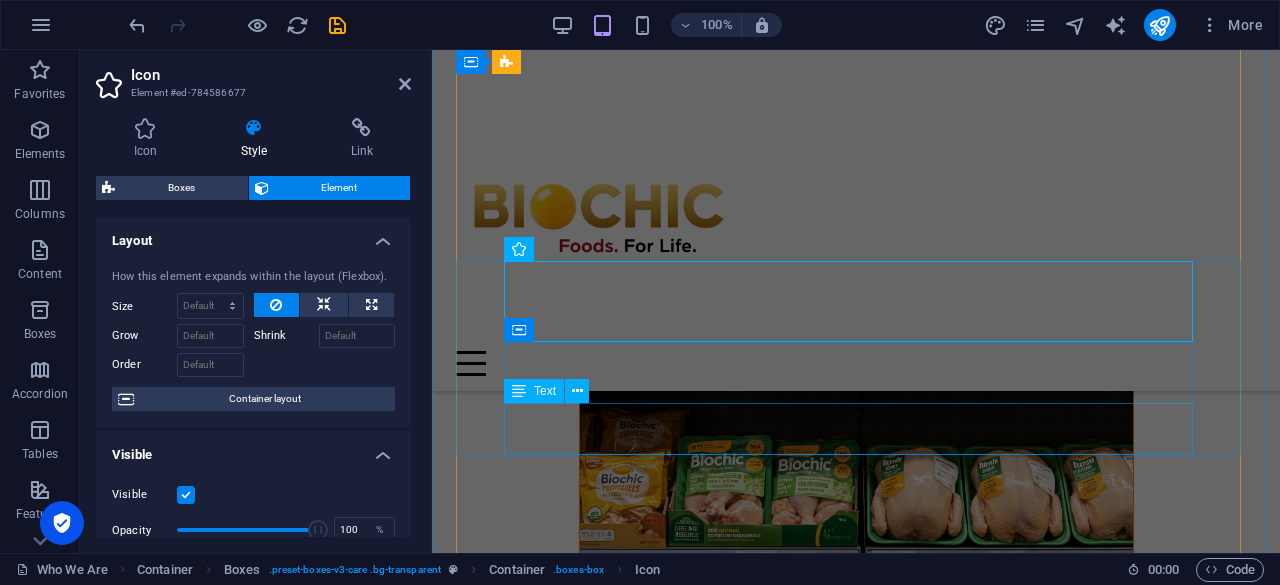 scroll, scrollTop: 9776, scrollLeft: 0, axis: vertical 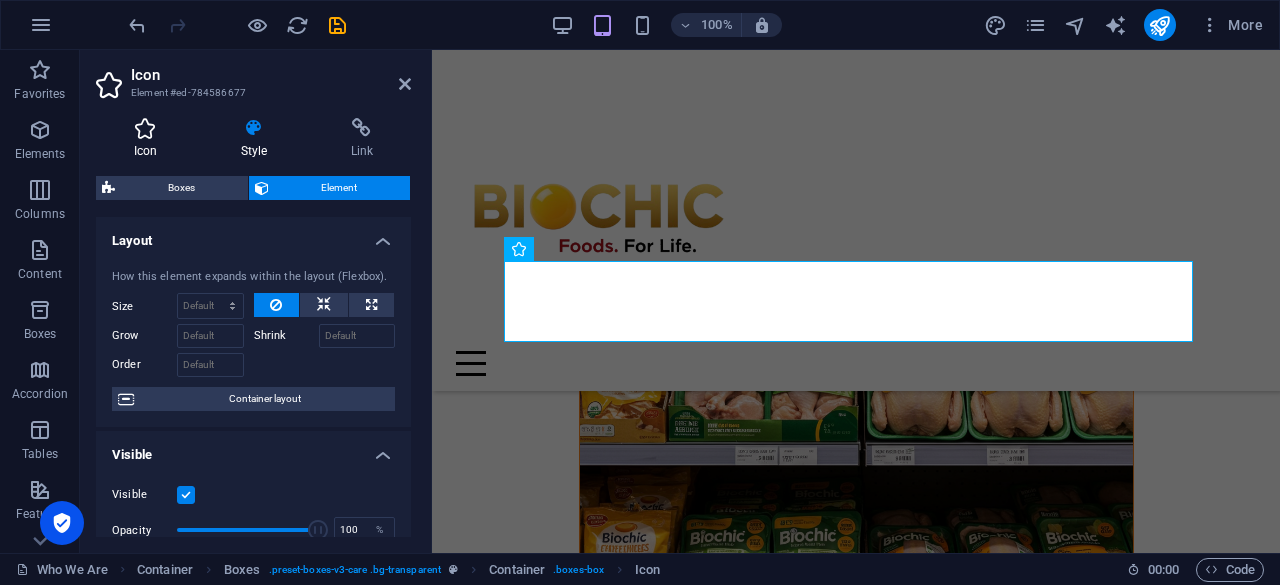 click at bounding box center [145, 128] 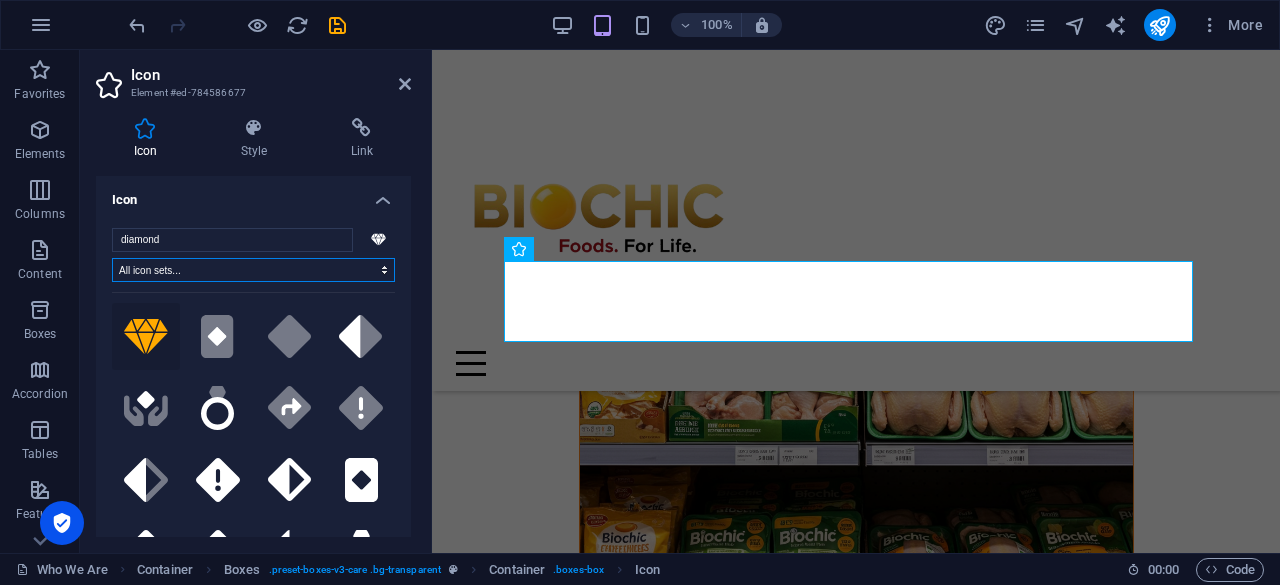 click on "All icon sets... IcoFont Ionicons FontAwesome Brands FontAwesome Duotone FontAwesome Solid FontAwesome Regular FontAwesome Light FontAwesome Thin FontAwesome Sharp Solid FontAwesome Sharp Regular FontAwesome Sharp Light FontAwesome Sharp Thin" at bounding box center [253, 270] 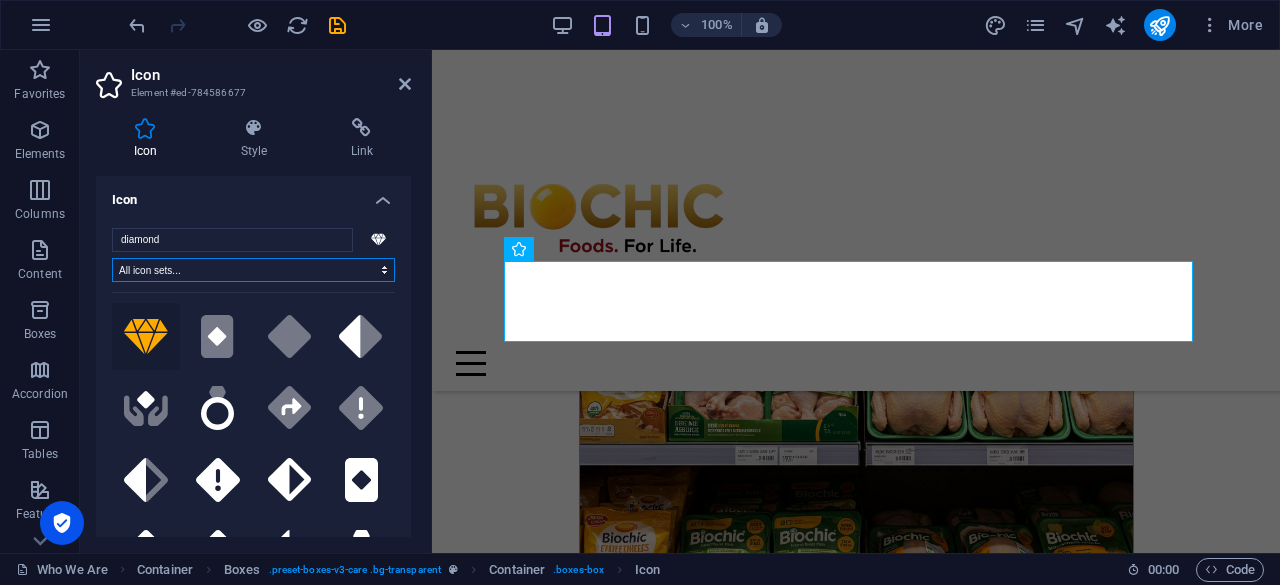 select on "font-awesome-regular" 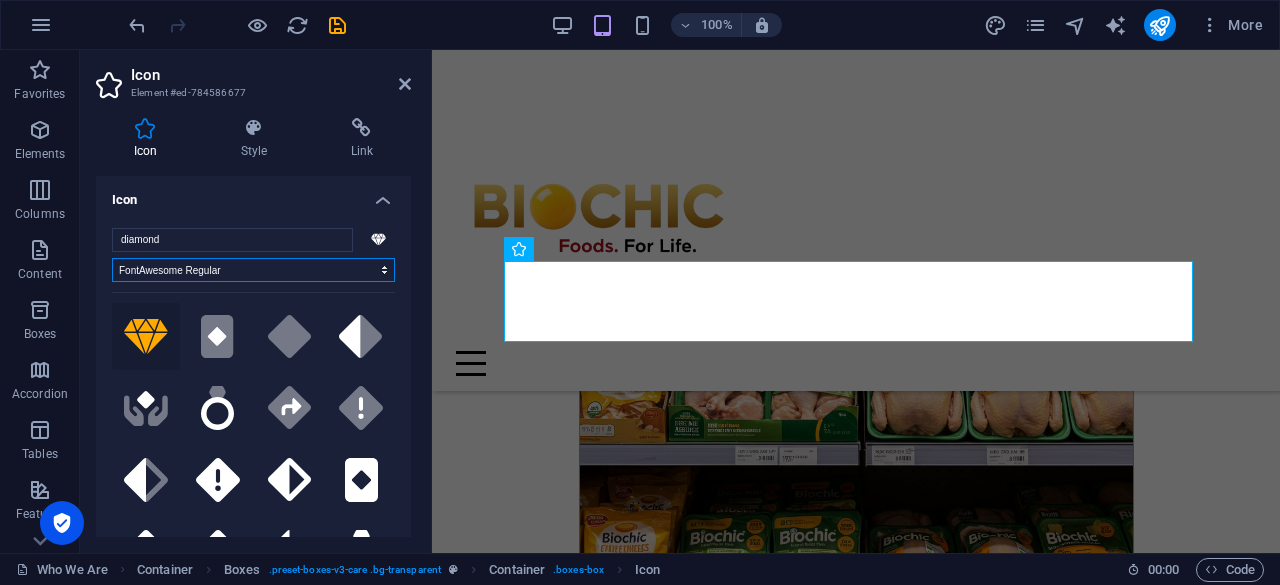 click on "All icon sets... IcoFont Ionicons FontAwesome Brands FontAwesome Duotone FontAwesome Solid FontAwesome Regular FontAwesome Light FontAwesome Thin FontAwesome Sharp Solid FontAwesome Sharp Regular FontAwesome Sharp Light FontAwesome Sharp Thin" at bounding box center [253, 270] 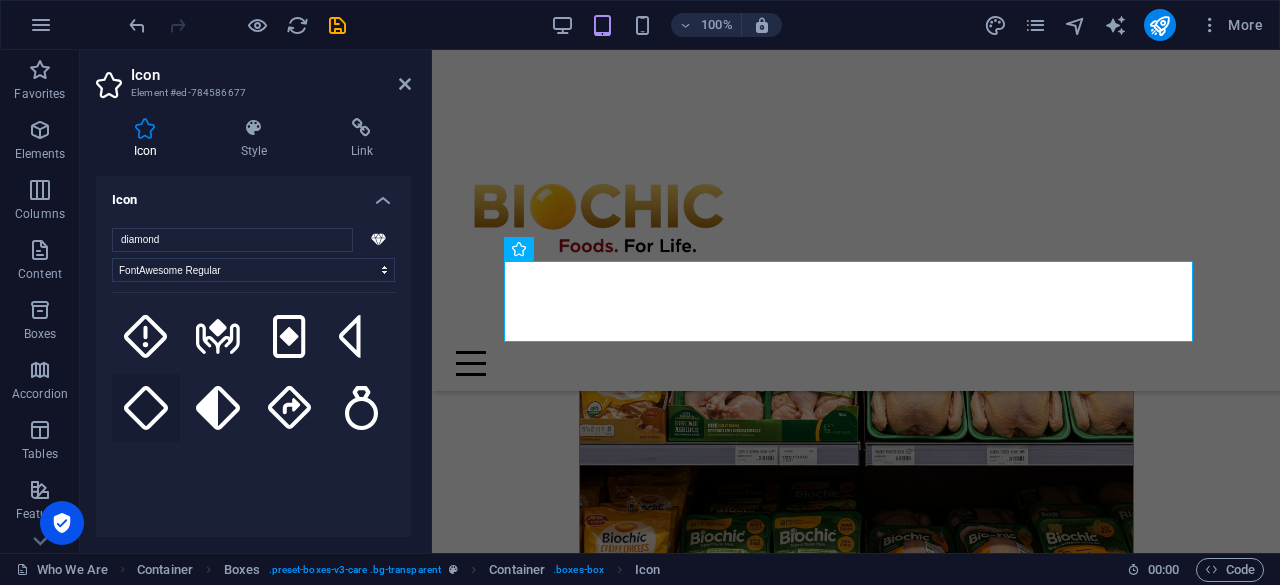 click 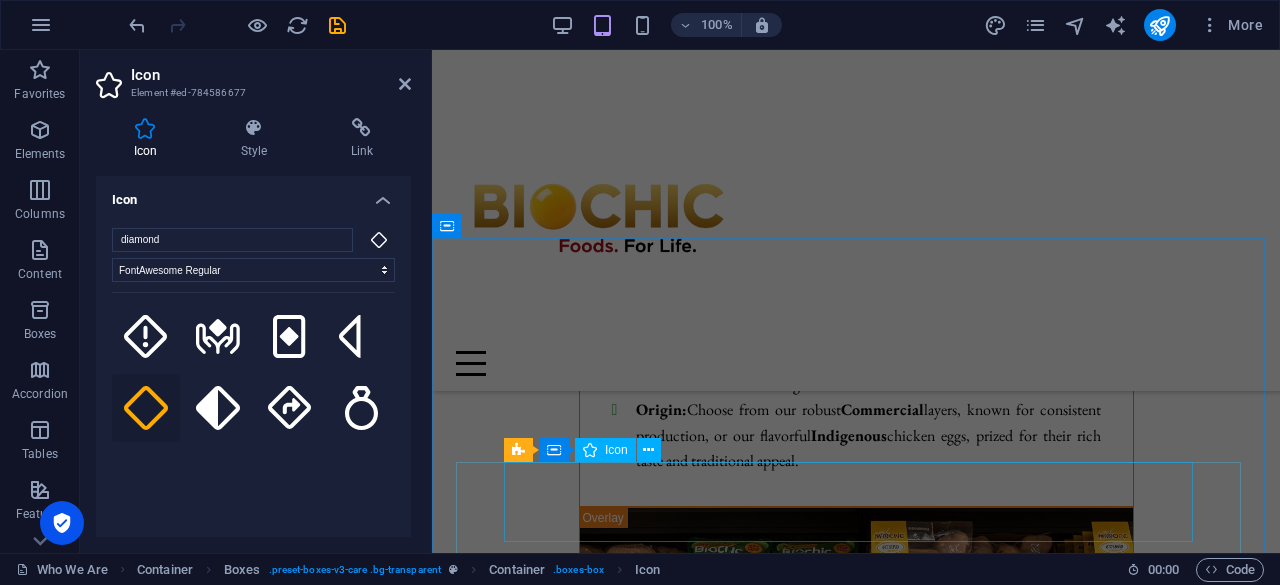 scroll, scrollTop: 9350, scrollLeft: 0, axis: vertical 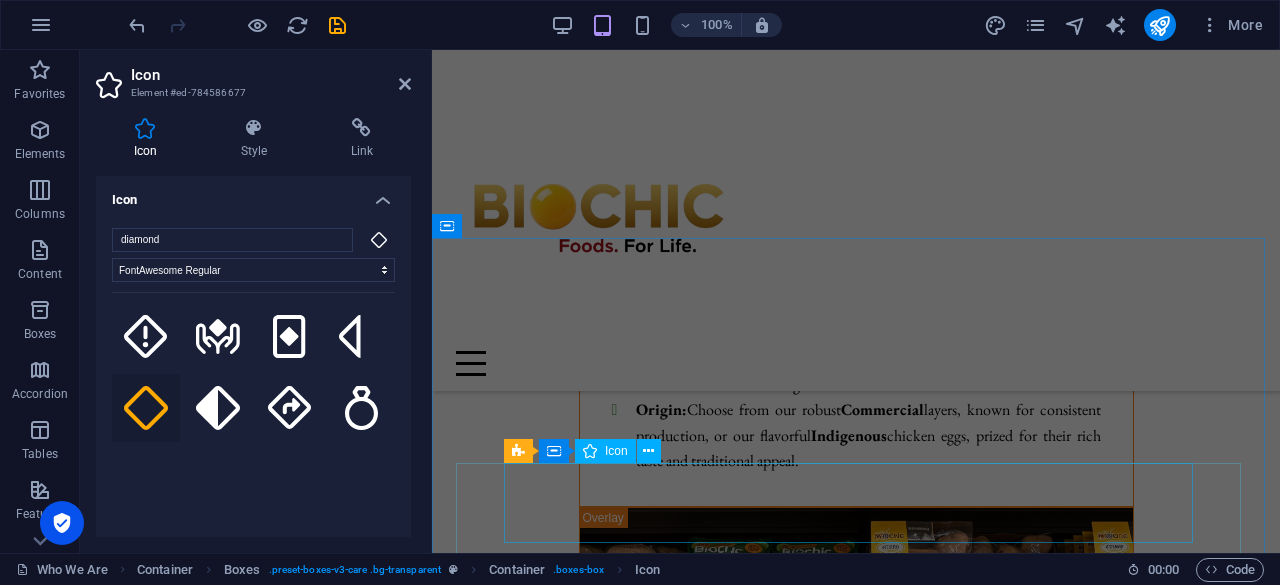 click on ".fa-secondary{opacity:.4}" at bounding box center [856, 6636] 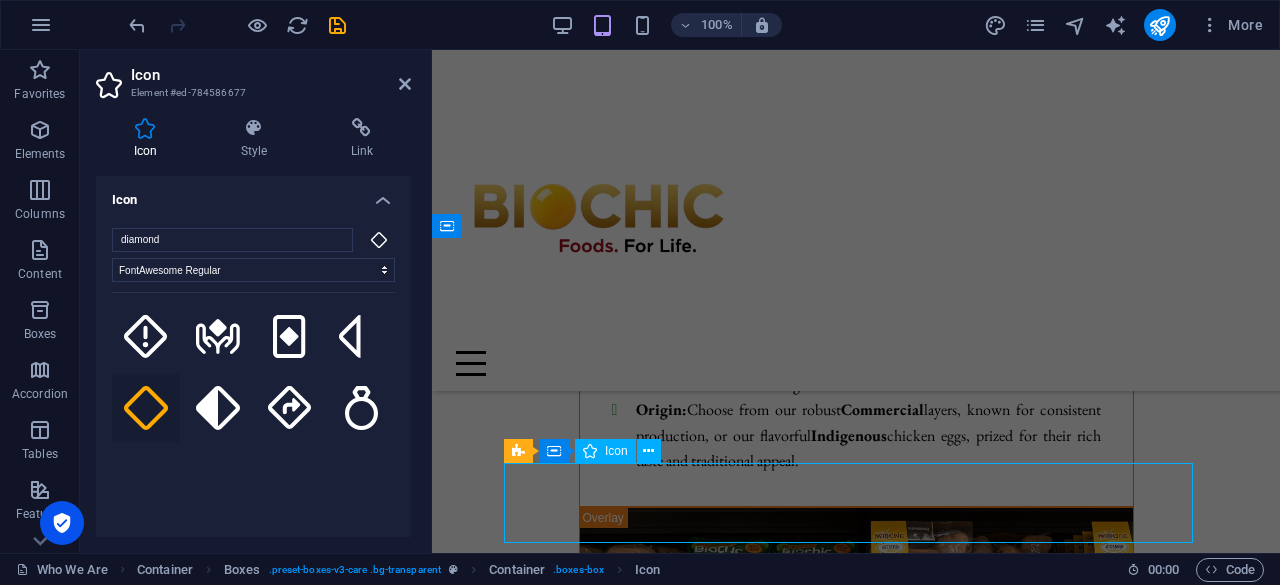 click on ".fa-secondary{opacity:.4}" at bounding box center (856, 6636) 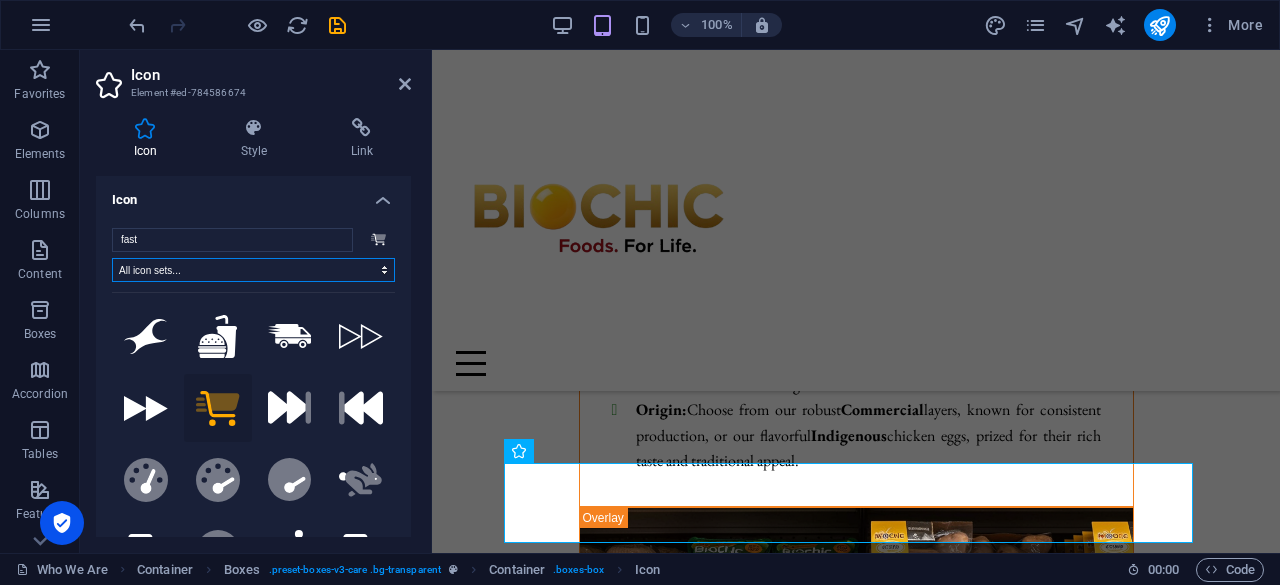 click on "All icon sets... IcoFont Ionicons FontAwesome Brands FontAwesome Duotone FontAwesome Solid FontAwesome Regular FontAwesome Light FontAwesome Thin FontAwesome Sharp Solid FontAwesome Sharp Regular FontAwesome Sharp Light FontAwesome Sharp Thin" at bounding box center [253, 270] 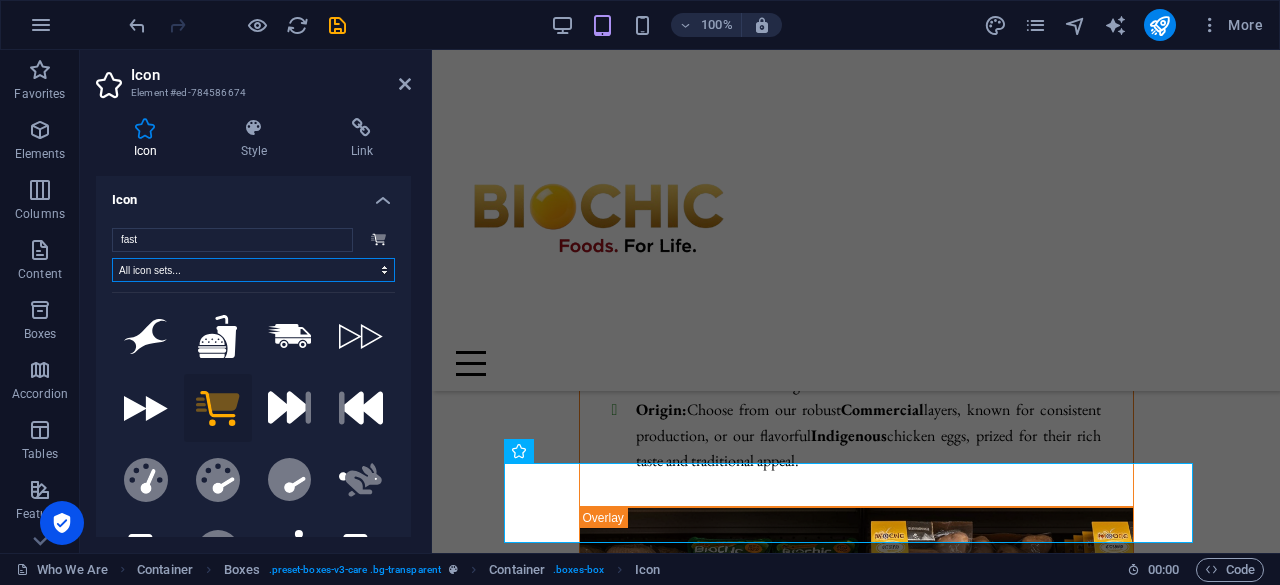 select on "font-awesome-regular" 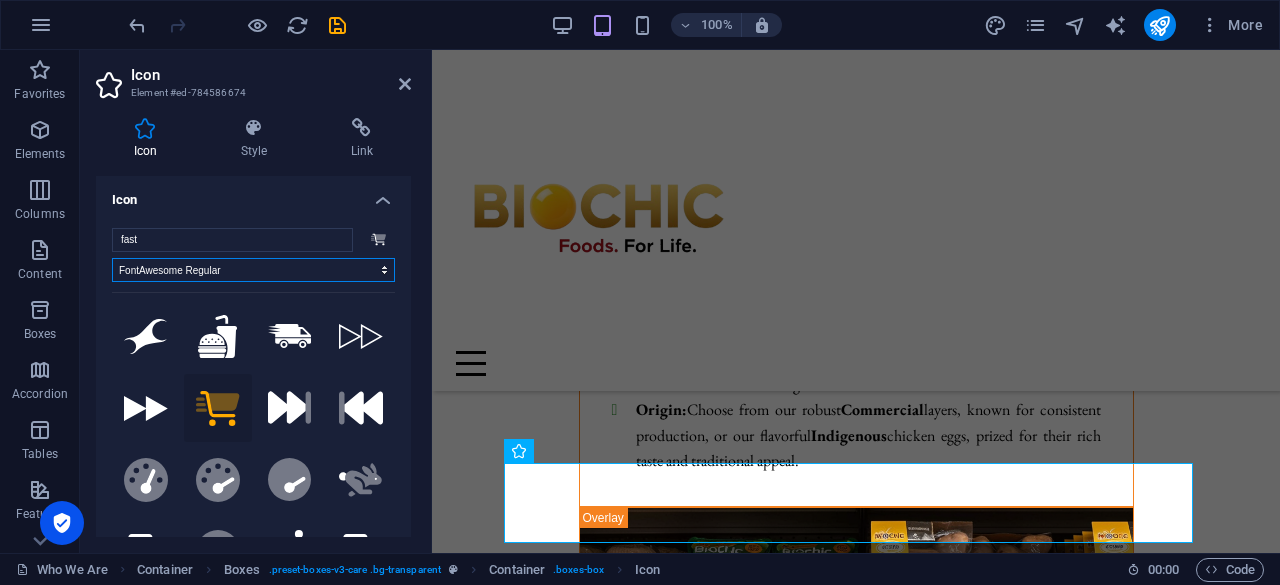click on "All icon sets... IcoFont Ionicons FontAwesome Brands FontAwesome Duotone FontAwesome Solid FontAwesome Regular FontAwesome Light FontAwesome Thin FontAwesome Sharp Solid FontAwesome Sharp Regular FontAwesome Sharp Light FontAwesome Sharp Thin" at bounding box center [253, 270] 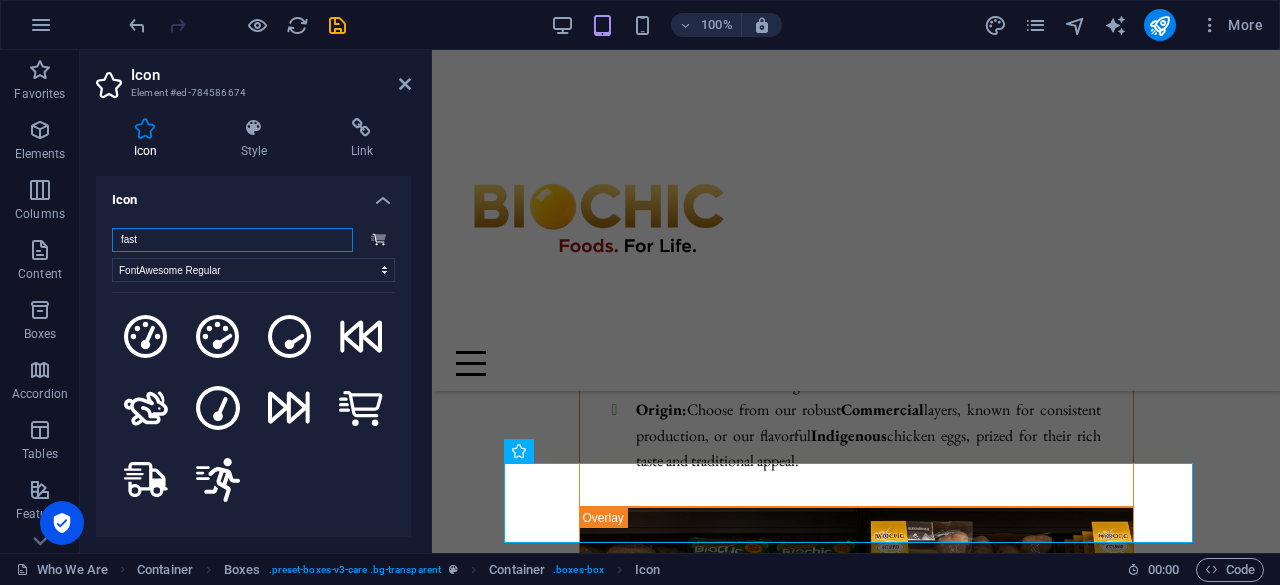 click on "fast" at bounding box center [232, 240] 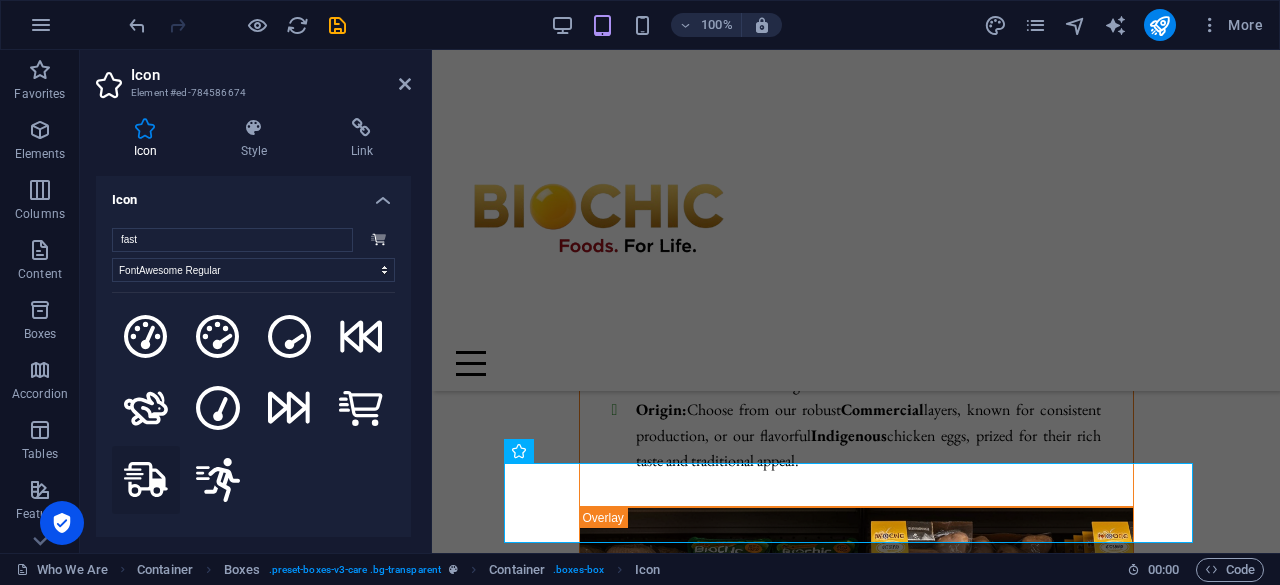 click 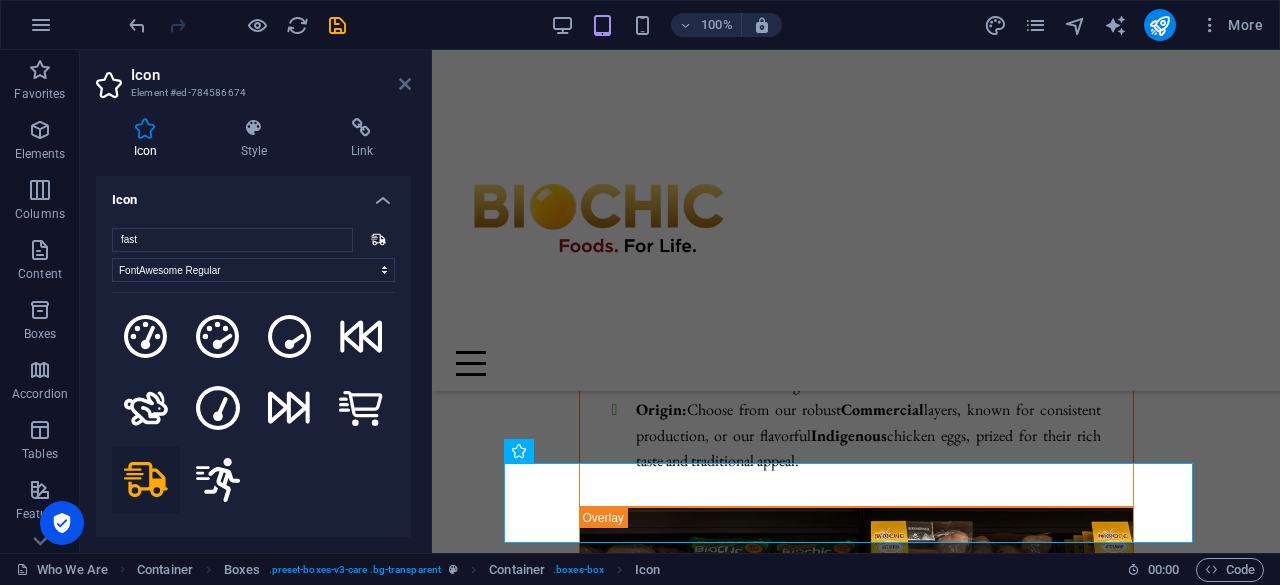 click at bounding box center [405, 84] 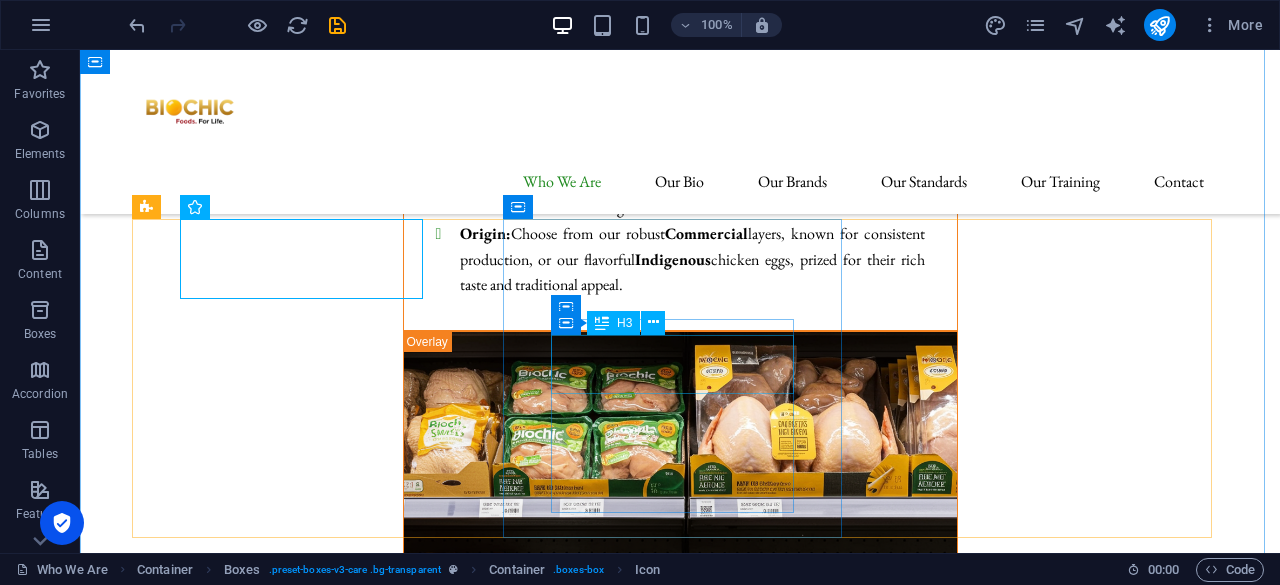 scroll, scrollTop: 8938, scrollLeft: 0, axis: vertical 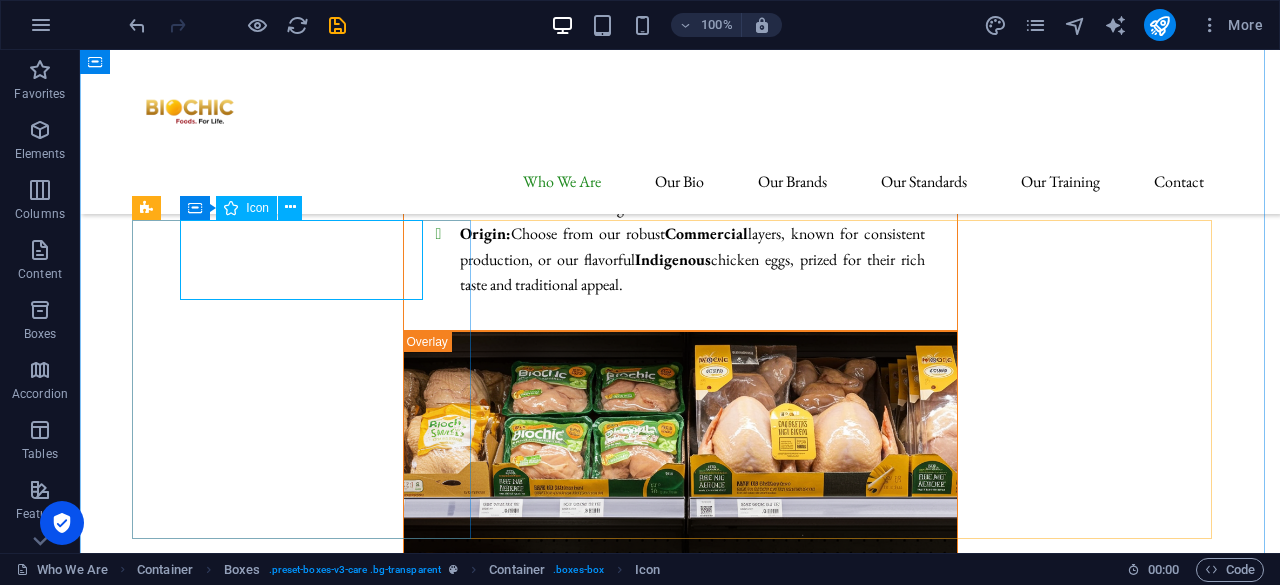 click at bounding box center [309, 6556] 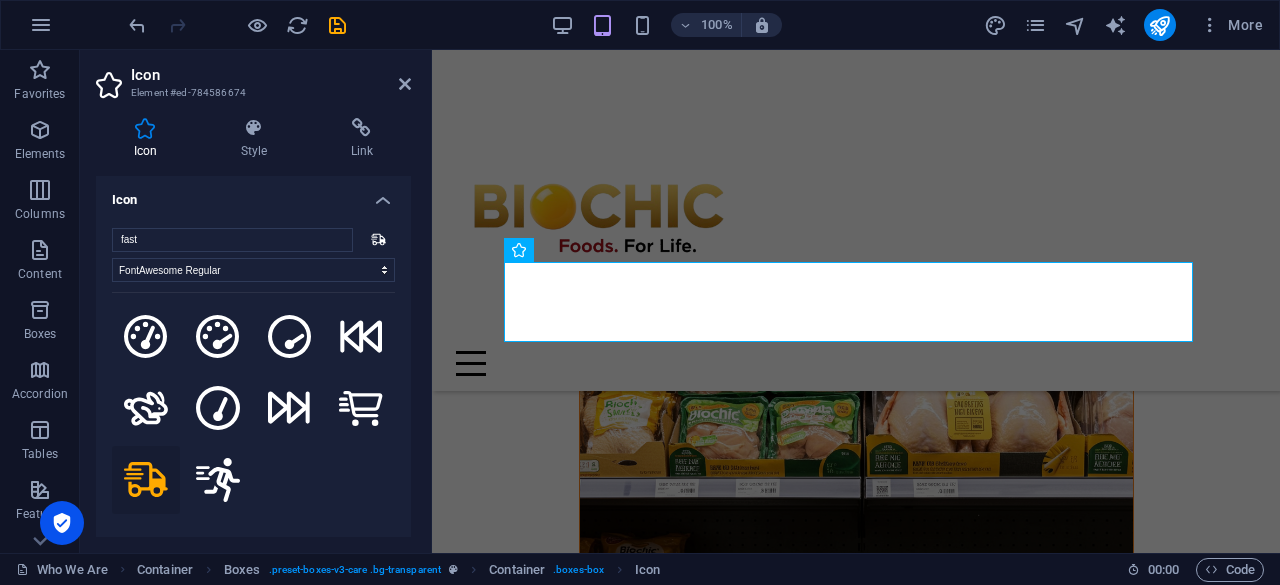 scroll, scrollTop: 9551, scrollLeft: 0, axis: vertical 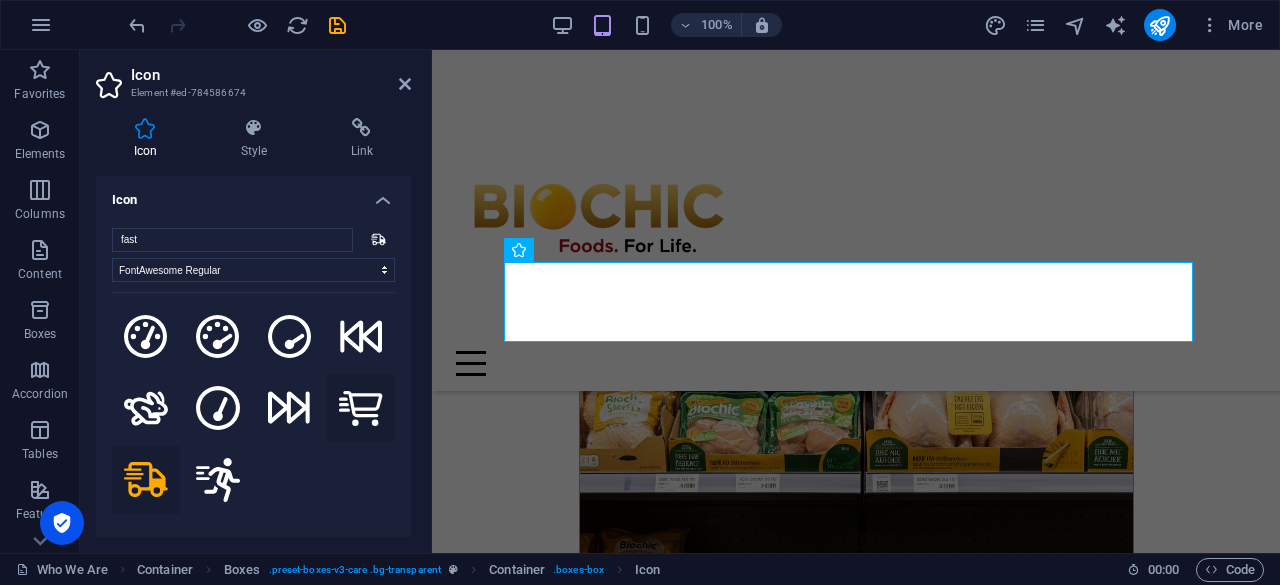 click 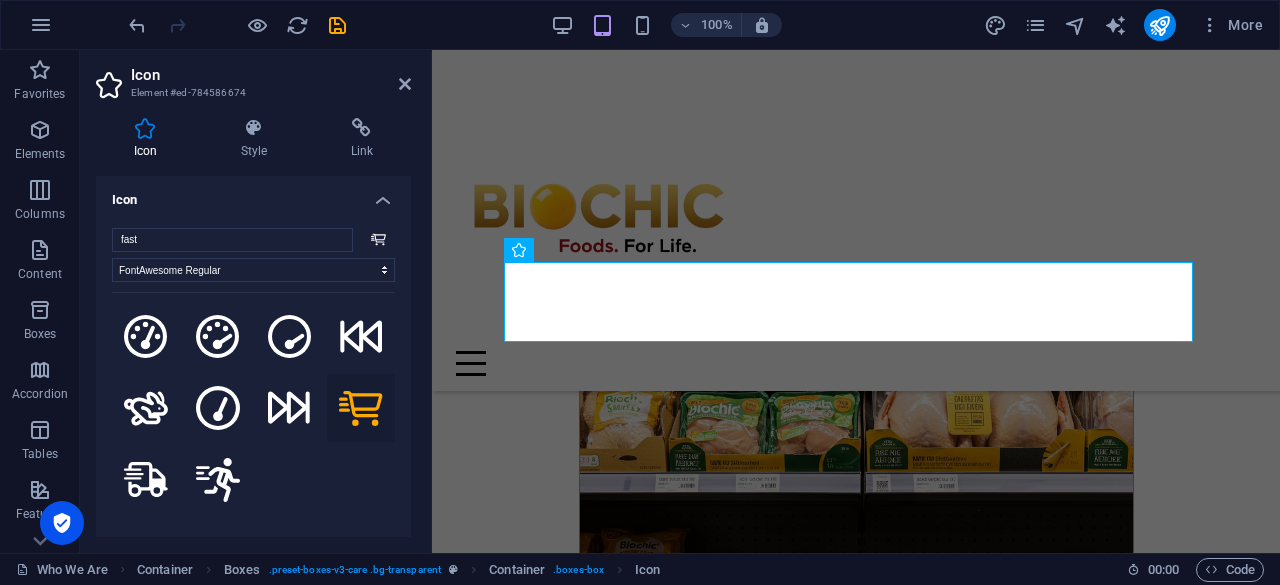 click 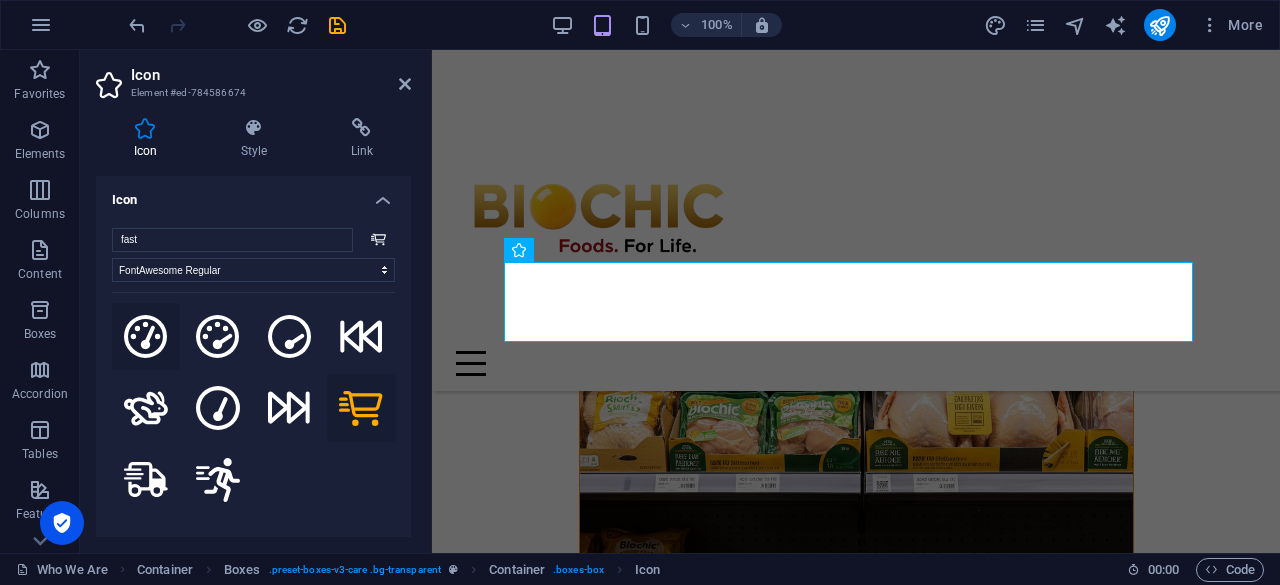 click 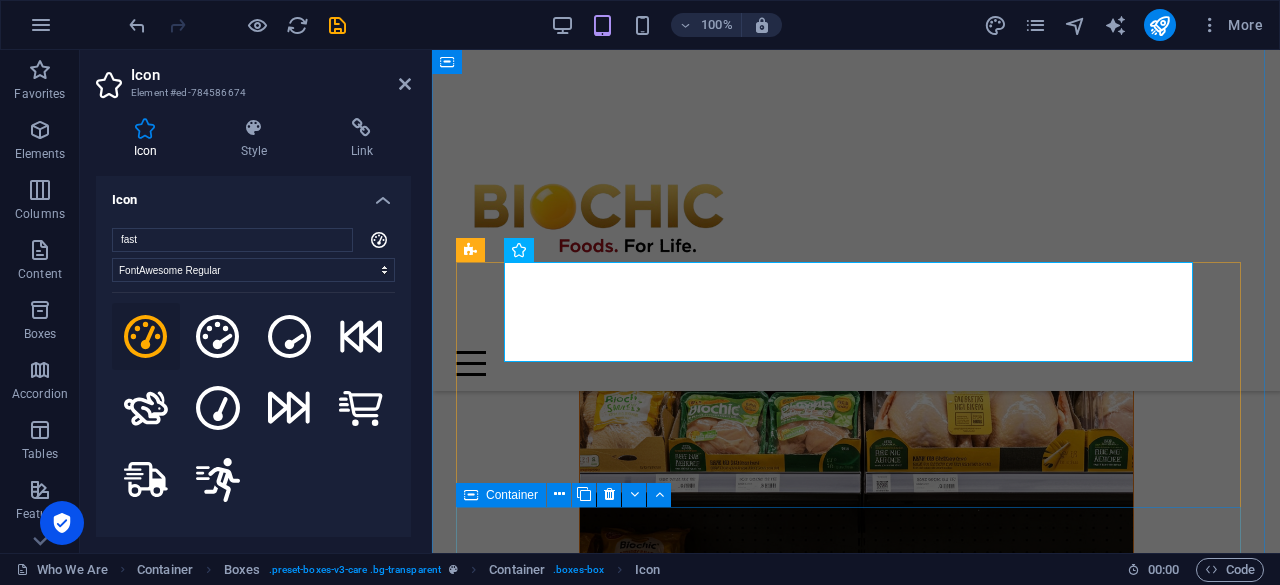 click on "Uncompromising Quality Control From farm to fork,  every Biochic product undergoes rigorous checks  to meet the highest standards of safety and excellence." at bounding box center [856, 6738] 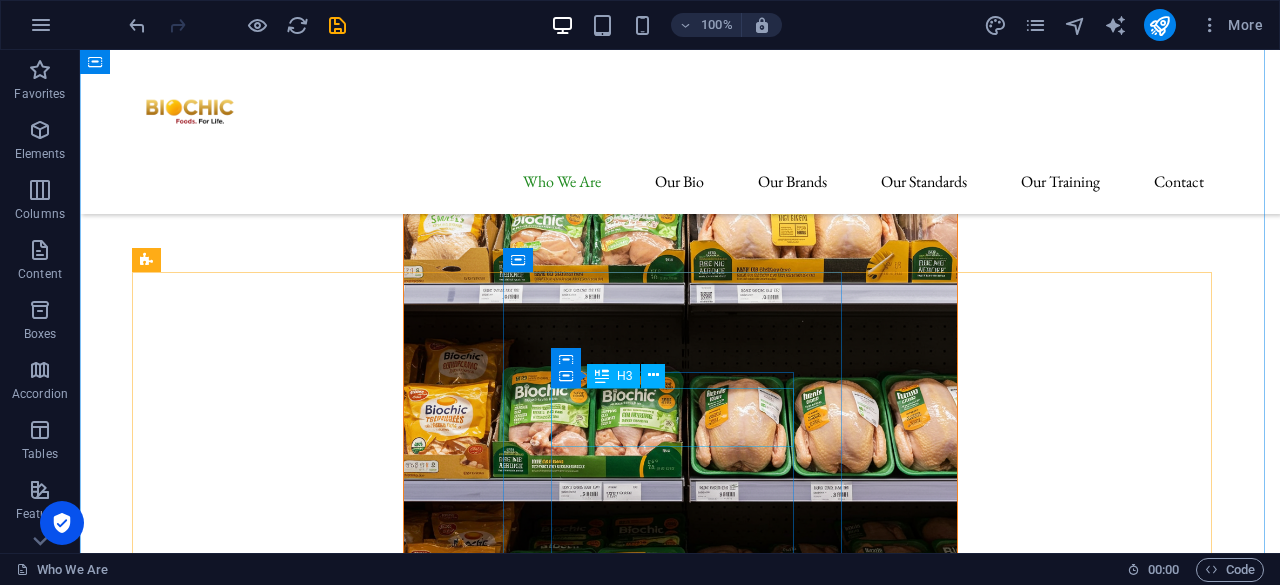 scroll, scrollTop: 8882, scrollLeft: 0, axis: vertical 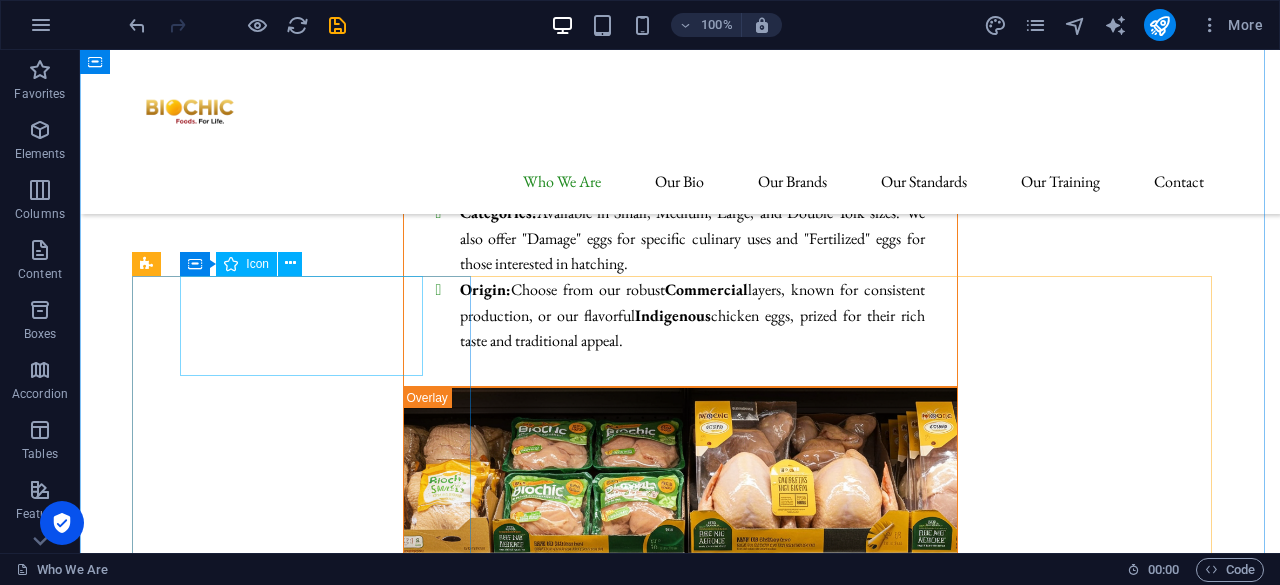 click at bounding box center [309, 6622] 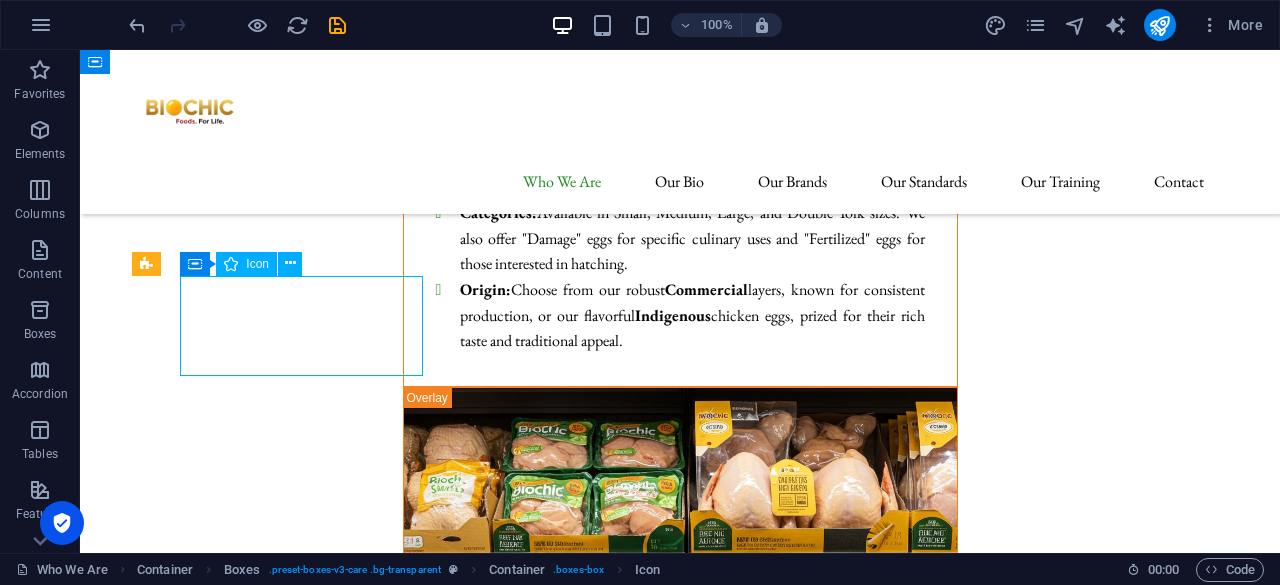 click at bounding box center [309, 6622] 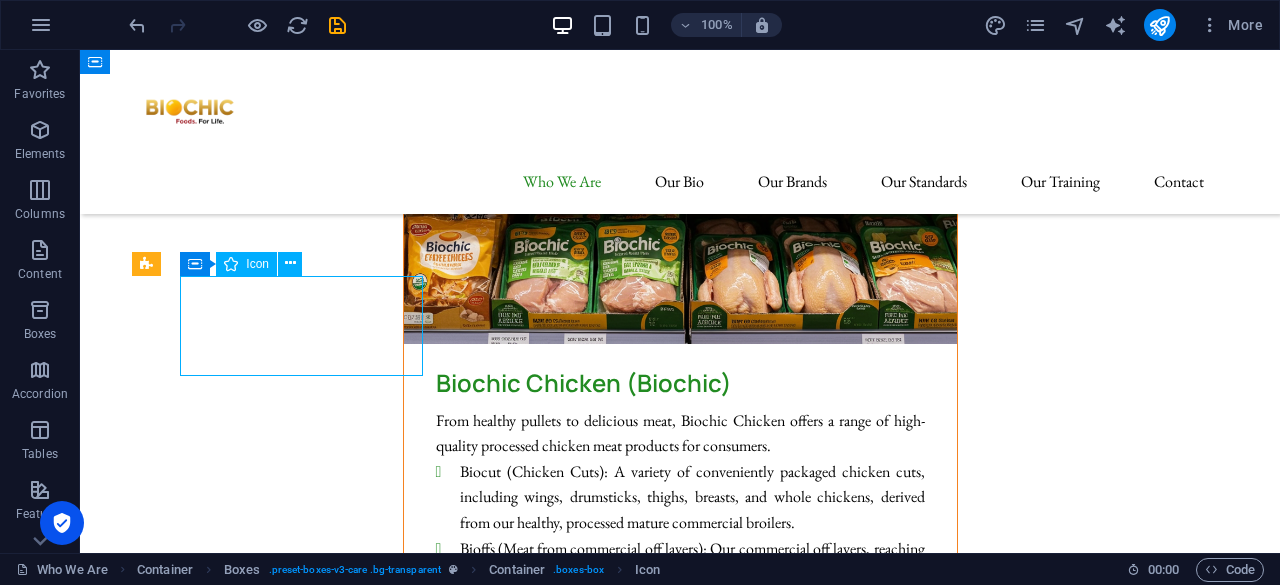 select on "font-awesome-regular" 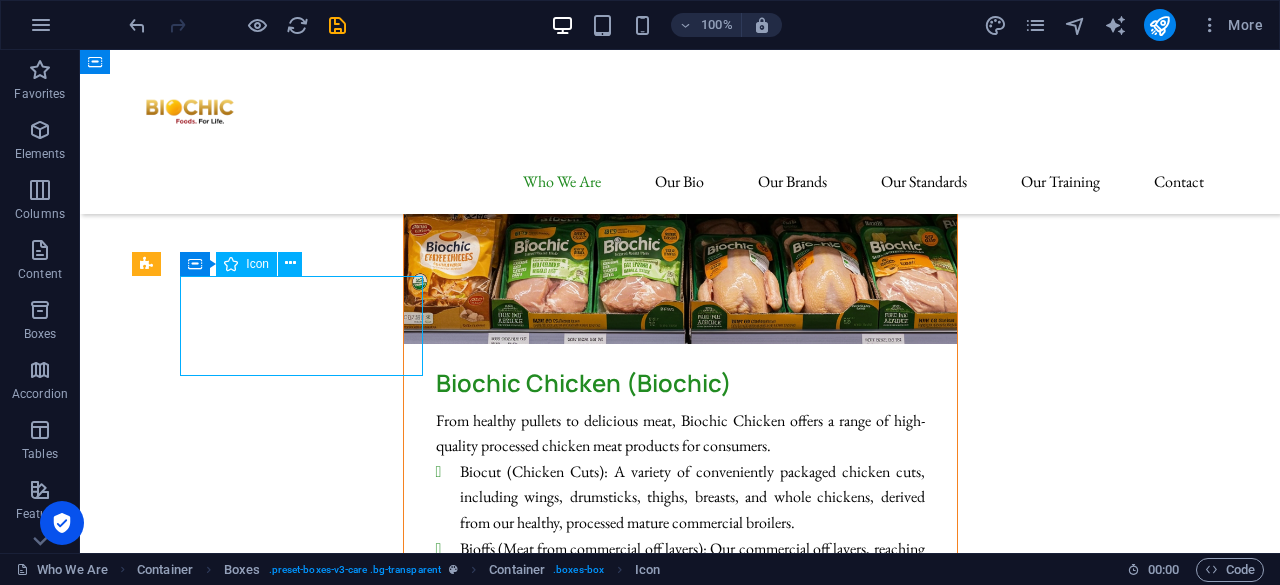 select on "px" 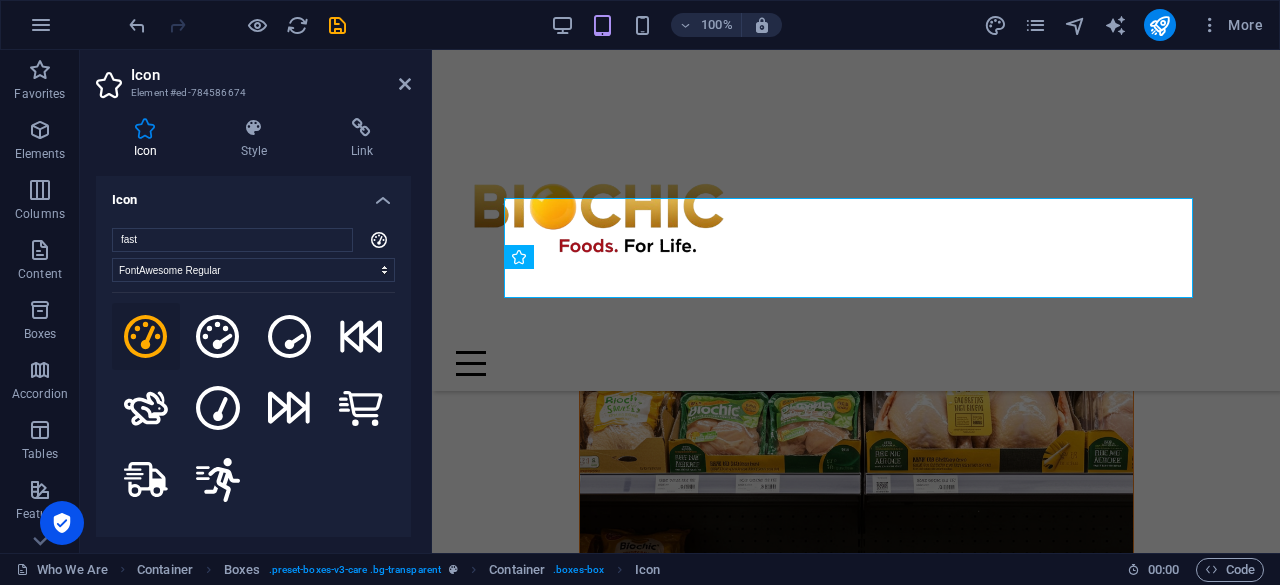 scroll, scrollTop: 9561, scrollLeft: 0, axis: vertical 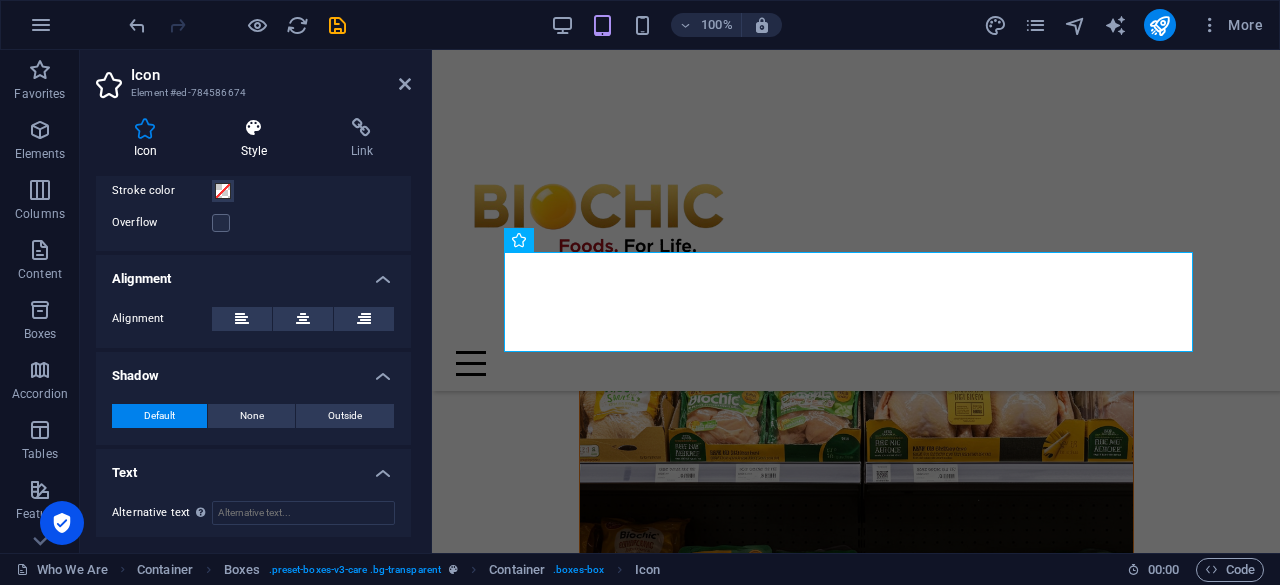 click on "Style" at bounding box center (258, 139) 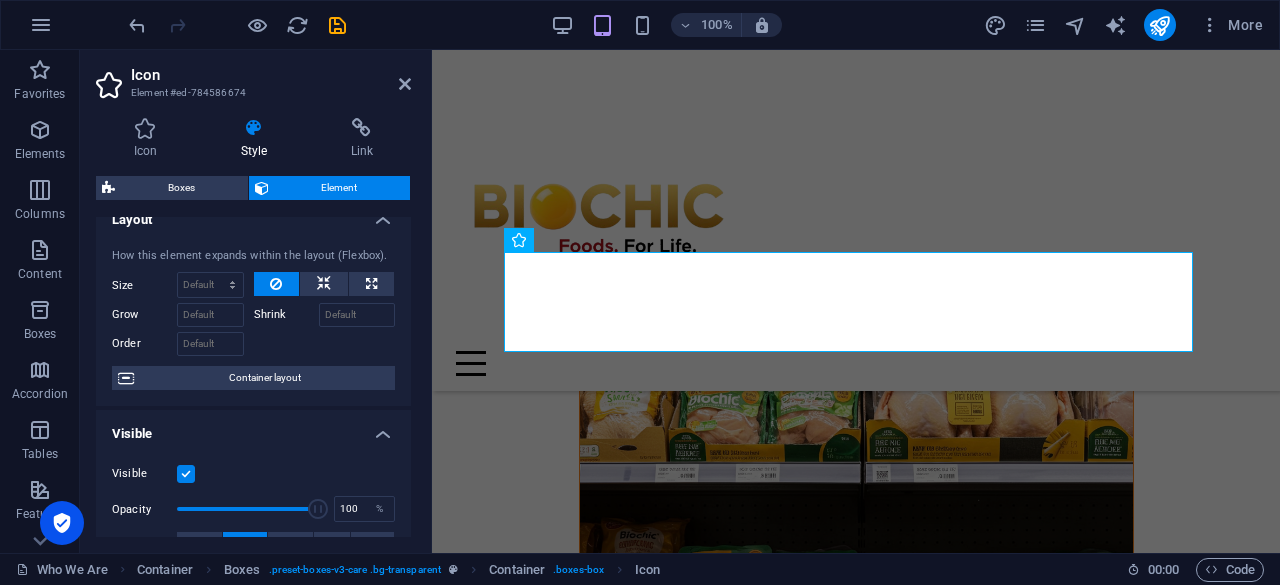 scroll, scrollTop: 0, scrollLeft: 0, axis: both 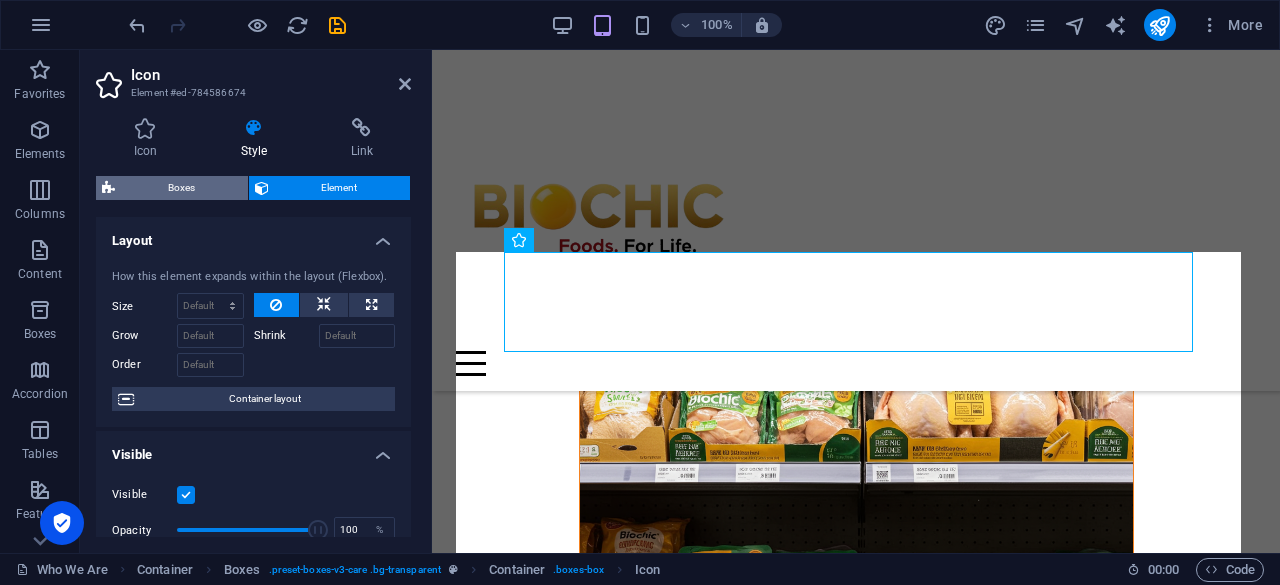 click on "Boxes" at bounding box center (181, 188) 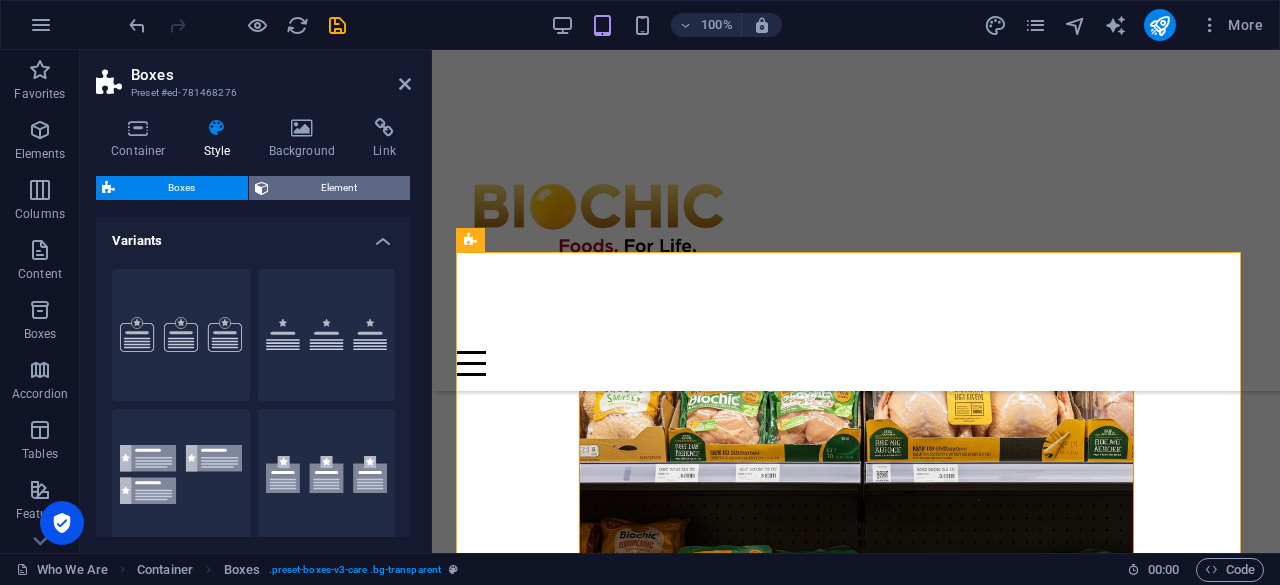 click on "Element" at bounding box center [340, 188] 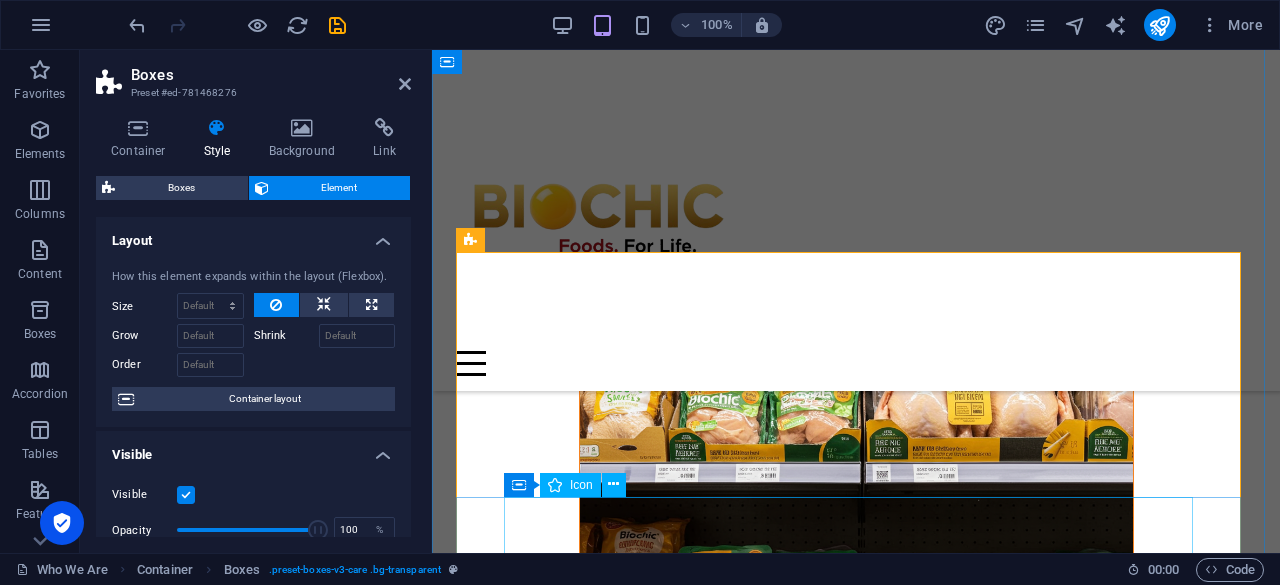 click at bounding box center [856, 6672] 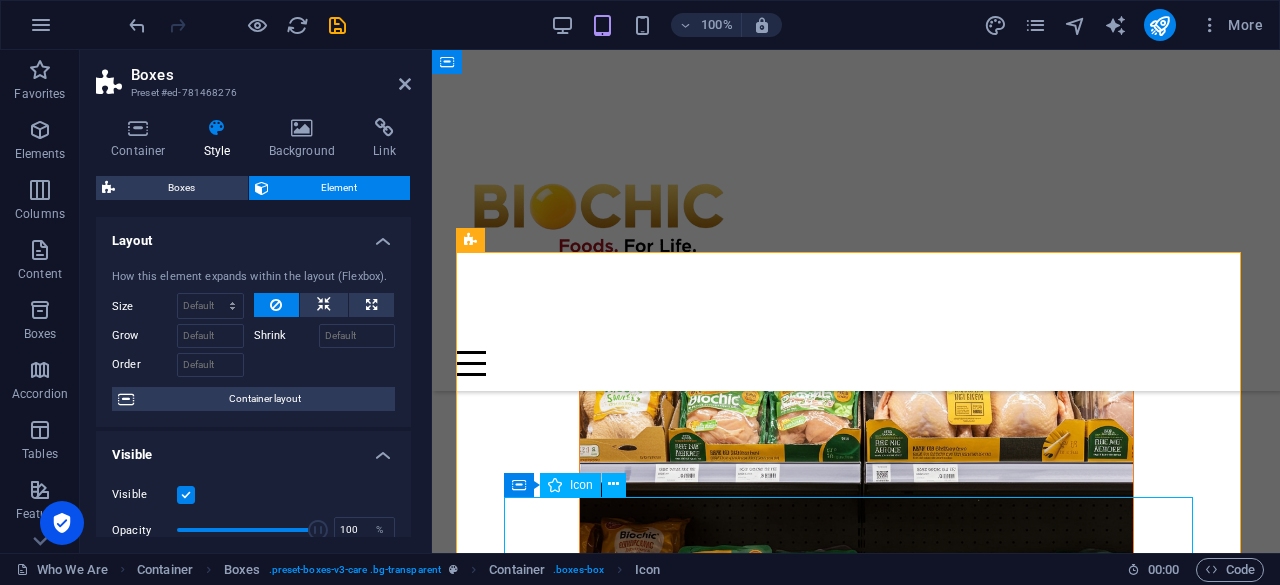 click at bounding box center (856, 6672) 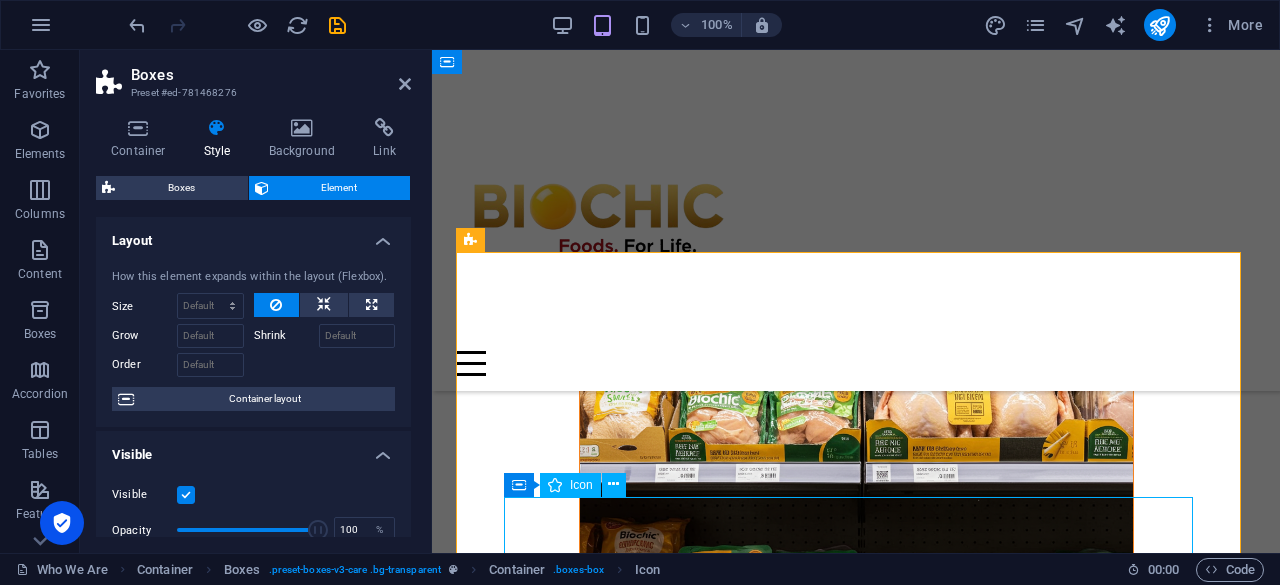 click at bounding box center [856, 6672] 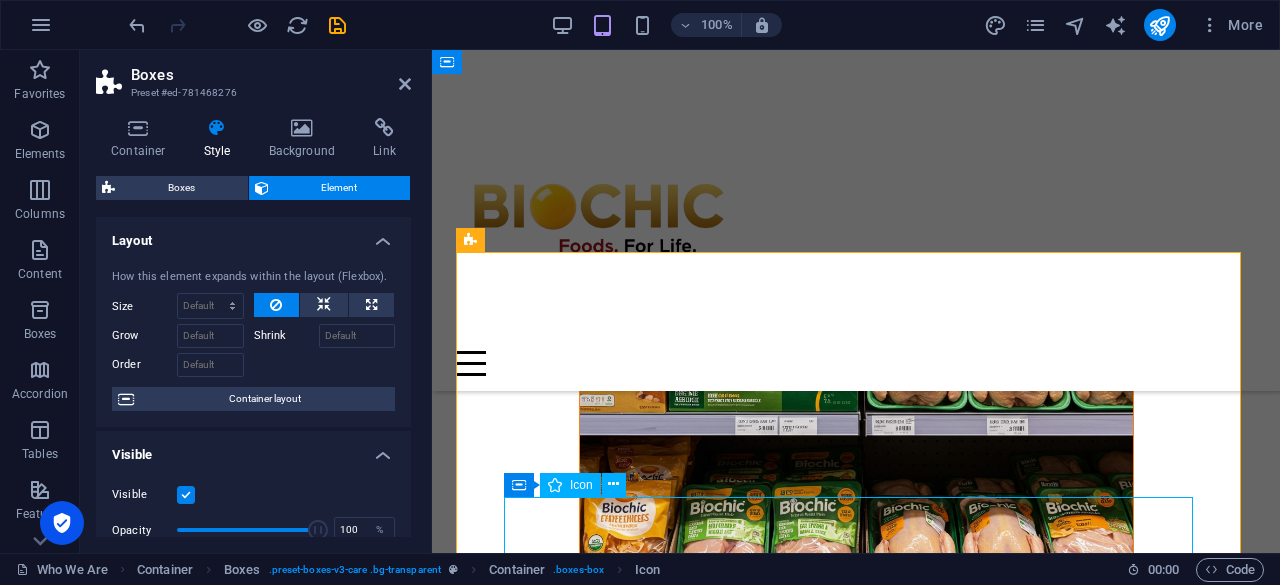 select on "font-awesome-regular" 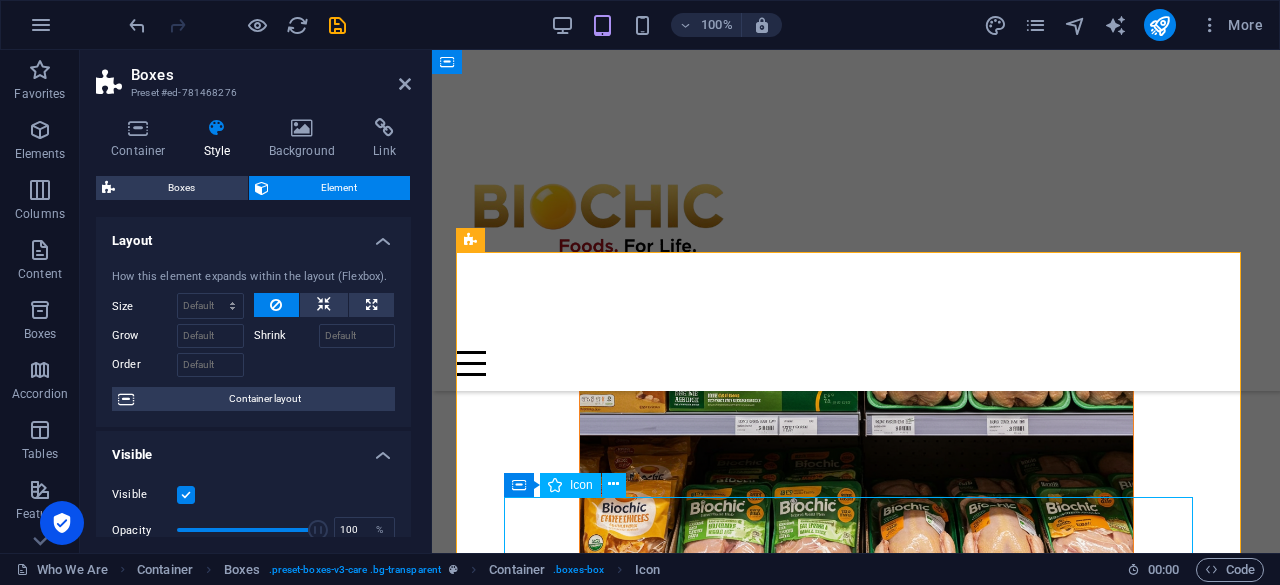 select on "xMidYMid" 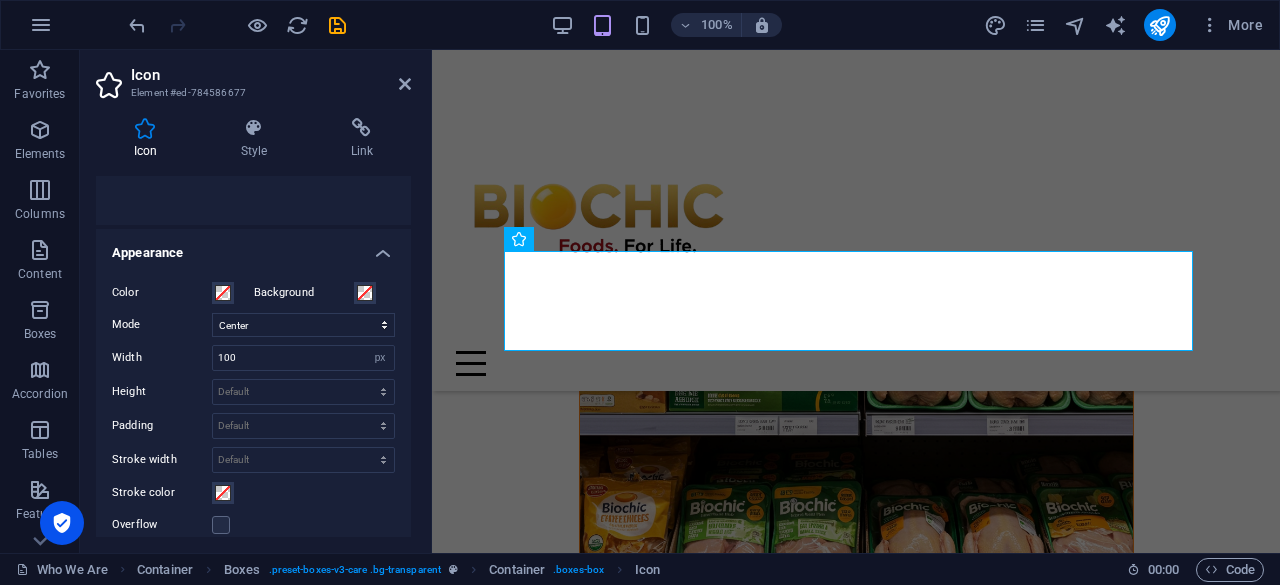 scroll, scrollTop: 385, scrollLeft: 0, axis: vertical 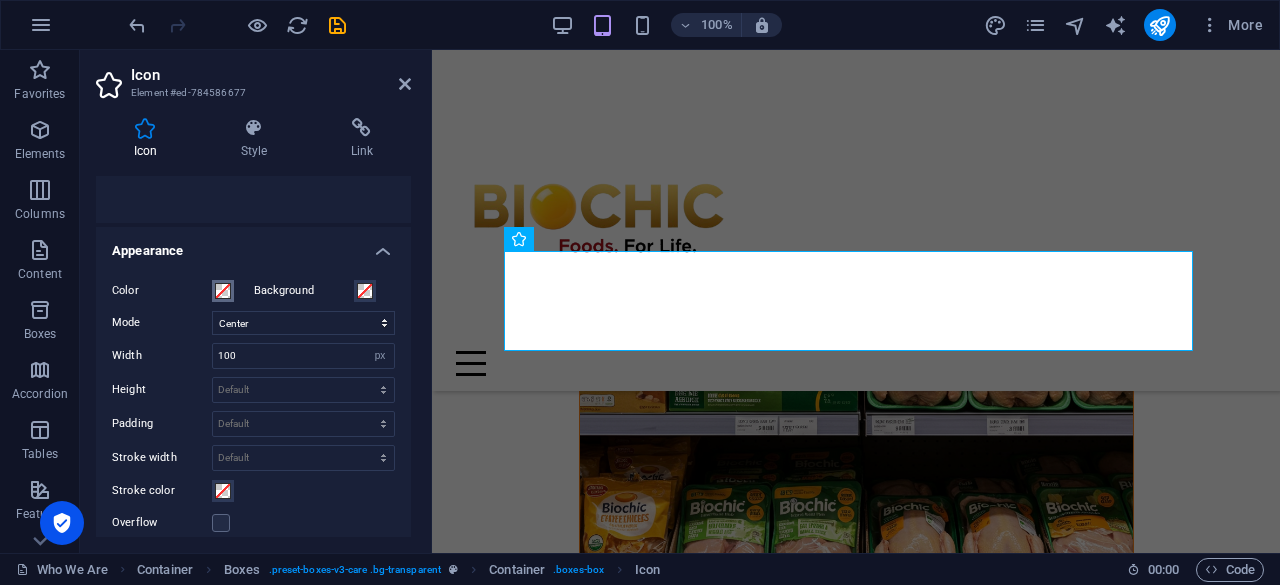 click at bounding box center [223, 291] 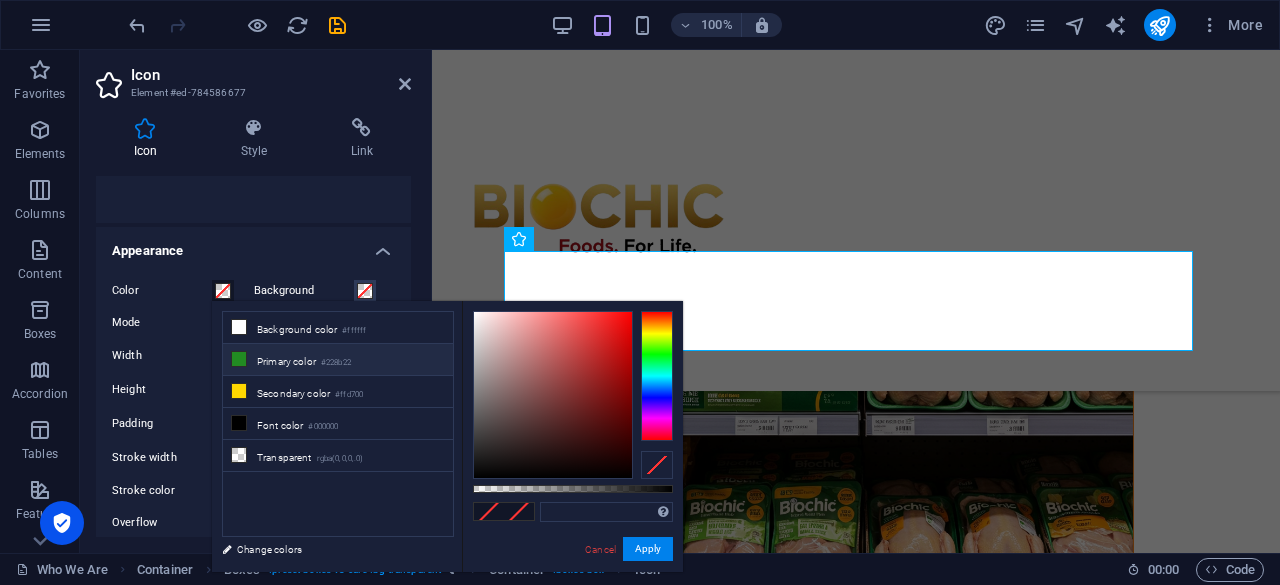click on "Primary color
#228b22" at bounding box center [338, 360] 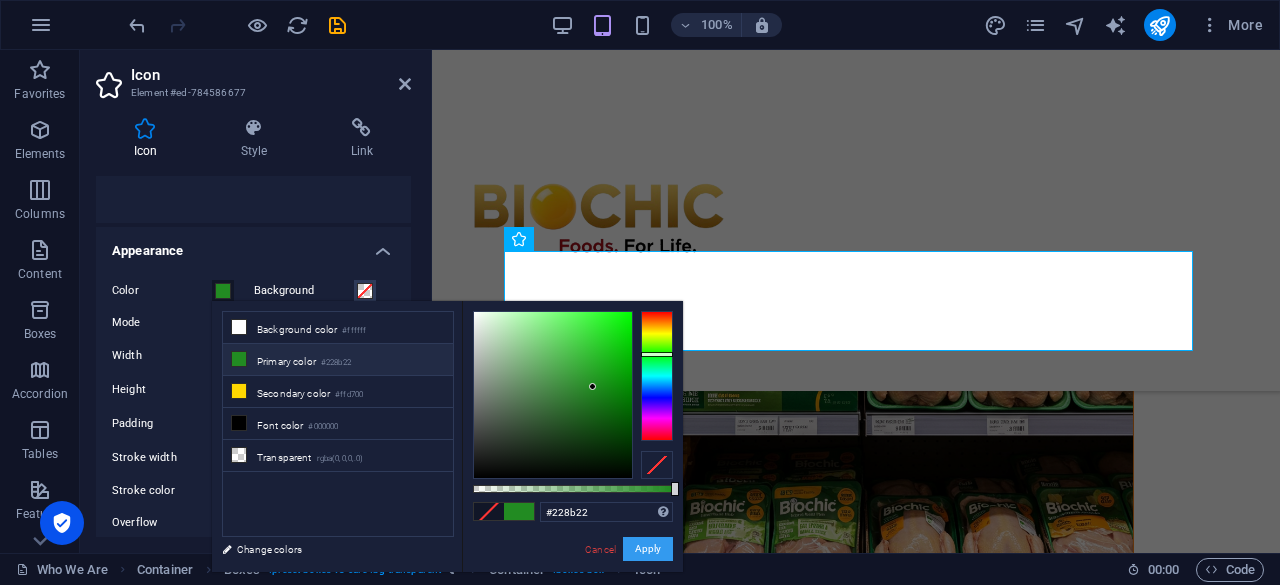 click on "Apply" at bounding box center (648, 549) 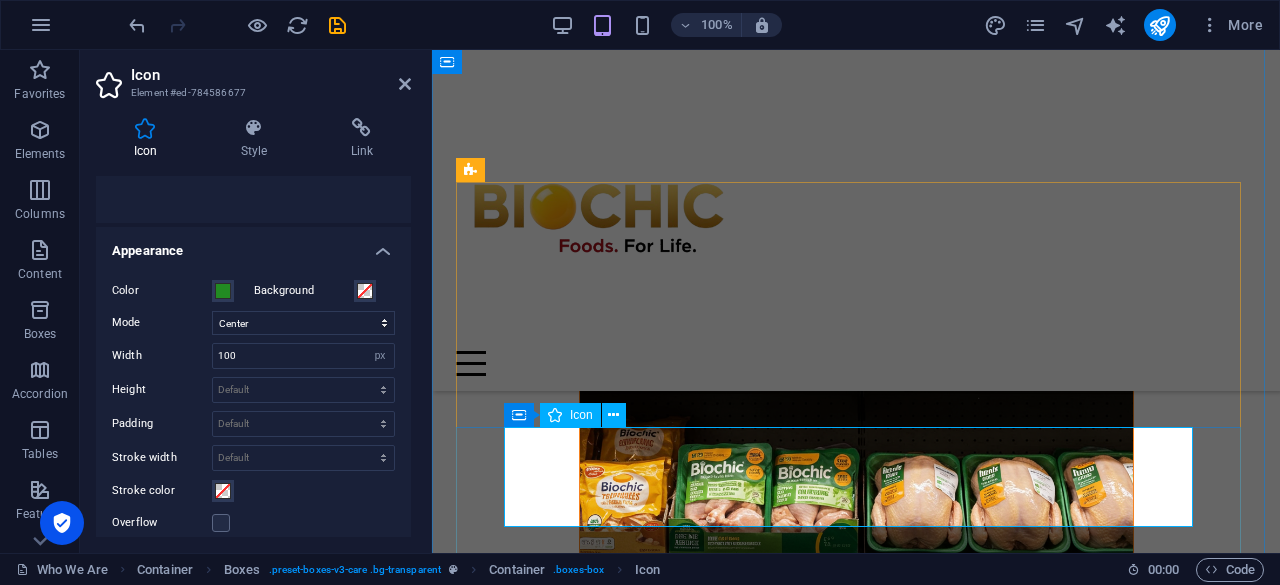 scroll, scrollTop: 9668, scrollLeft: 0, axis: vertical 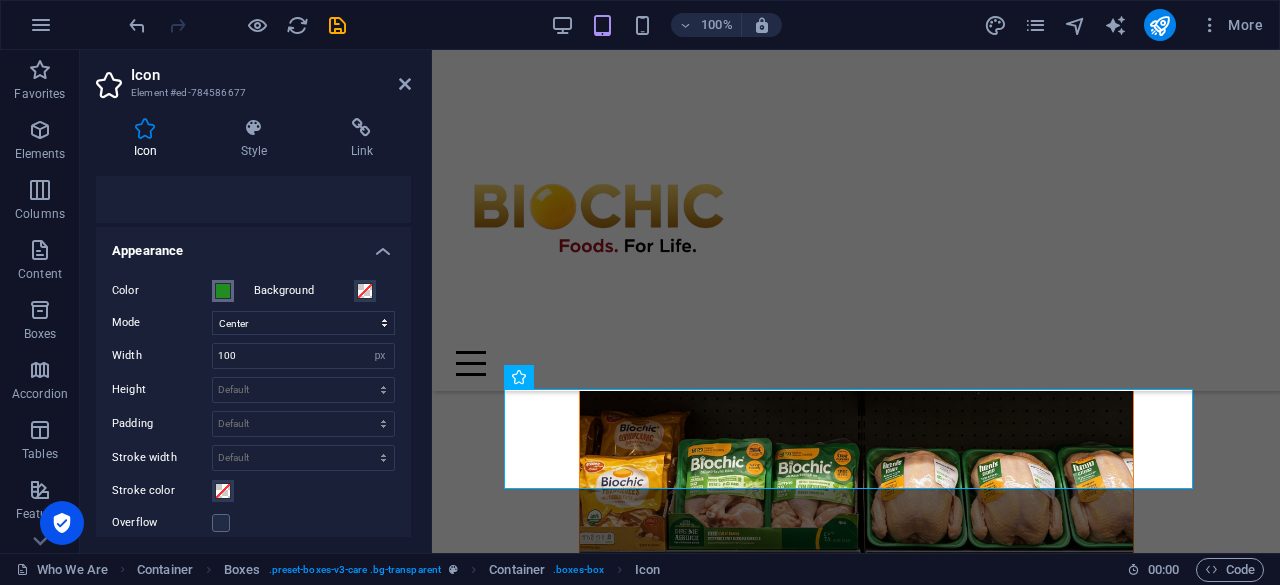 click at bounding box center [223, 291] 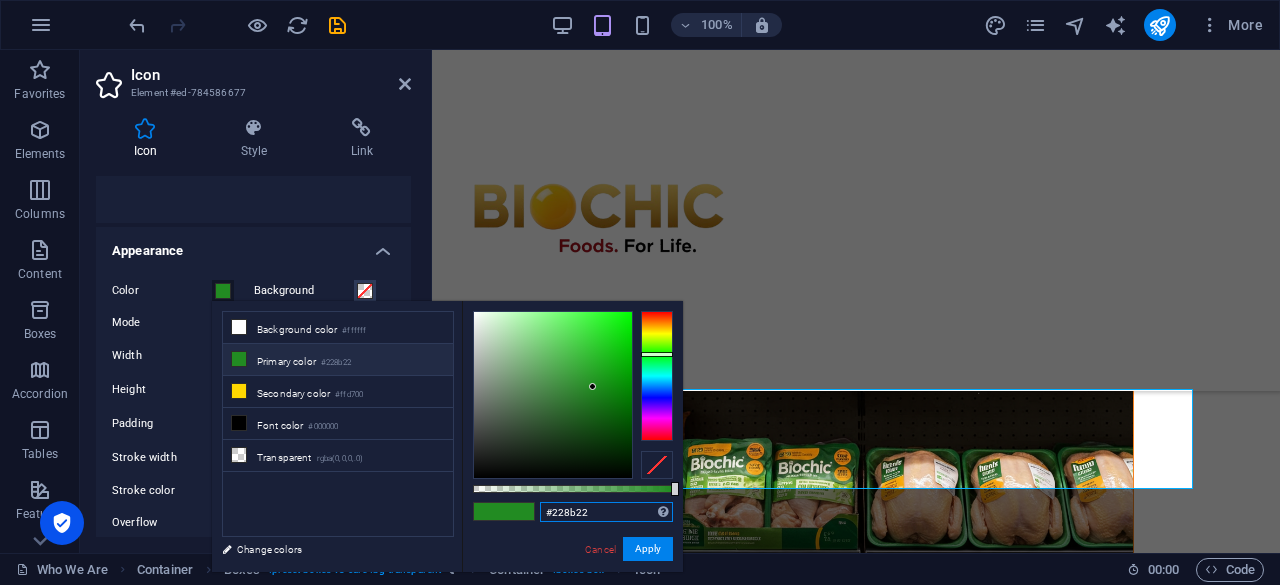 click on "#228b22" at bounding box center (606, 512) 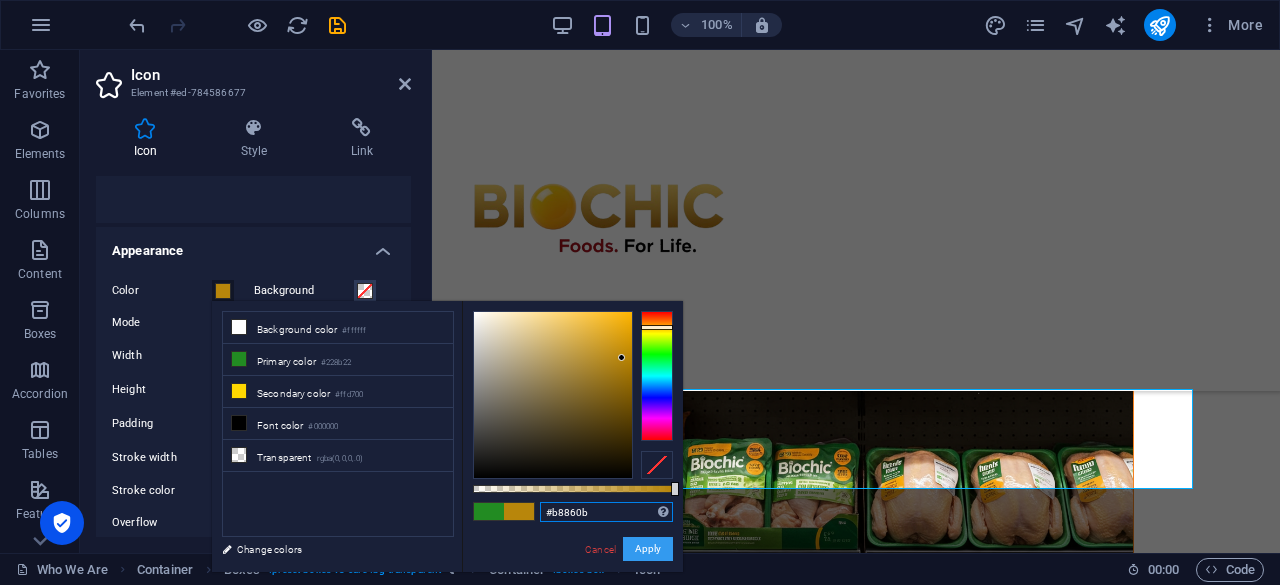 type on "#b8860b" 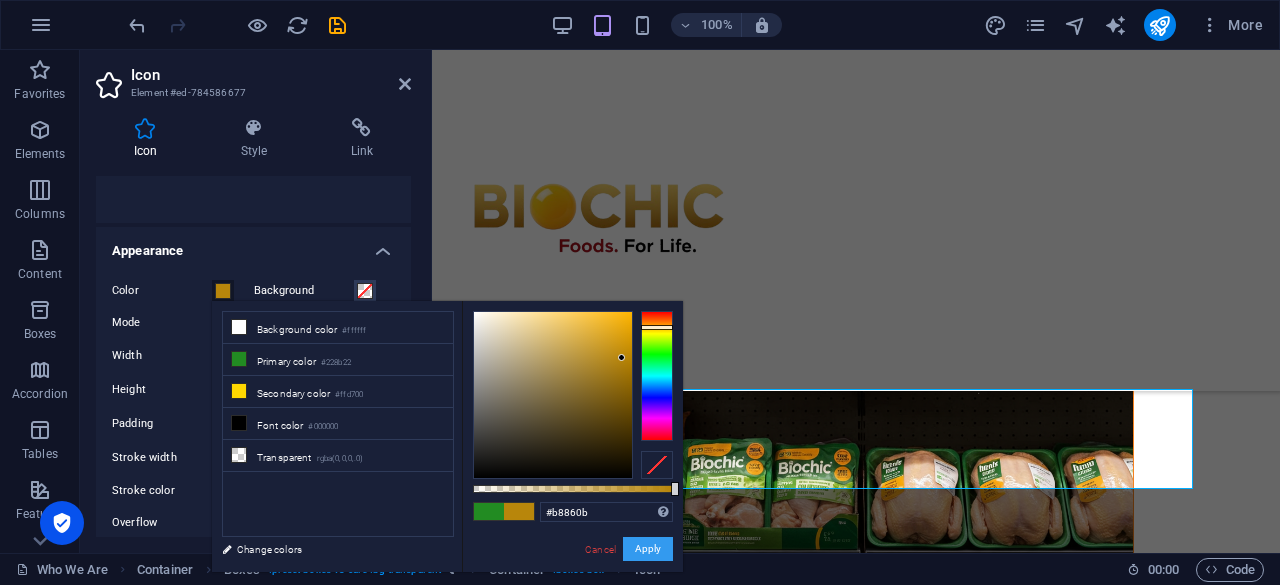 click on "Apply" at bounding box center [648, 549] 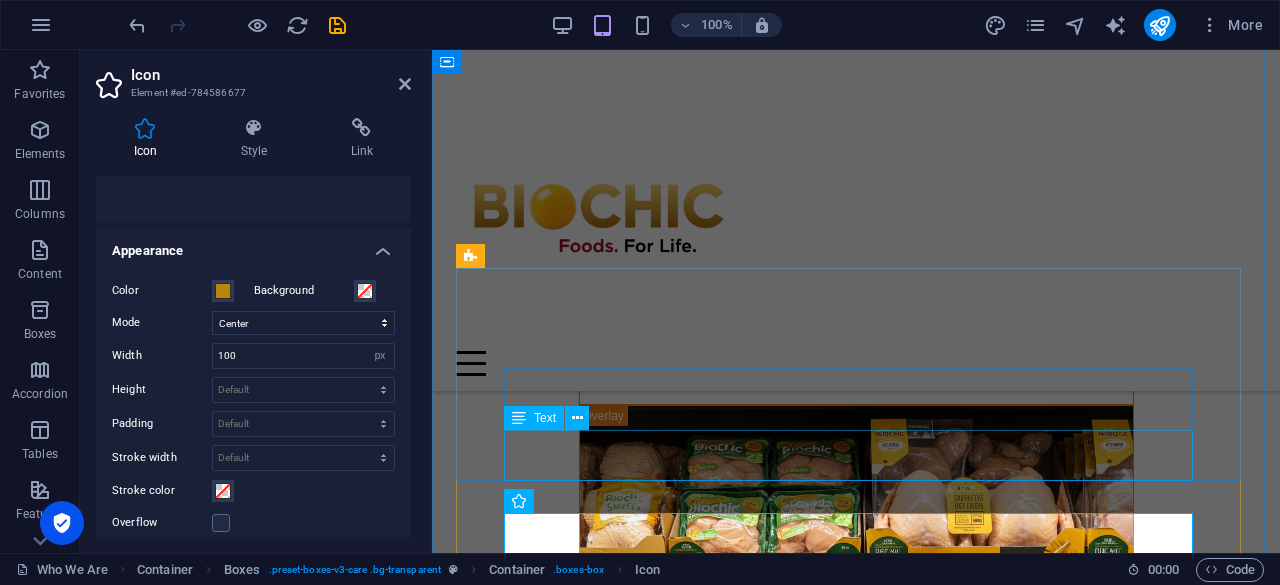 scroll, scrollTop: 9450, scrollLeft: 0, axis: vertical 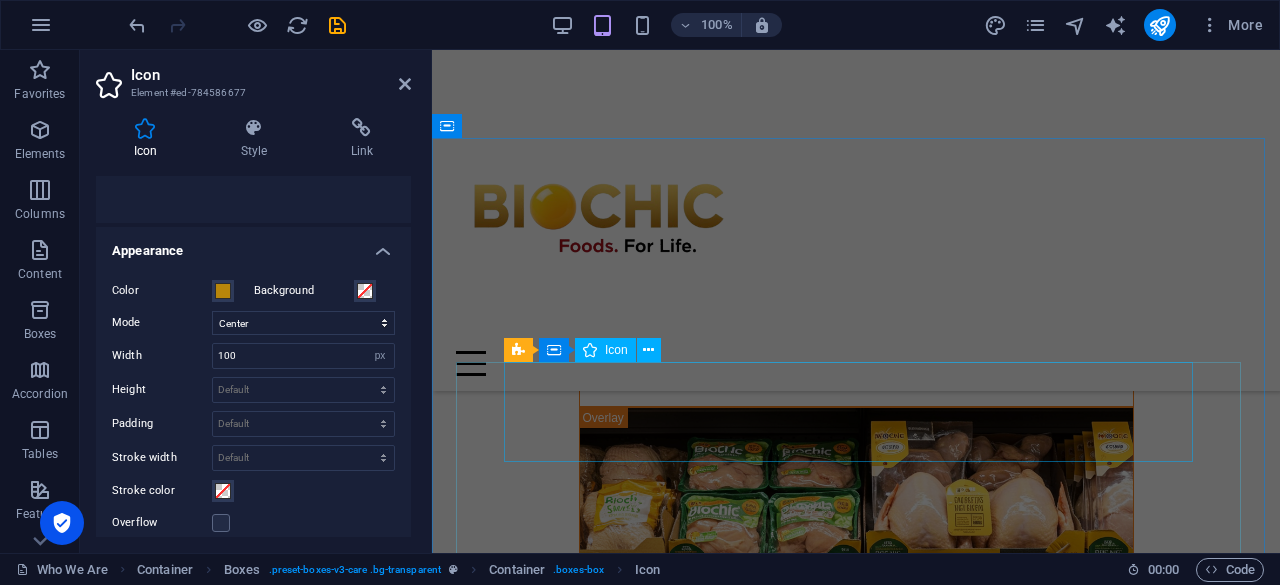 click at bounding box center [856, 6546] 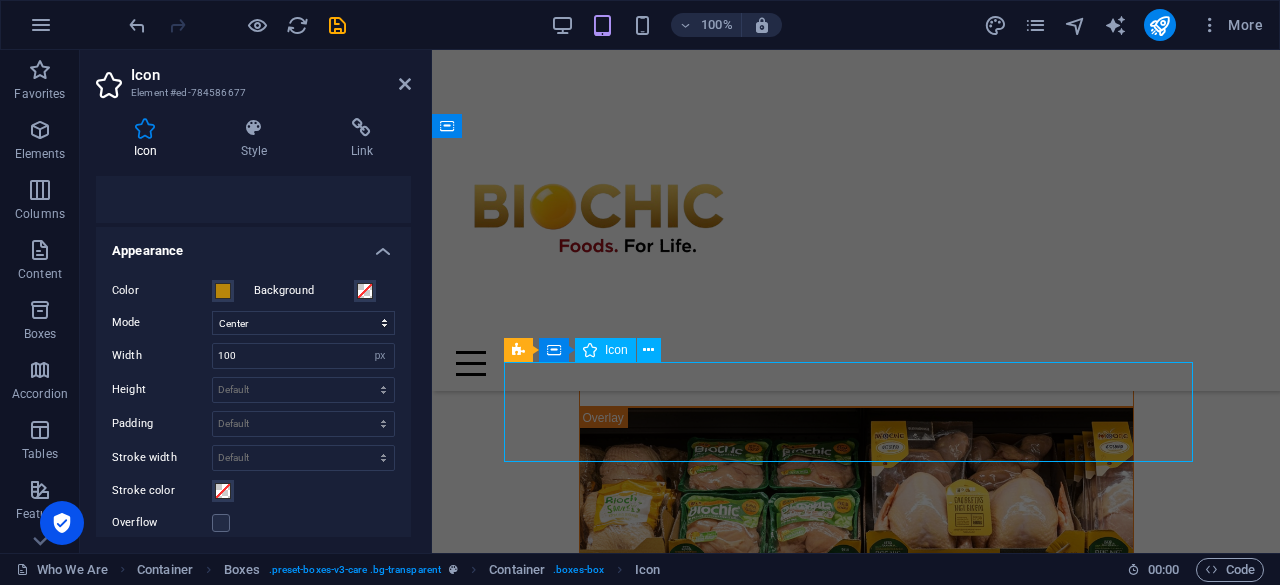 click at bounding box center [856, 6546] 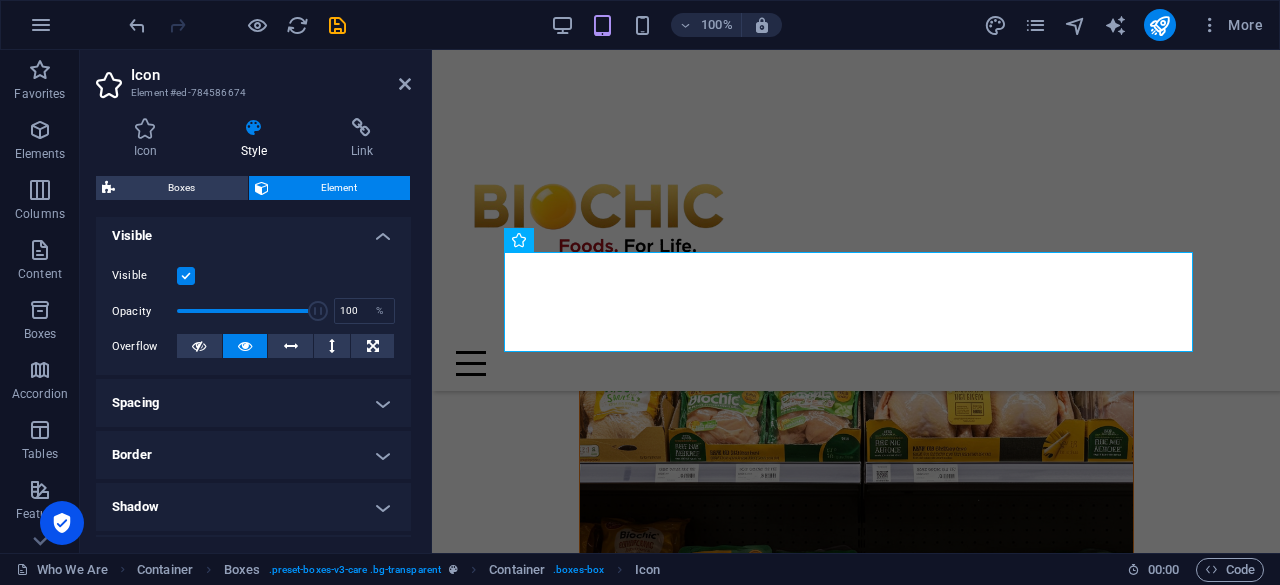 scroll, scrollTop: 0, scrollLeft: 0, axis: both 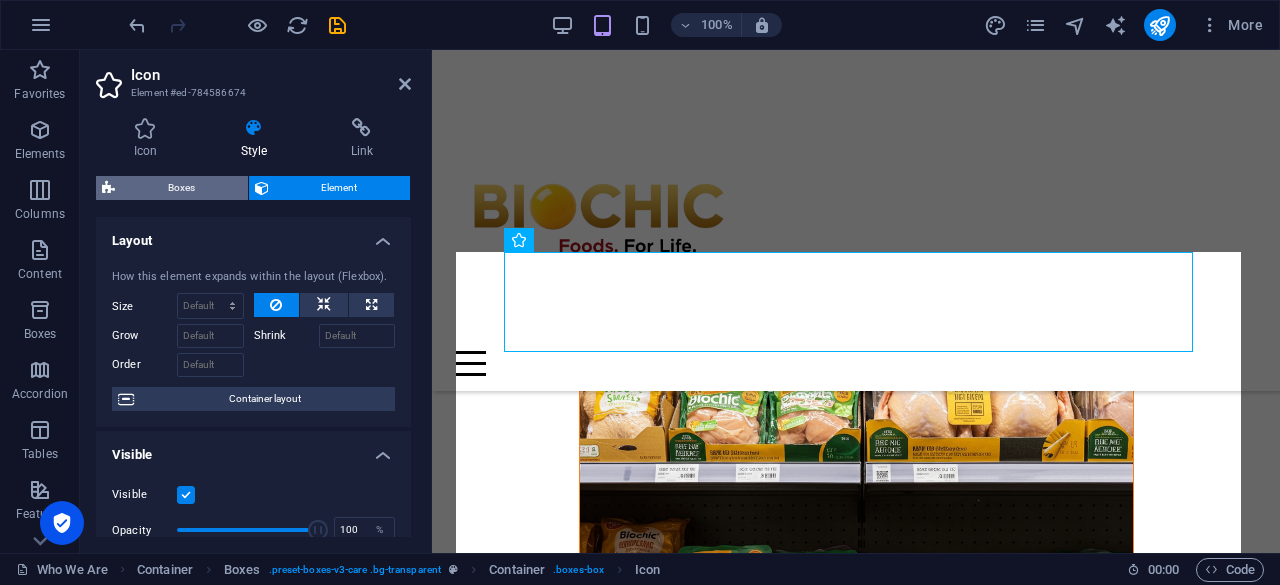 click on "Boxes" at bounding box center (181, 188) 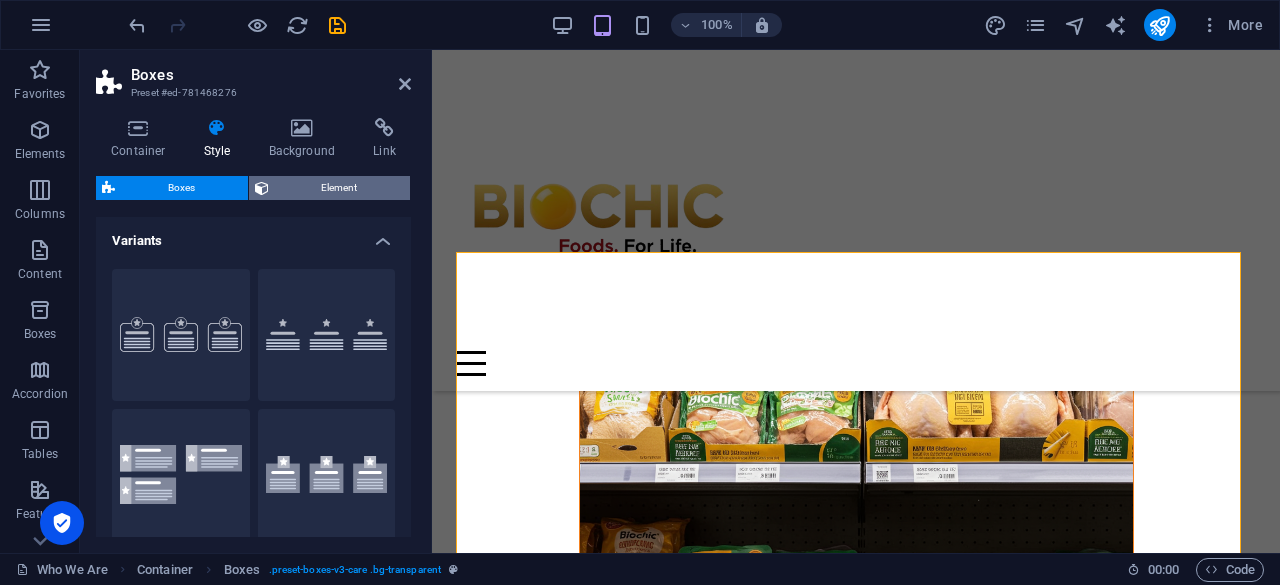 click on "Element" at bounding box center [340, 188] 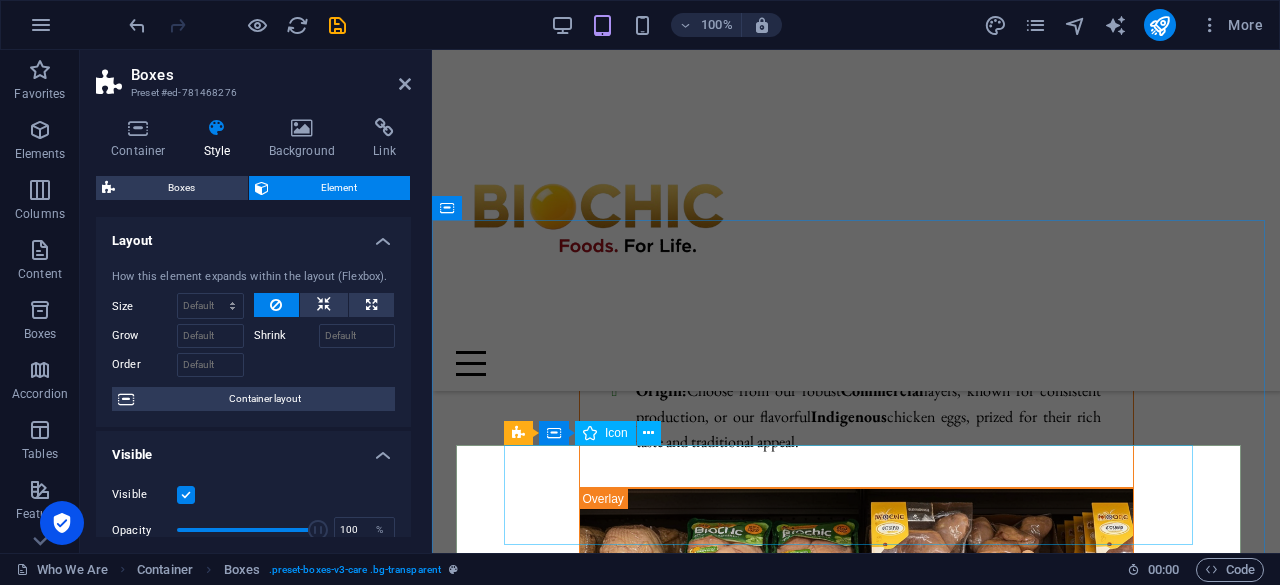 scroll, scrollTop: 9366, scrollLeft: 0, axis: vertical 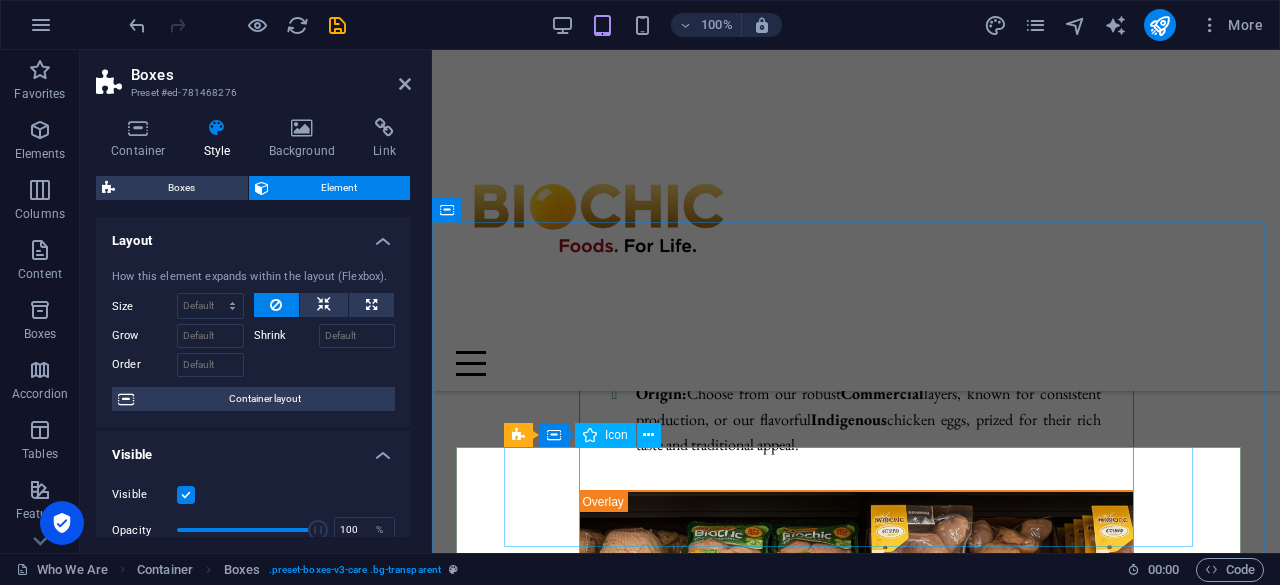 click at bounding box center [856, 6630] 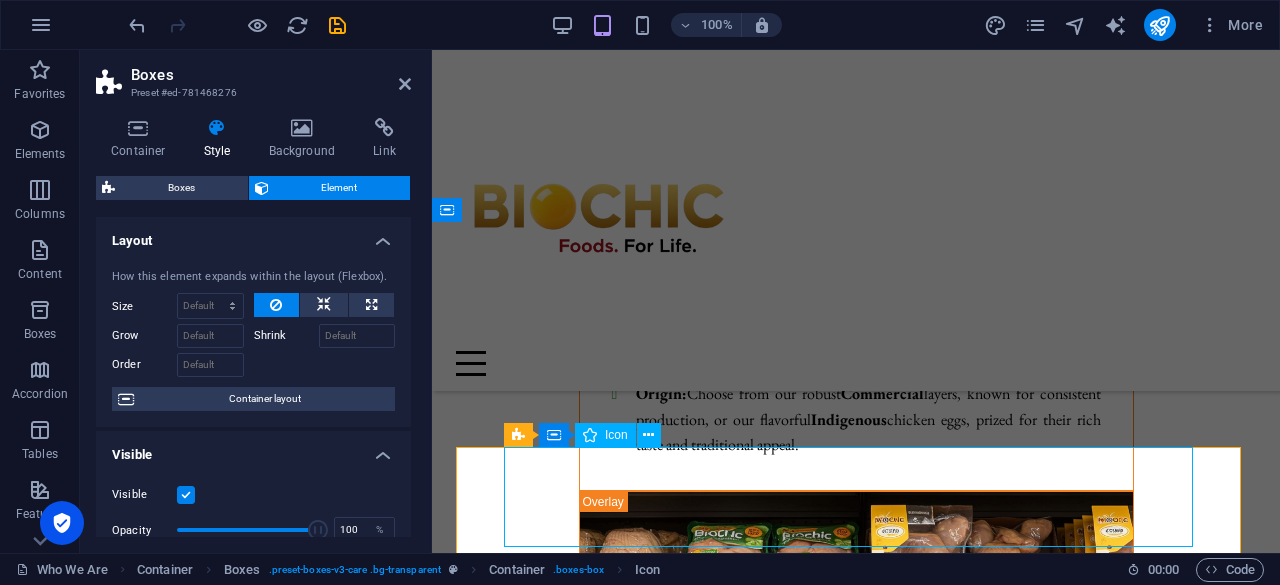 click at bounding box center (856, 6630) 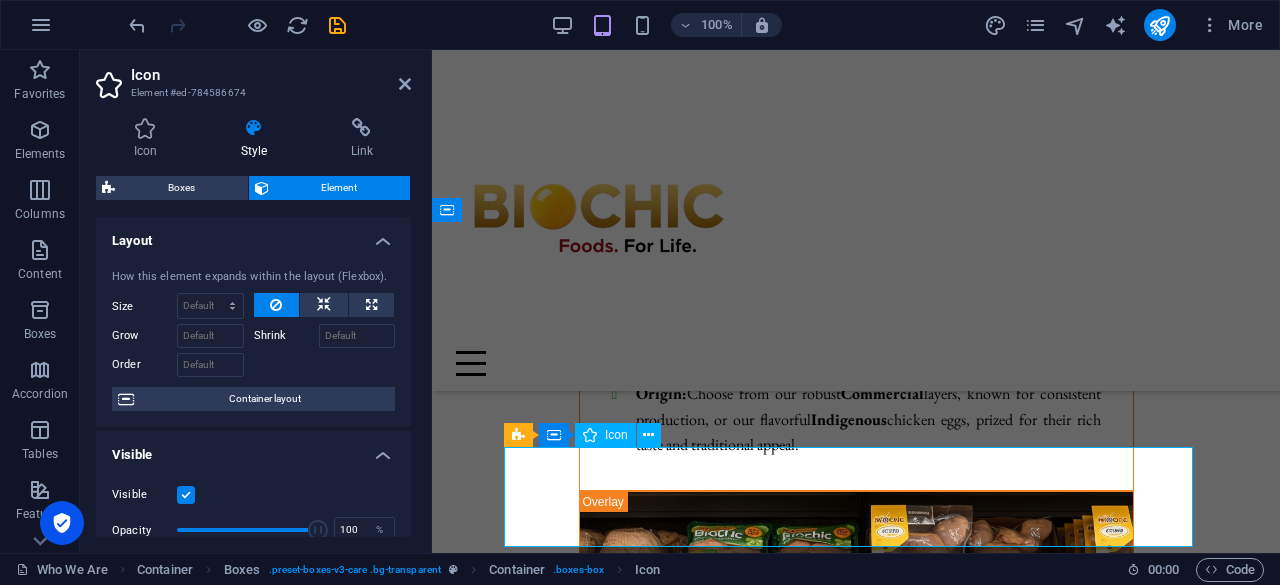 click at bounding box center (856, 6630) 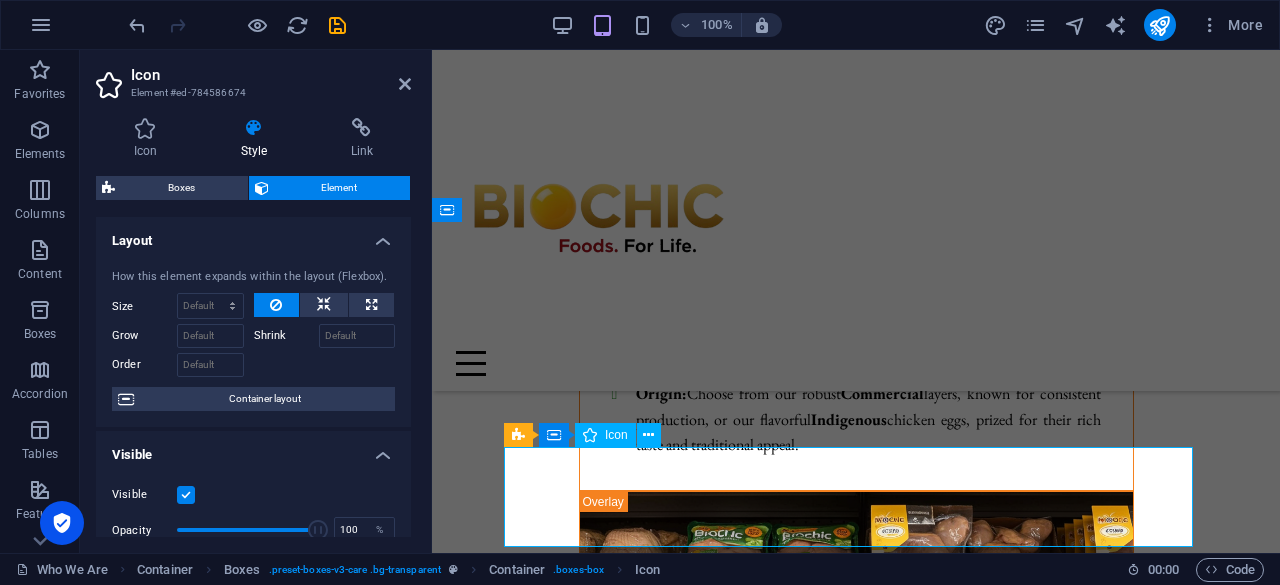 click at bounding box center [856, 6630] 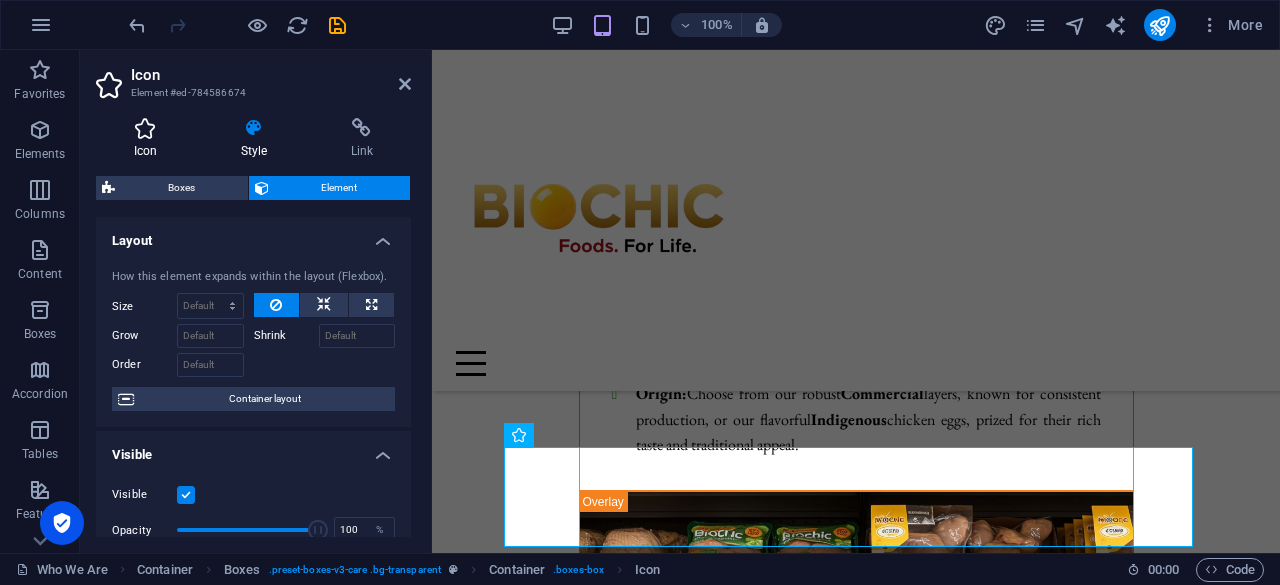 click at bounding box center [145, 128] 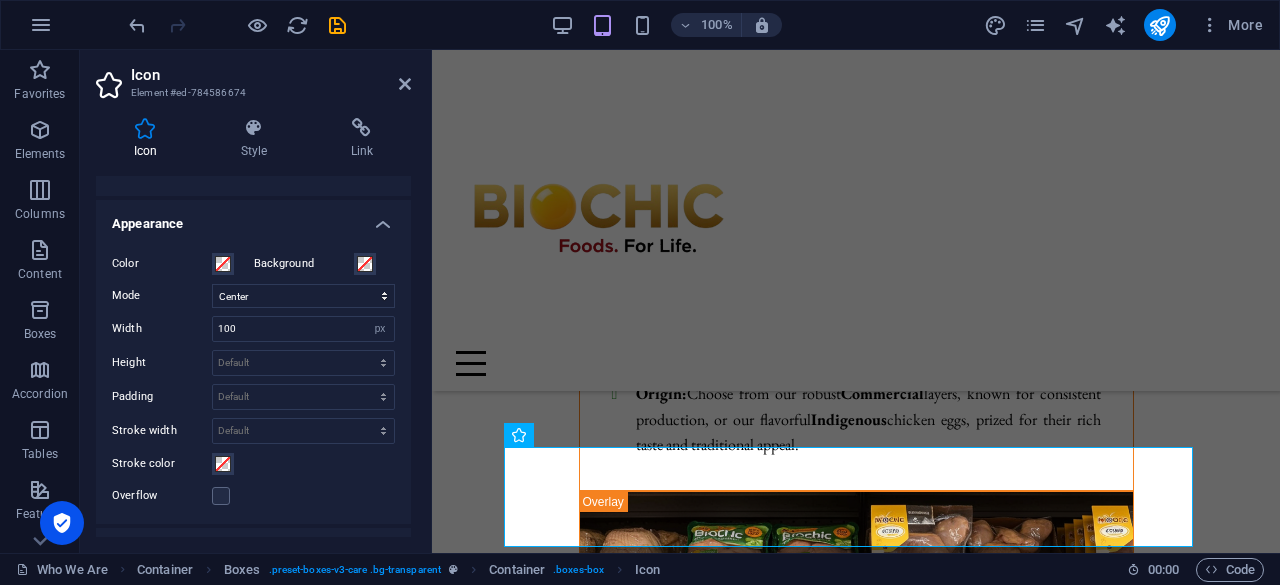 scroll, scrollTop: 408, scrollLeft: 0, axis: vertical 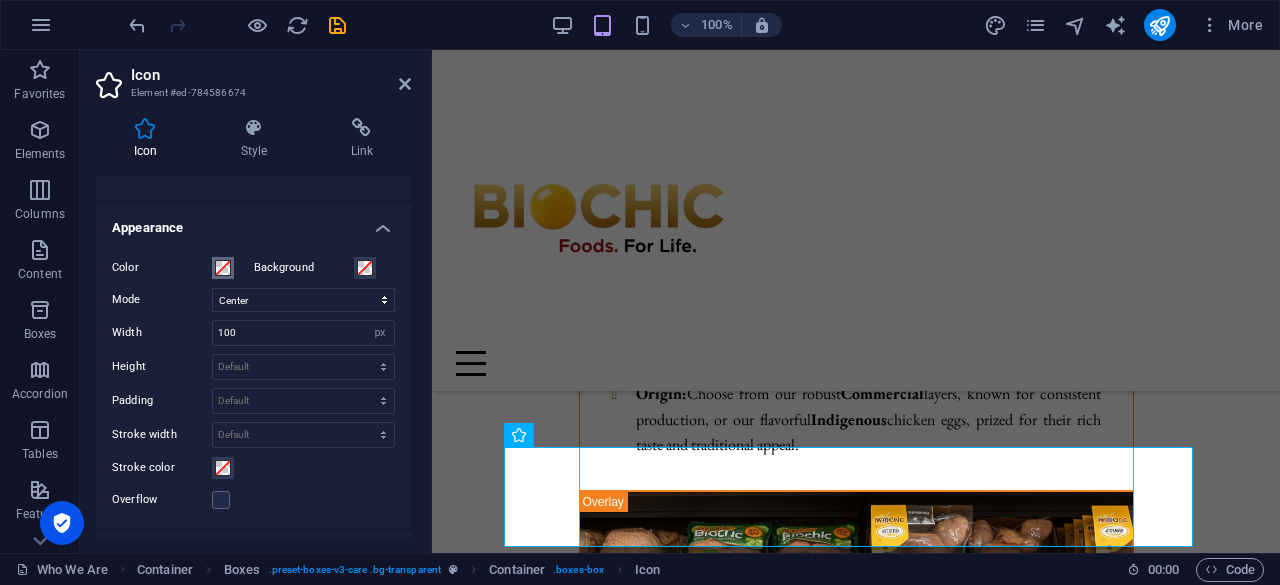 click at bounding box center (223, 268) 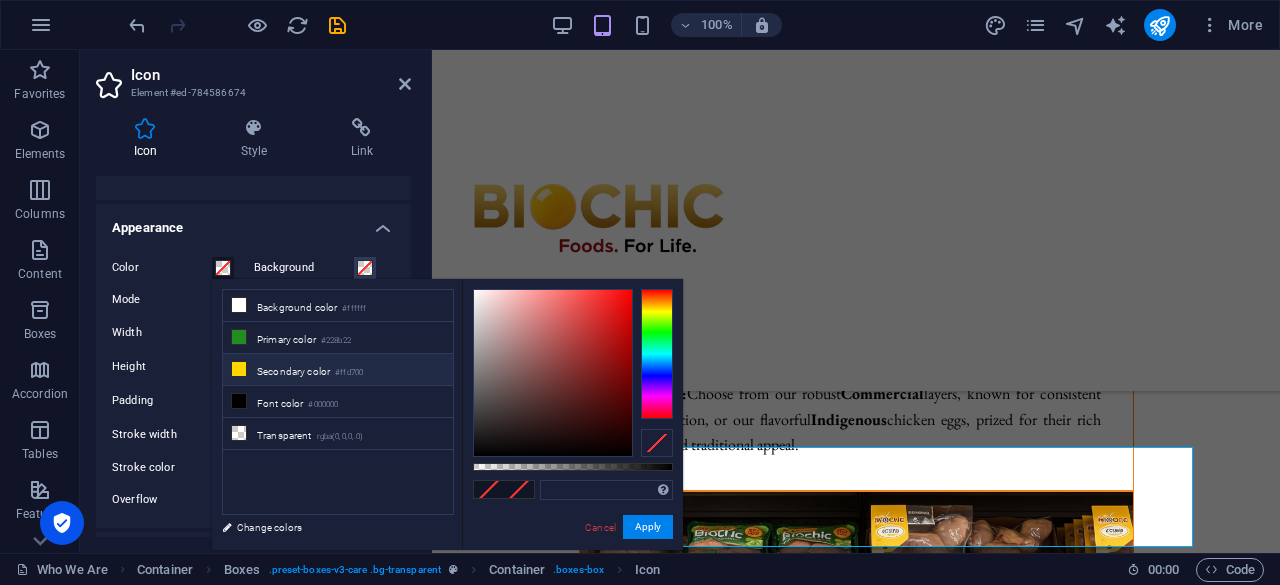 click on "Secondary color
#ffd700" at bounding box center [338, 370] 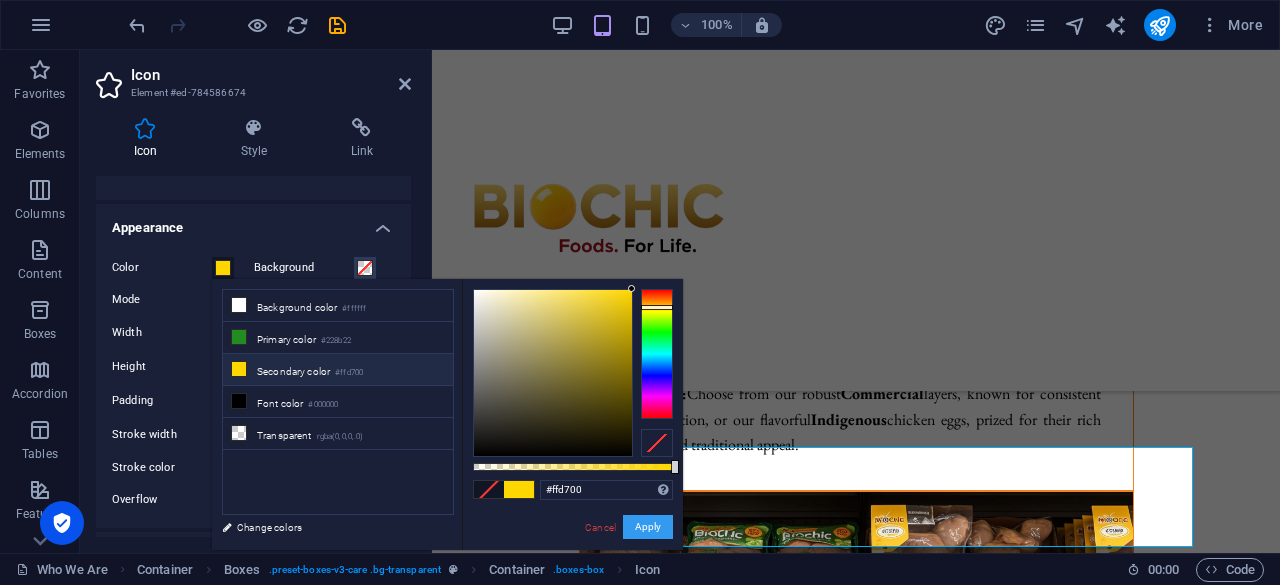 click on "Apply" at bounding box center (648, 527) 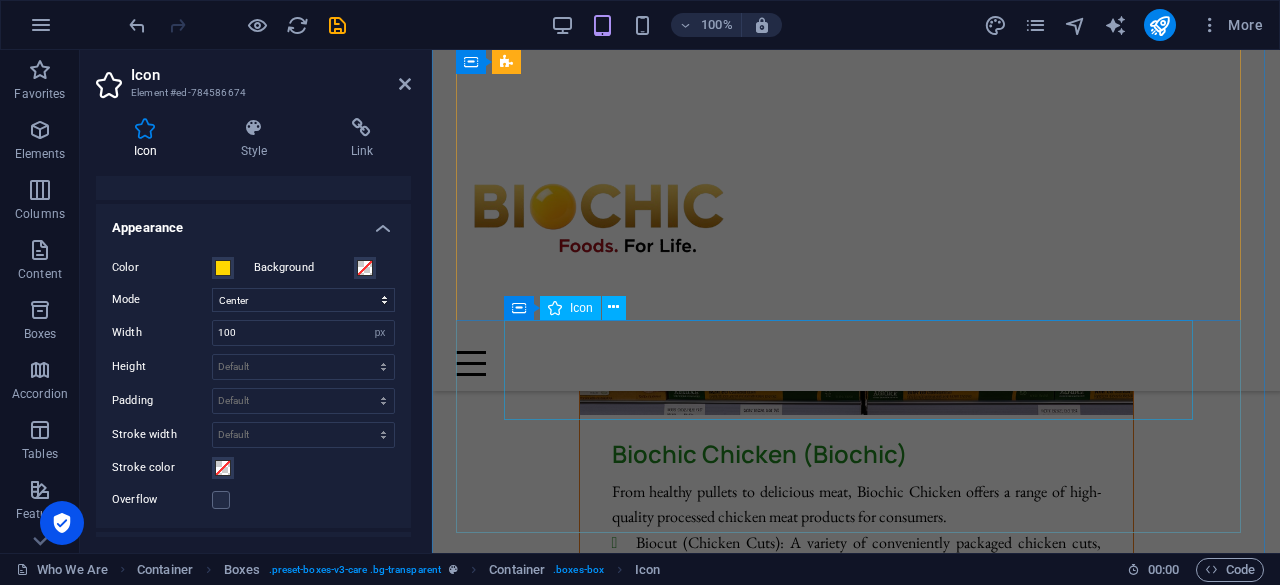 scroll, scrollTop: 9997, scrollLeft: 0, axis: vertical 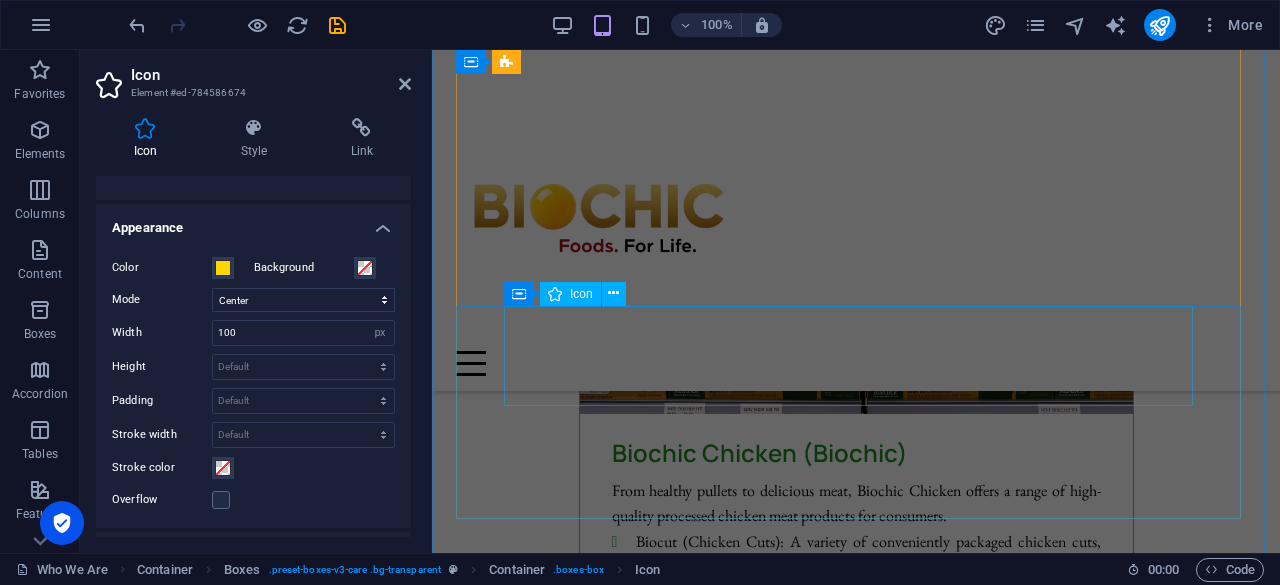 click at bounding box center [856, 6473] 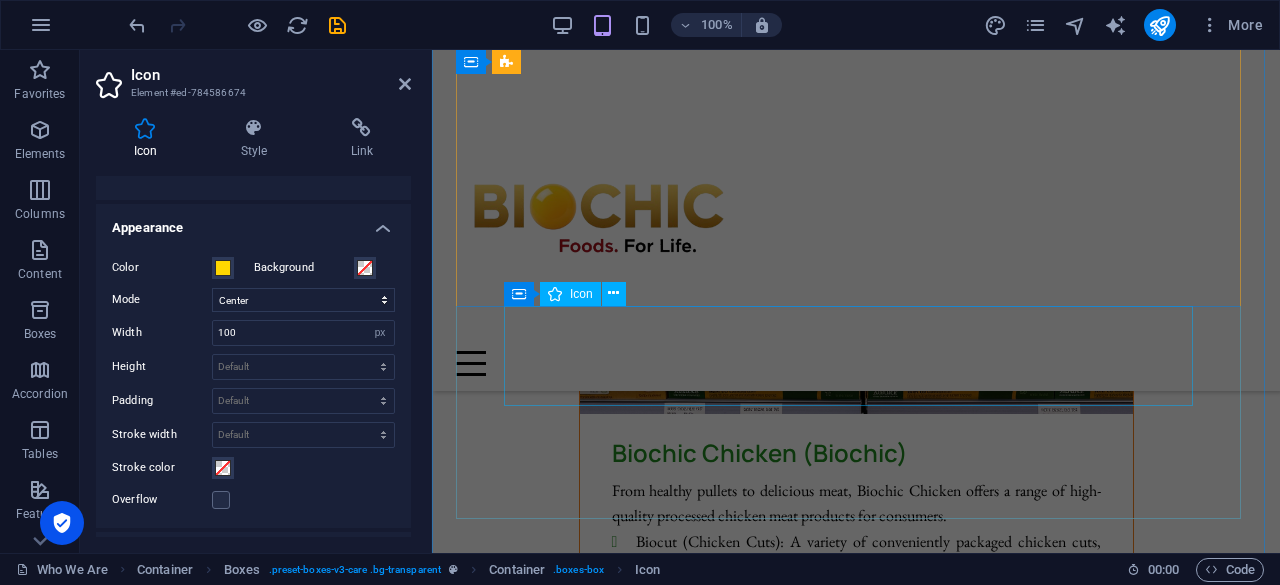 click at bounding box center [856, 6473] 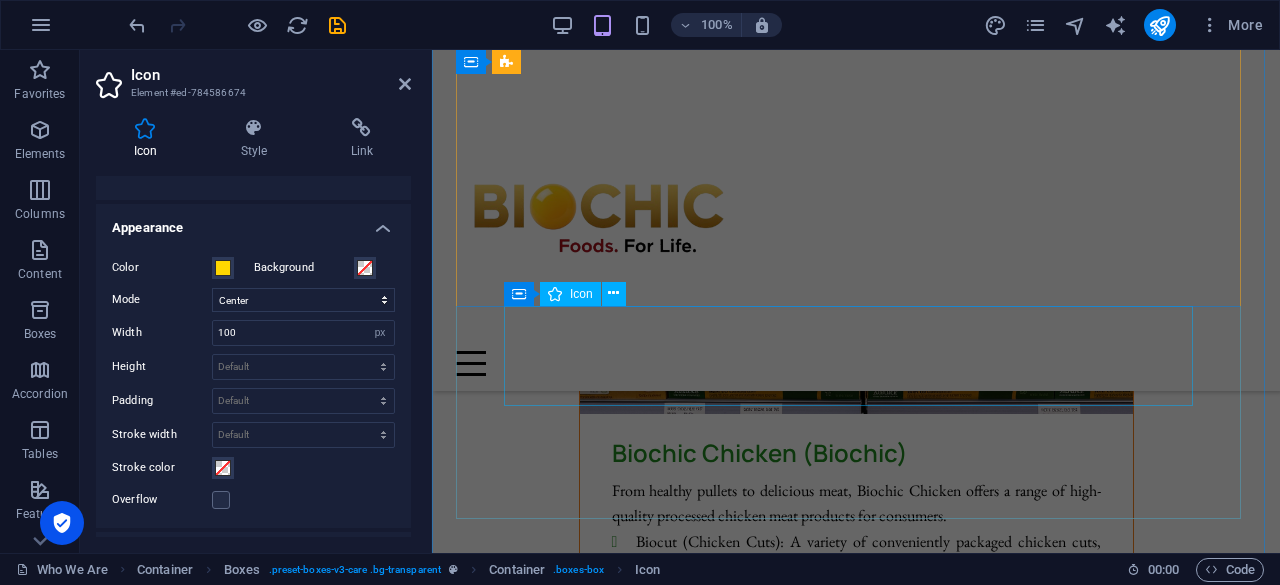 select on "font-awesome-regular" 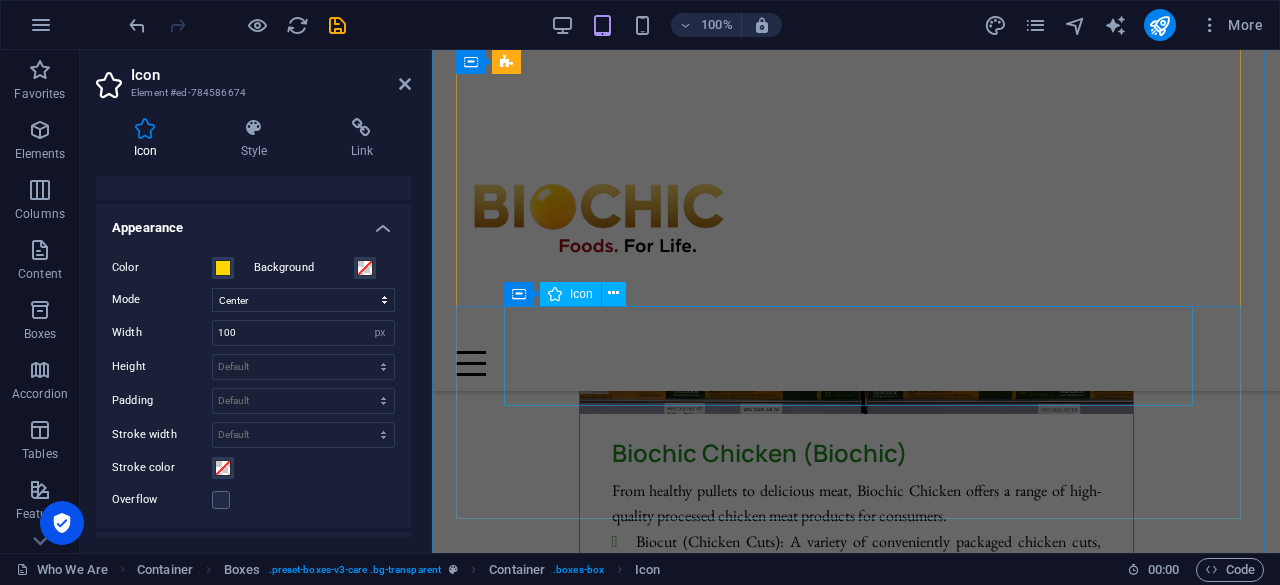 select on "xMidYMid" 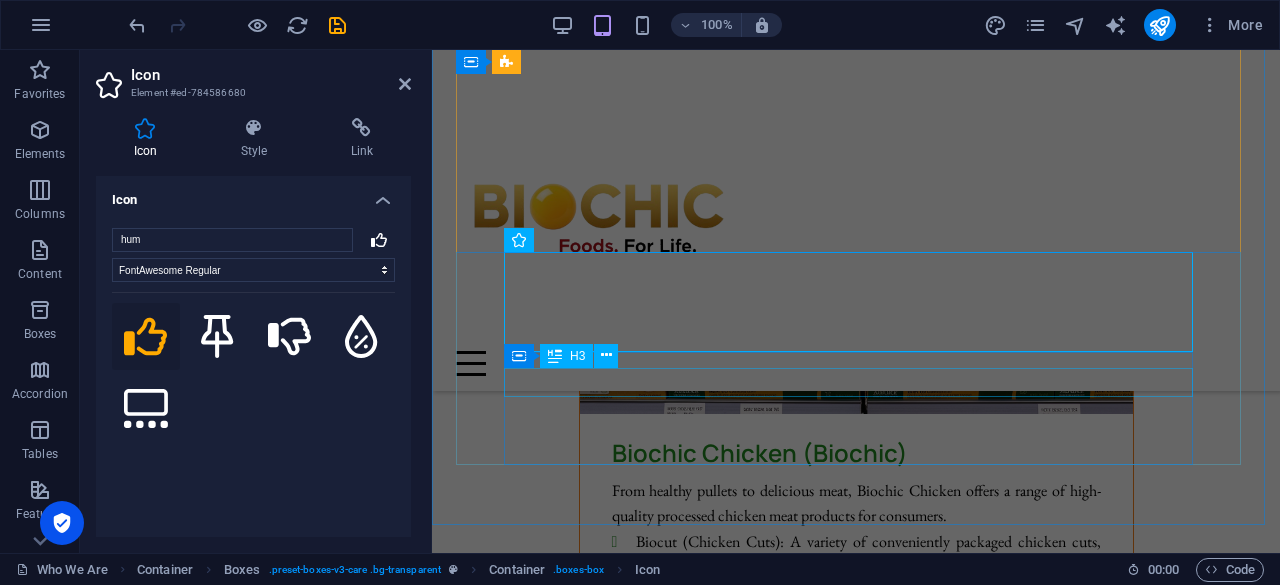 scroll, scrollTop: 10051, scrollLeft: 0, axis: vertical 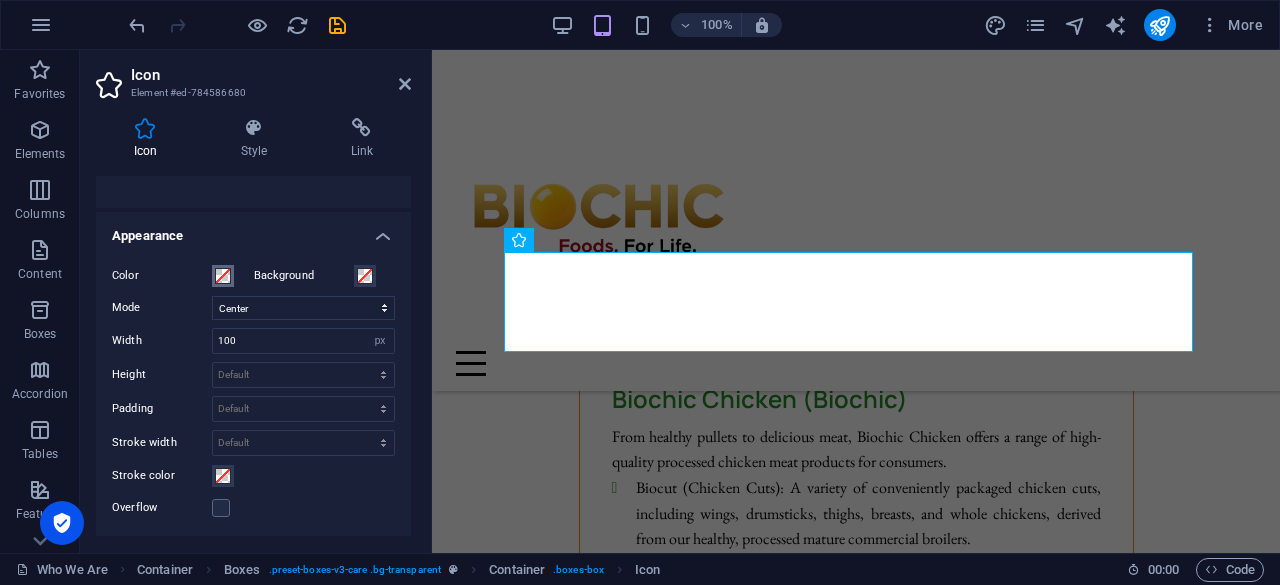 click at bounding box center (223, 276) 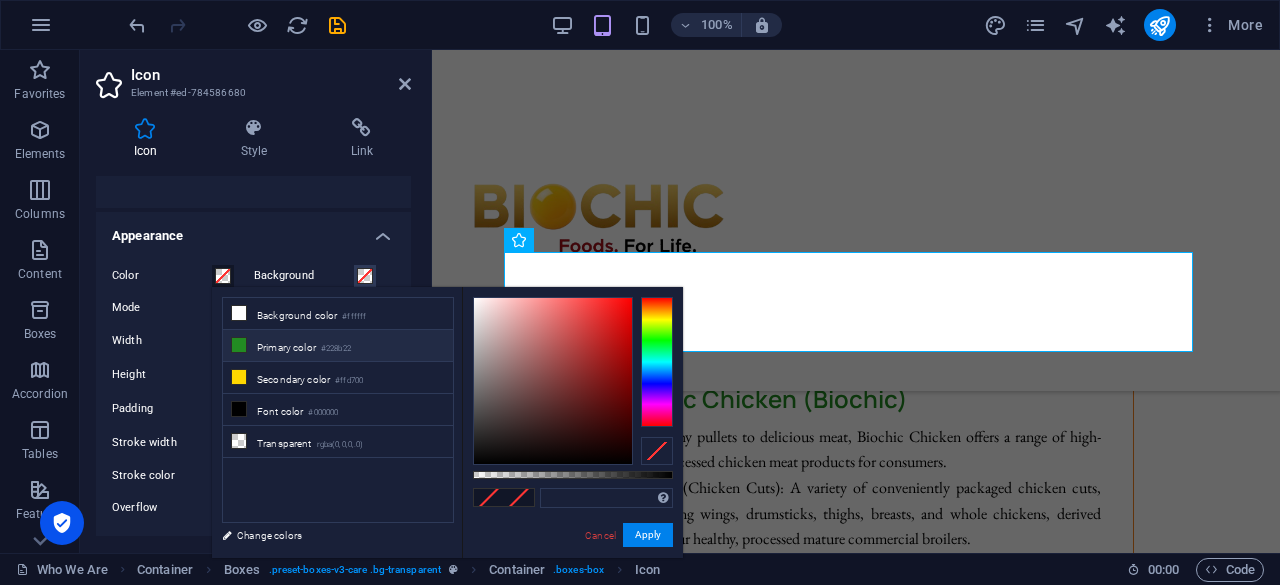 click on "Primary color
#228b22" at bounding box center [338, 346] 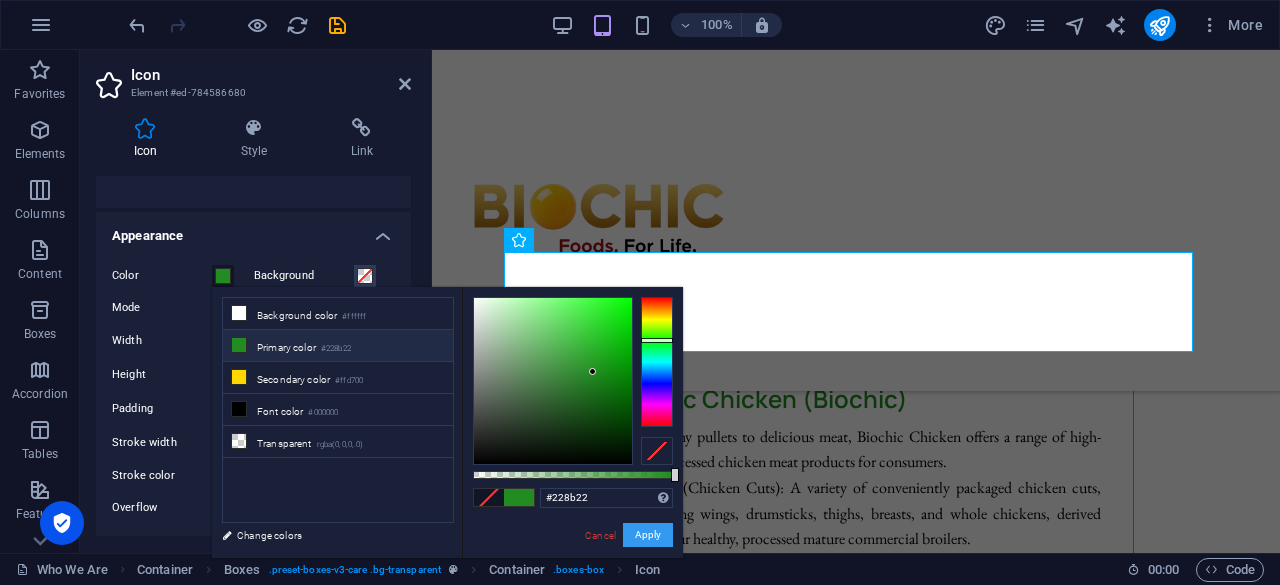click on "Apply" at bounding box center (648, 535) 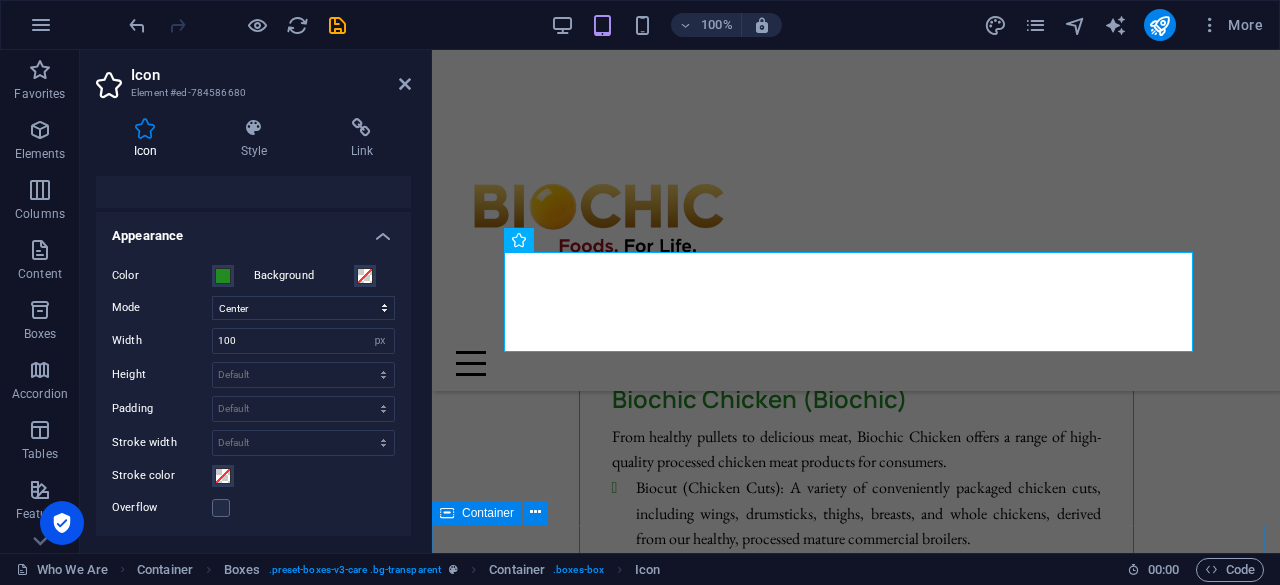 click on "What our clients say My customers consistently rave about Biochic's chicken meat! Its tenderness and rich flavor, clearly from their  ethical and sustainable rearing practices , make it a top seller. Sales have truly soared. Jonathan Mwilu Butchery Owner Biochic's eggs are incredibly fresh! Their  same-day fresh delivery  means I get farm-fresh eggs that truly taste superior, unlike anything else. It’s a difference you can actually taste every morning. My family and my customers keep coming for more each day.  Mary-Ann Mwangi Eggs Whole Seller Biochic's organic manure has revitalized my orchard. My fruit trees are flourishing, producing bigger, healthier, and more abundant fruits. It's been an incredible boost for my sustainable farming practices. Eng. Monirei Fruit Farmer Switching to Biochic feeds has transformed my operation. My chickens are significantly healthier, grow robustly, and egg production is up. Their  uncompromising quality control  in feed directly benefits my farm's profitability." at bounding box center (856, 7433) 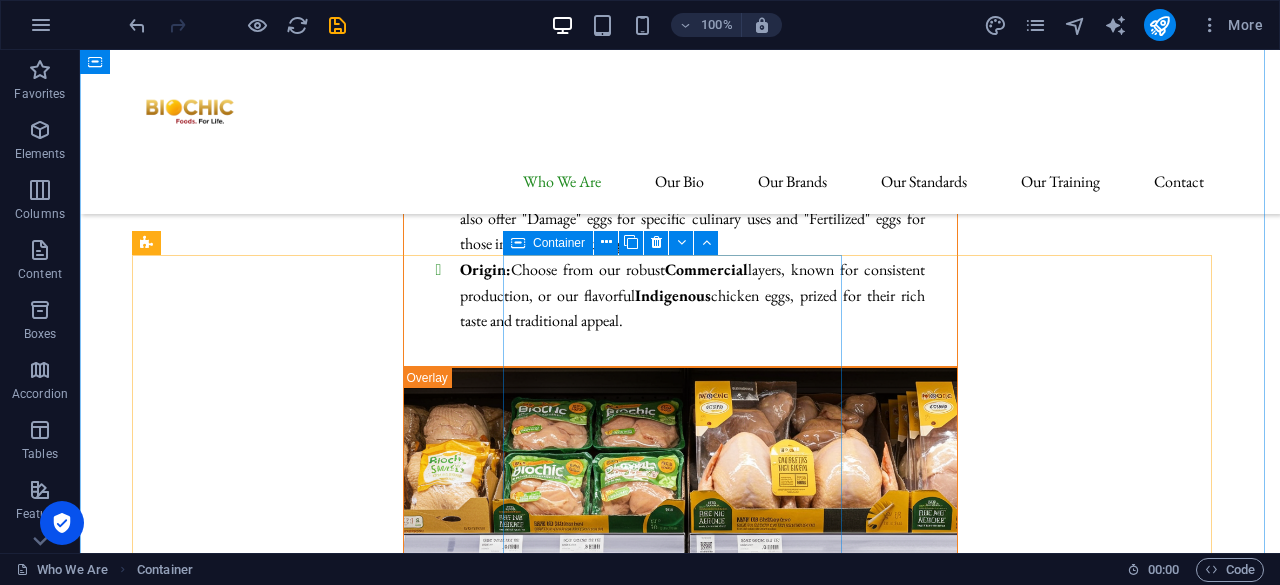 scroll, scrollTop: 8902, scrollLeft: 0, axis: vertical 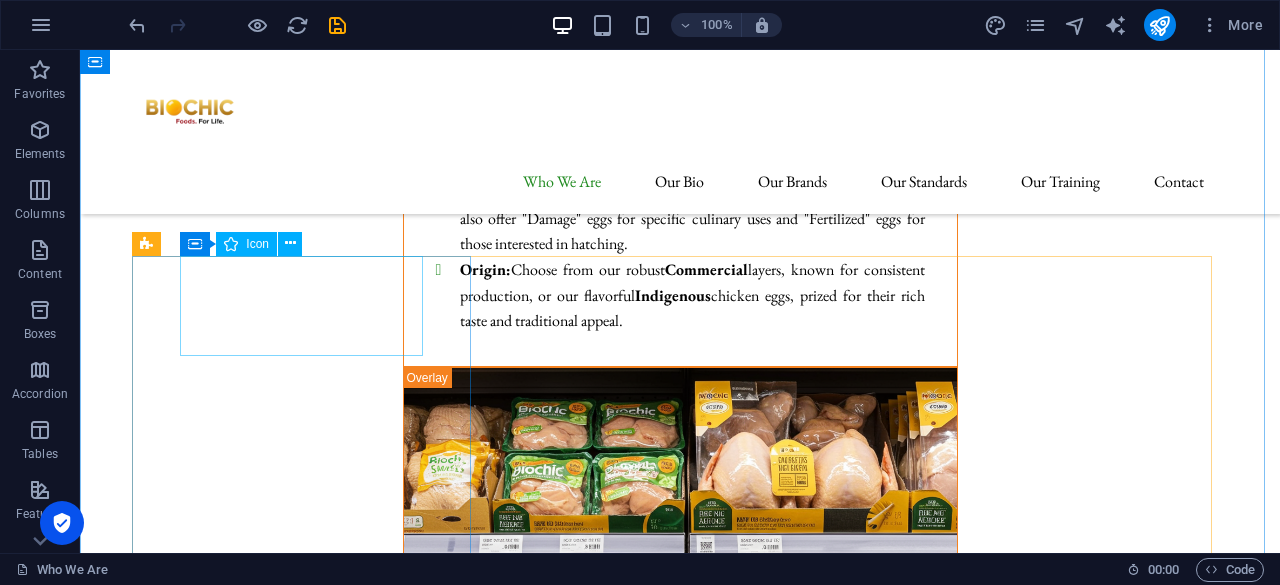 click at bounding box center [309, 6602] 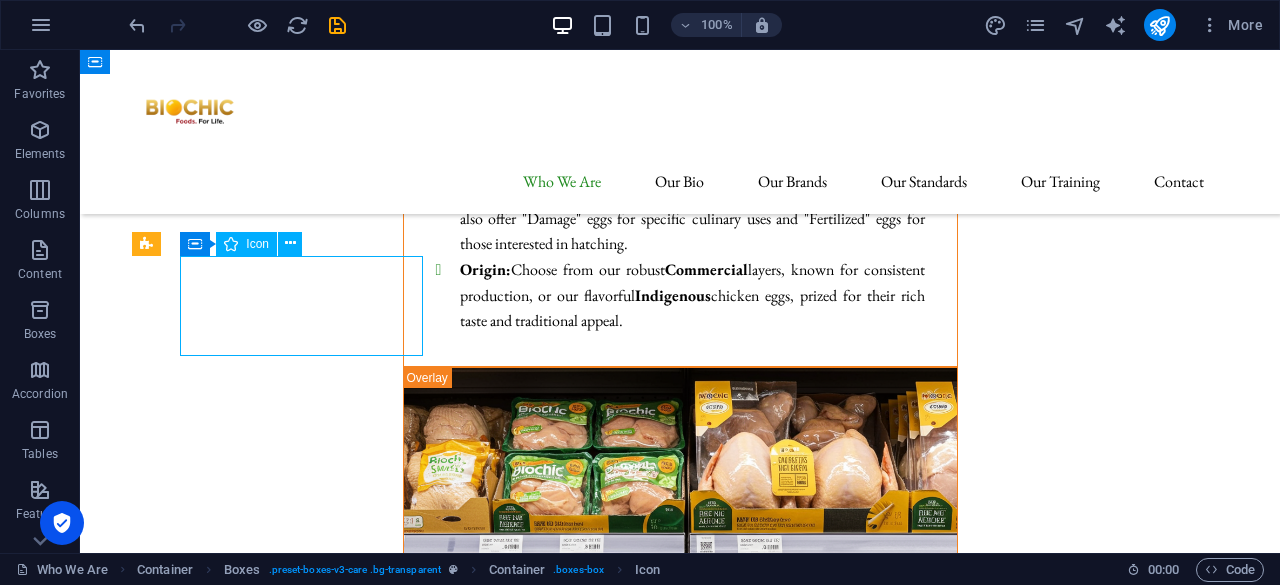 click at bounding box center (309, 6602) 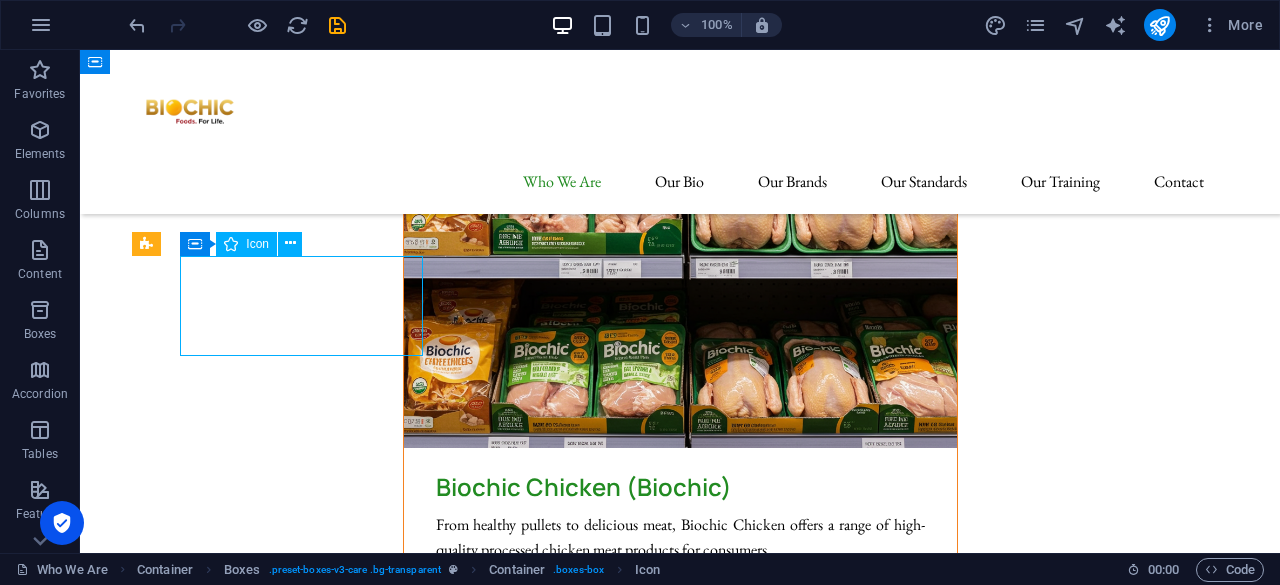 select on "font-awesome-regular" 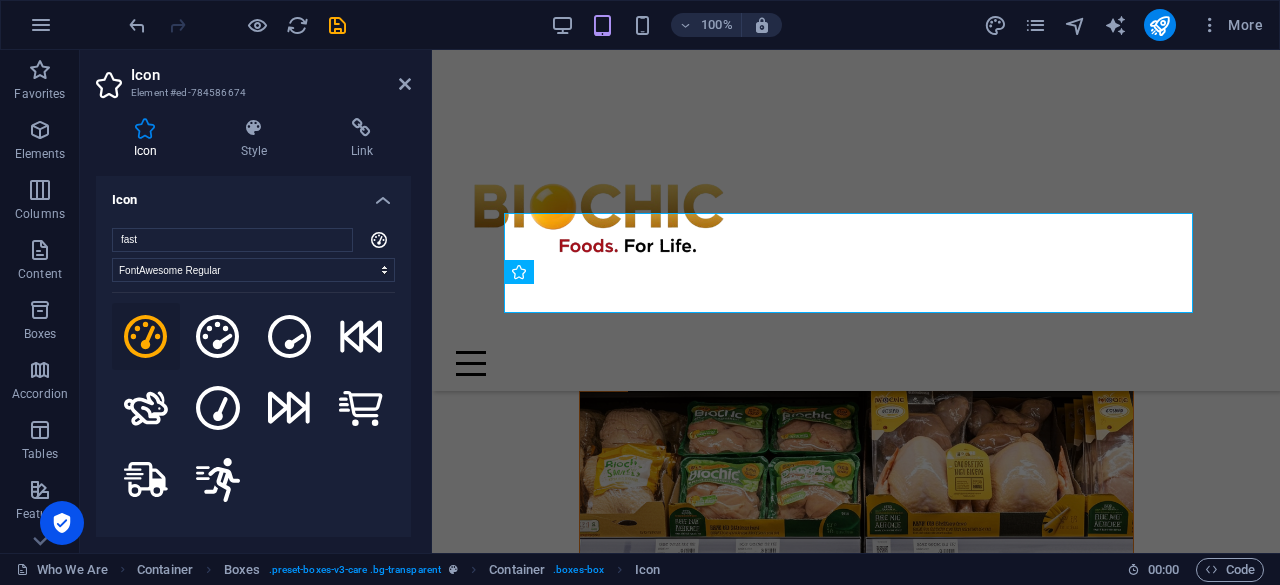 scroll, scrollTop: 9561, scrollLeft: 0, axis: vertical 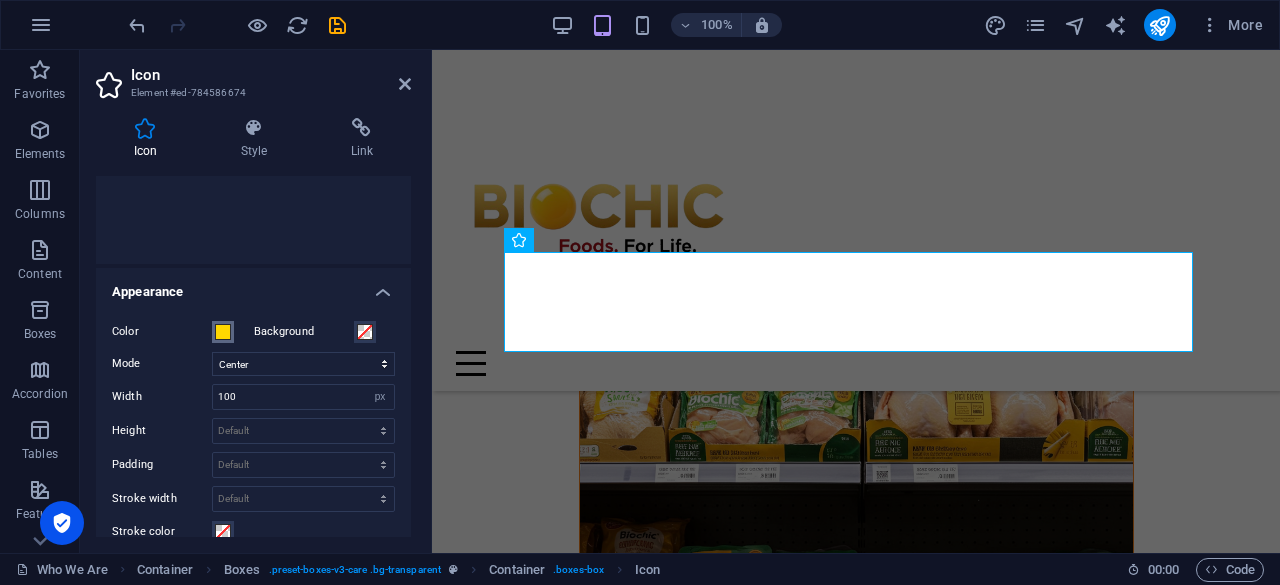 click at bounding box center [223, 332] 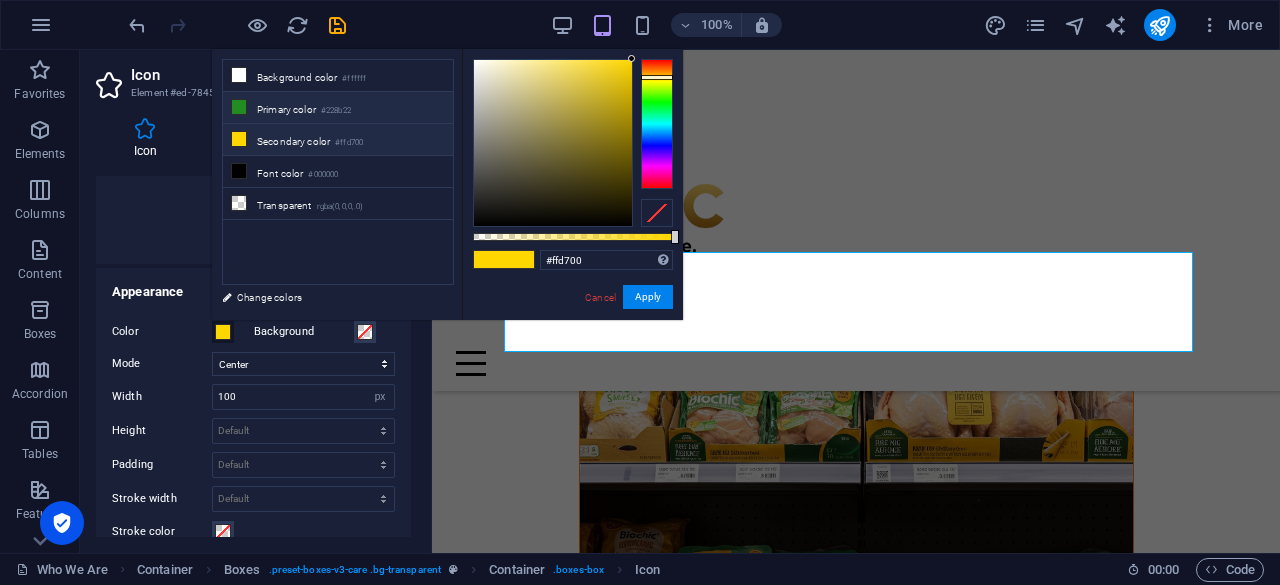 click on "Primary color
#228b22" at bounding box center (338, 108) 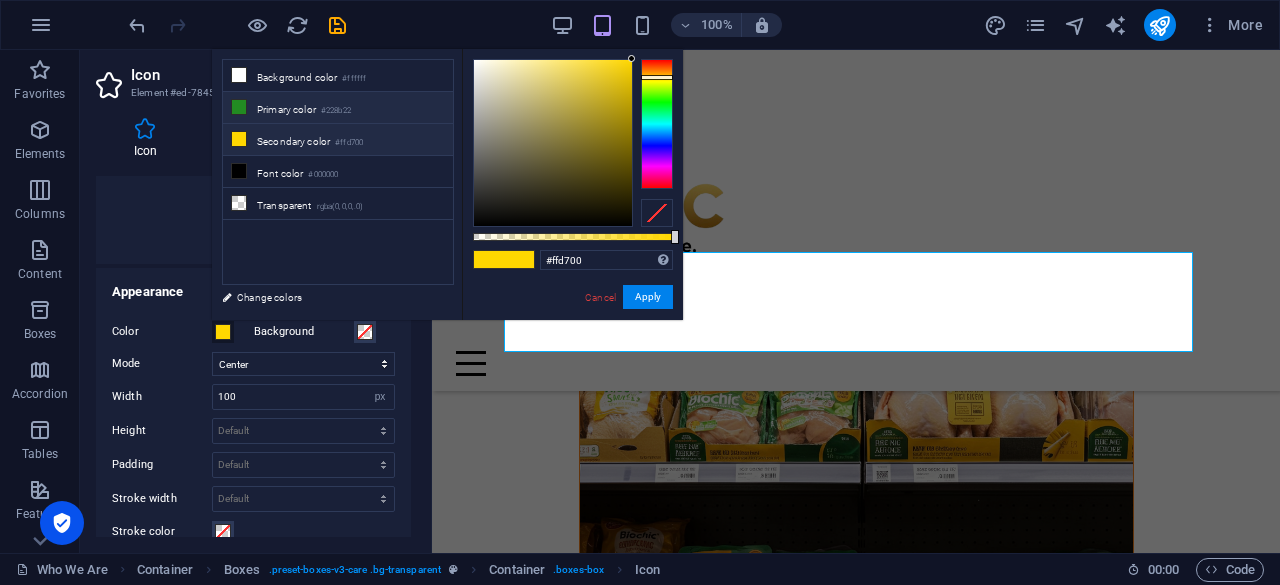 type on "#228b22" 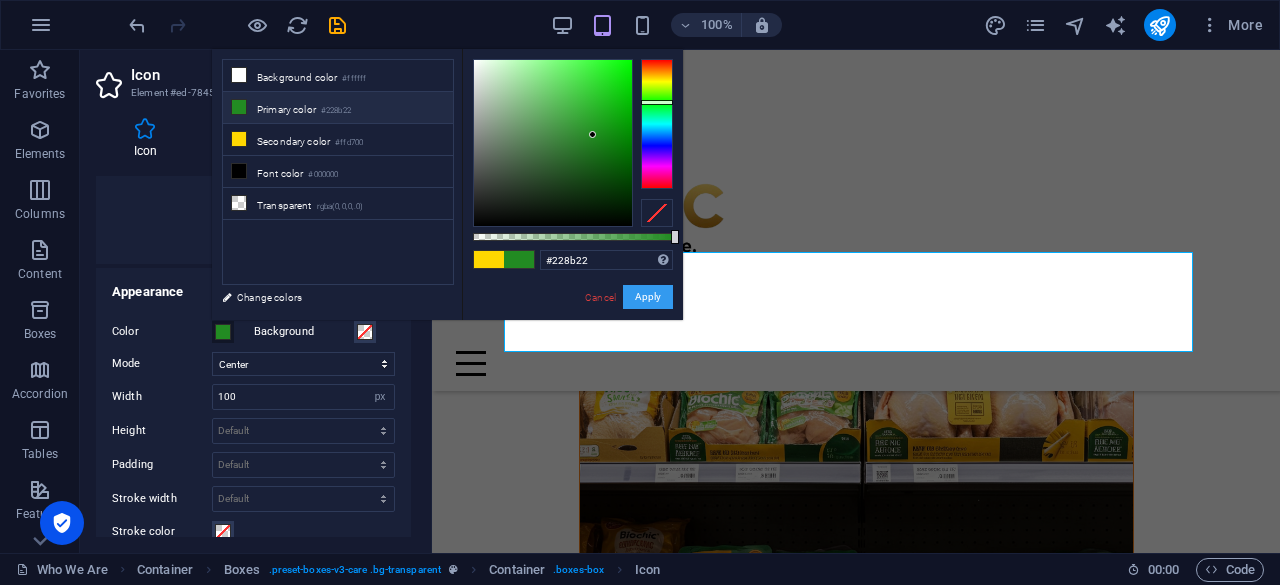 click on "Apply" at bounding box center [648, 297] 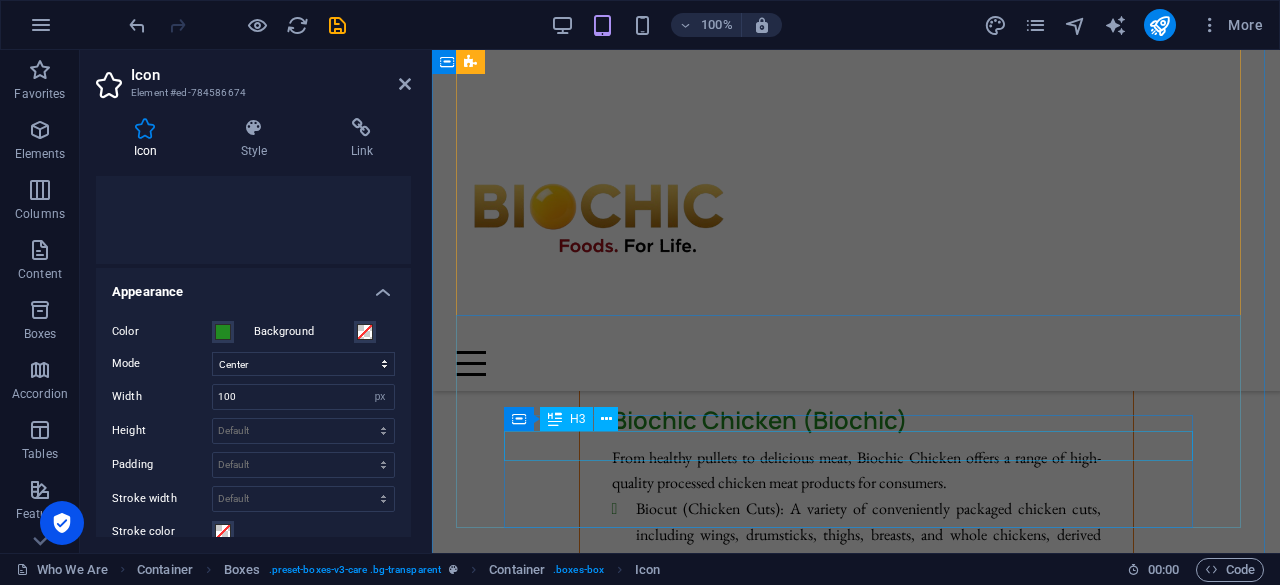 scroll, scrollTop: 9944, scrollLeft: 0, axis: vertical 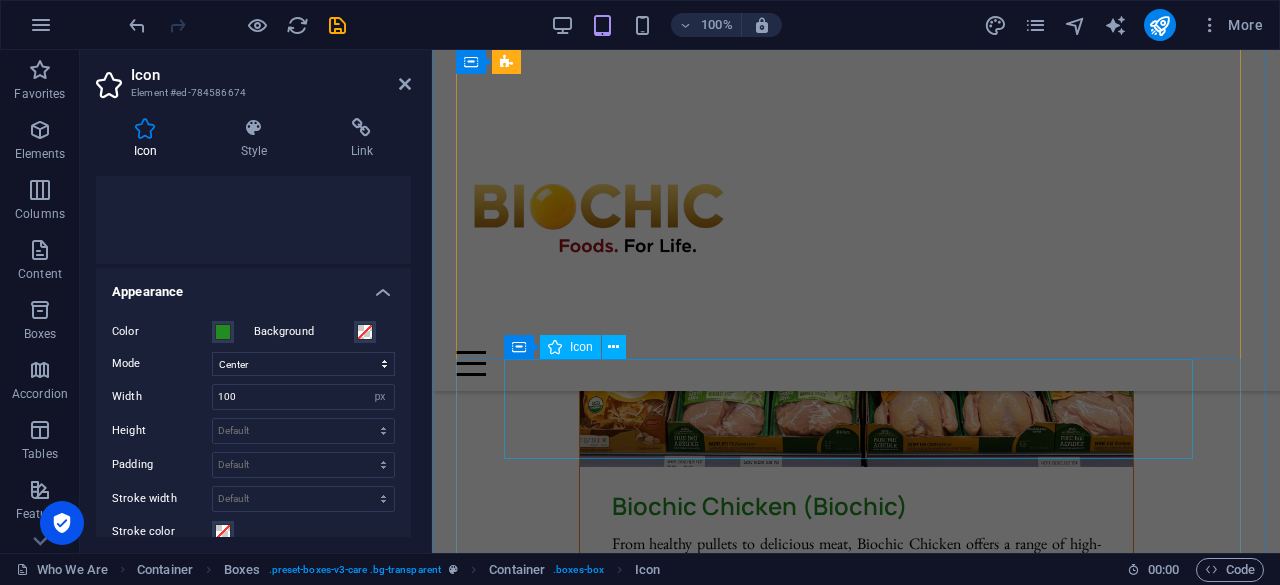 click at bounding box center [856, 6526] 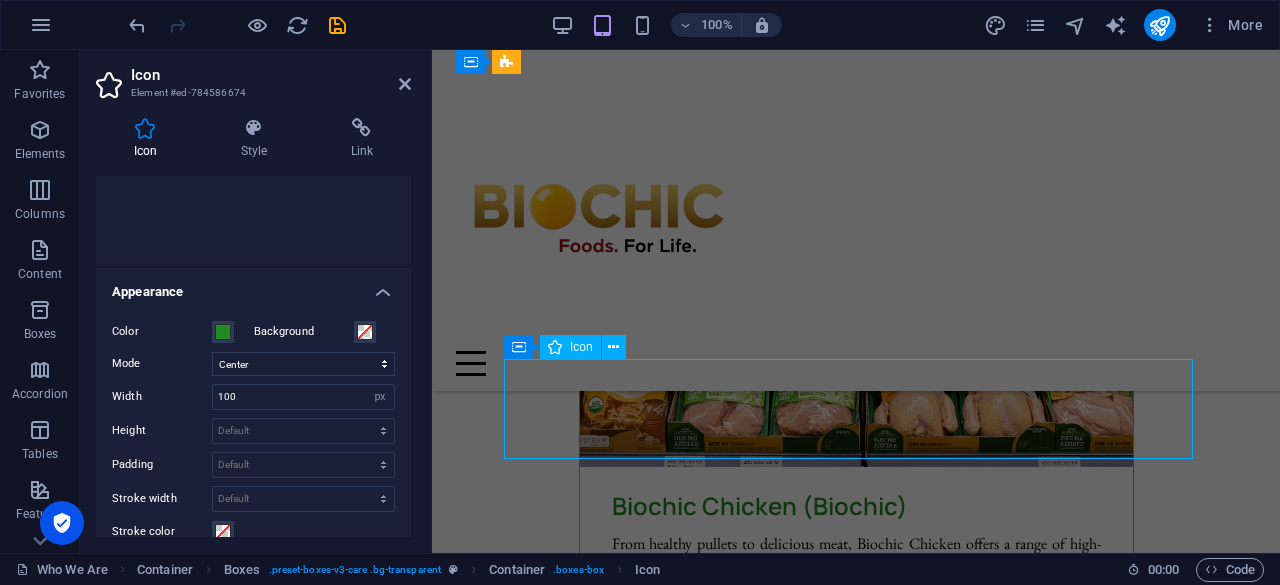 click at bounding box center (856, 6526) 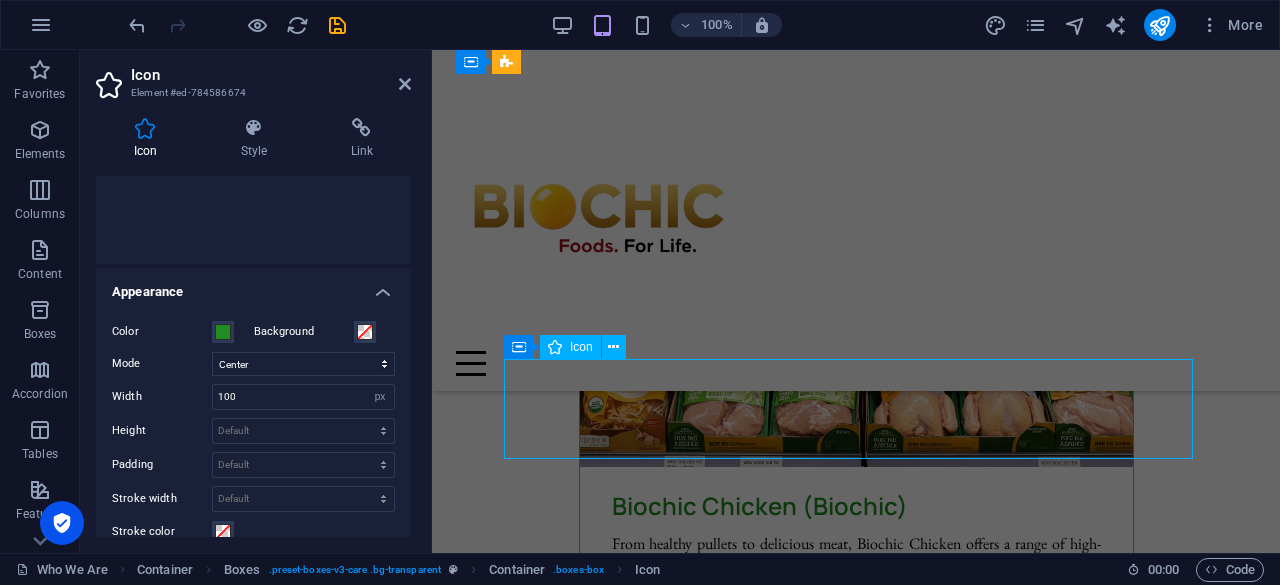 scroll, scrollTop: 10051, scrollLeft: 0, axis: vertical 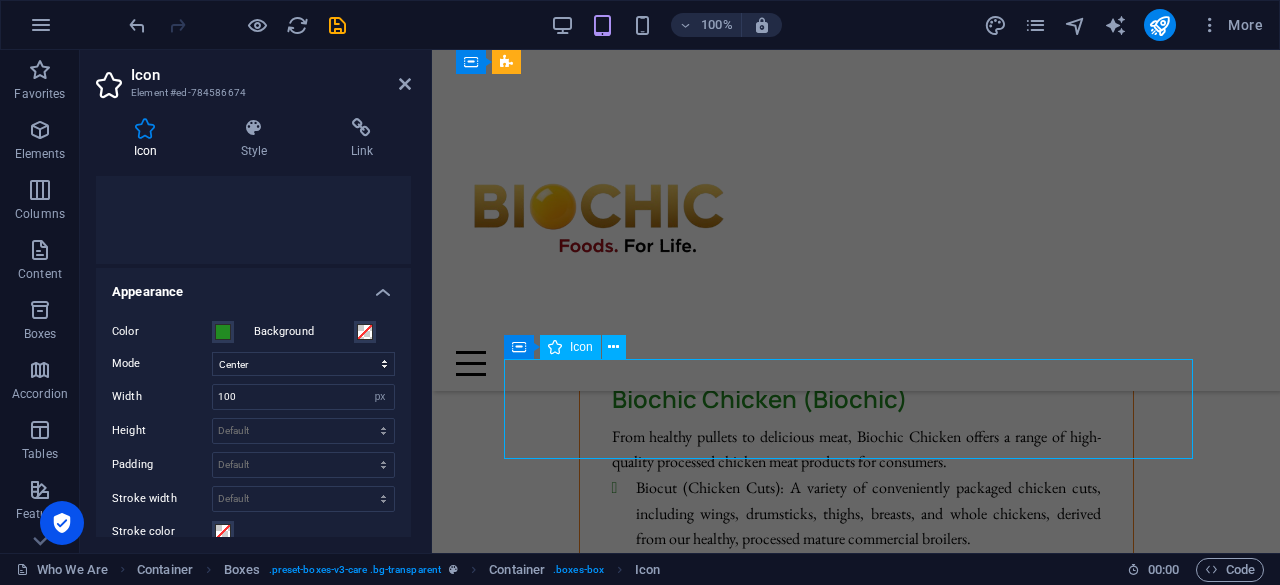 select on "font-awesome-regular" 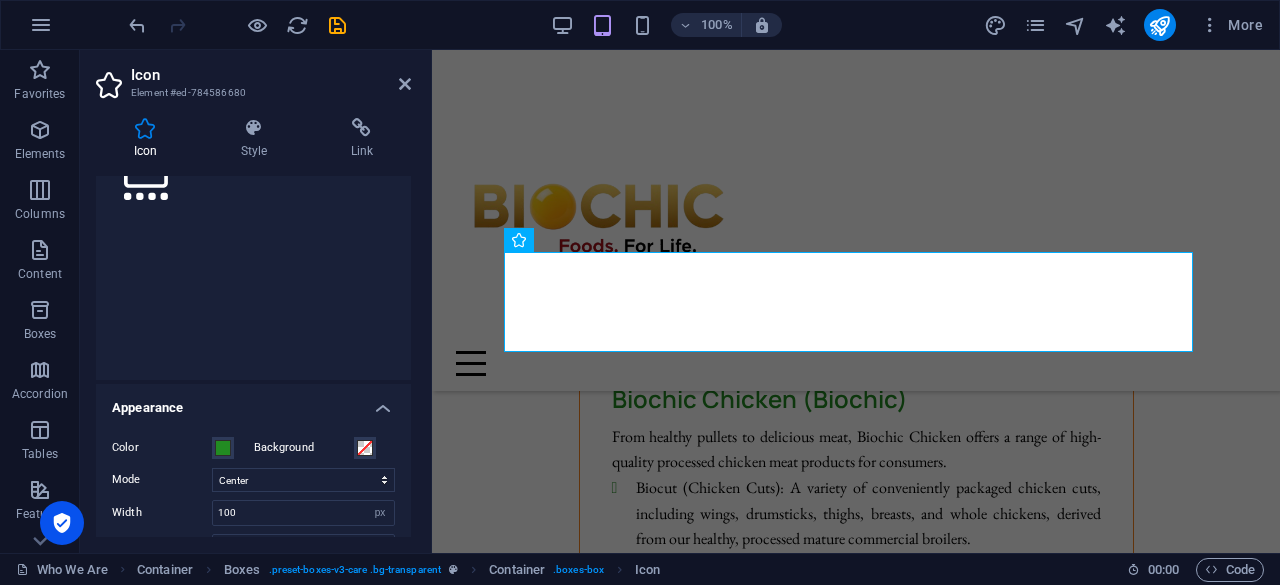 scroll, scrollTop: 290, scrollLeft: 0, axis: vertical 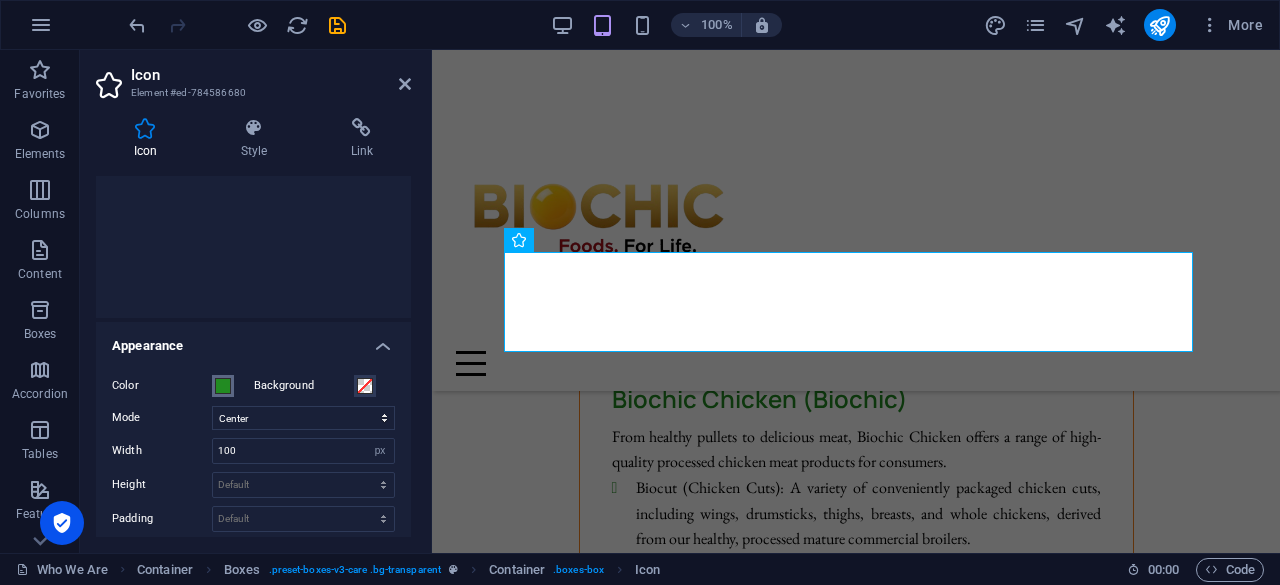 click at bounding box center [223, 386] 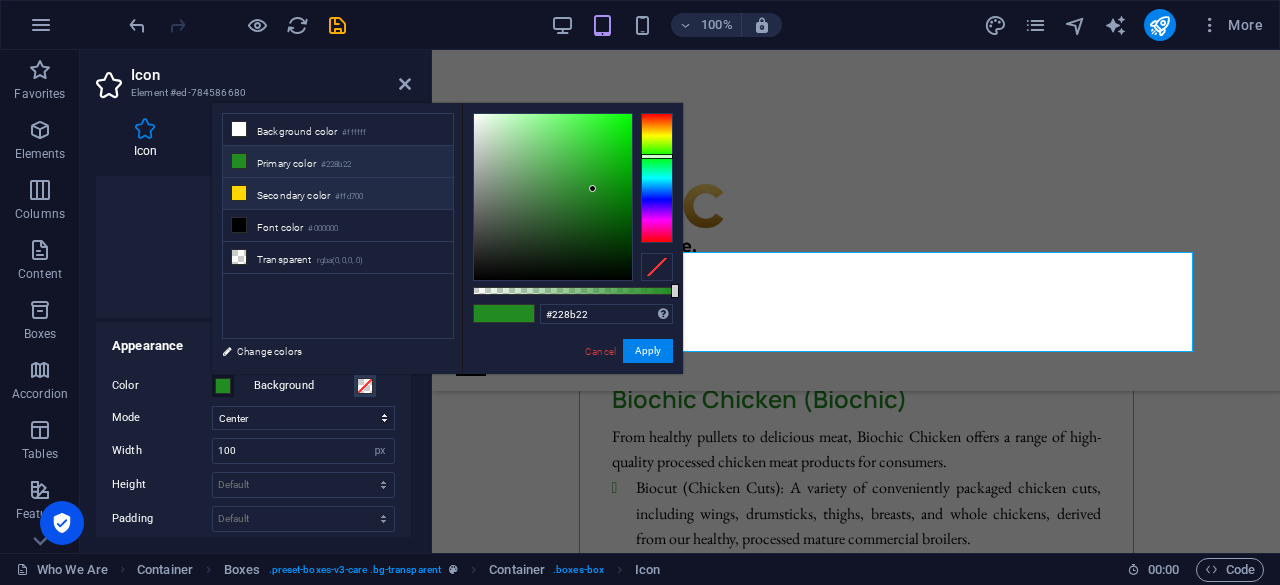 click on "Secondary color
#ffd700" at bounding box center (338, 194) 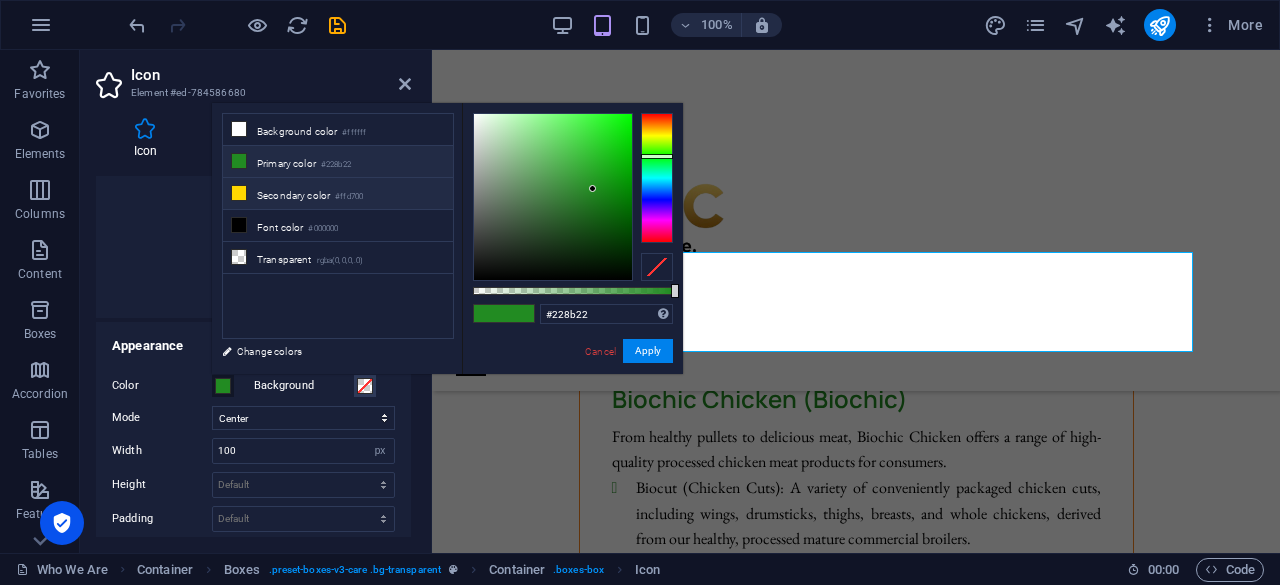 type on "#ffd700" 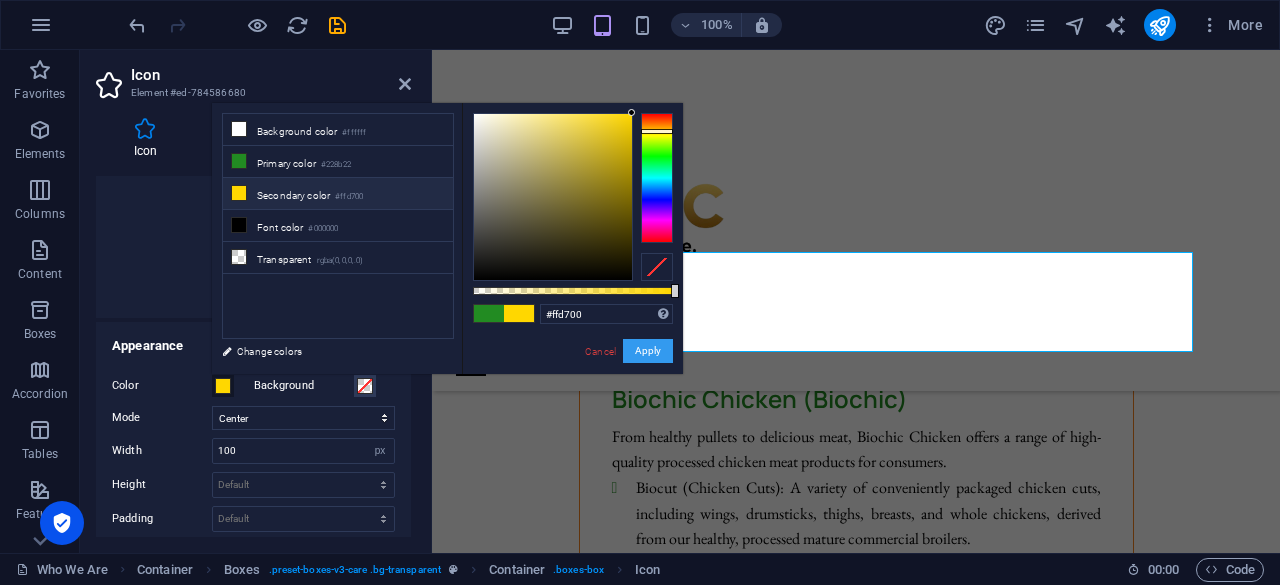 click on "Apply" at bounding box center [648, 351] 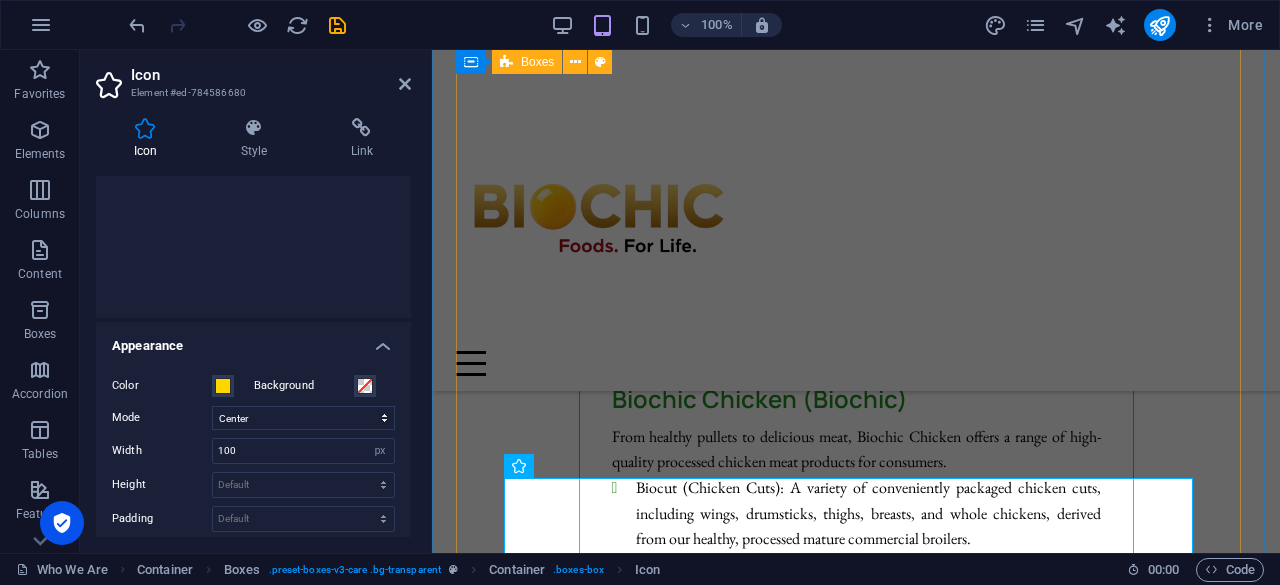 scroll, scrollTop: 9781, scrollLeft: 0, axis: vertical 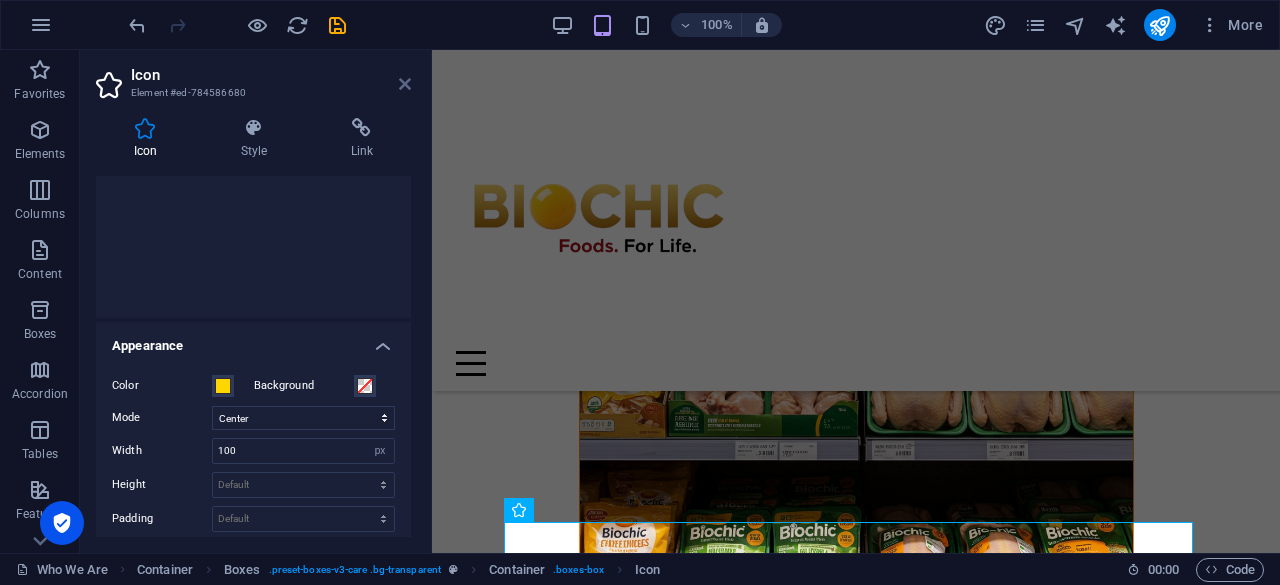 click at bounding box center (405, 84) 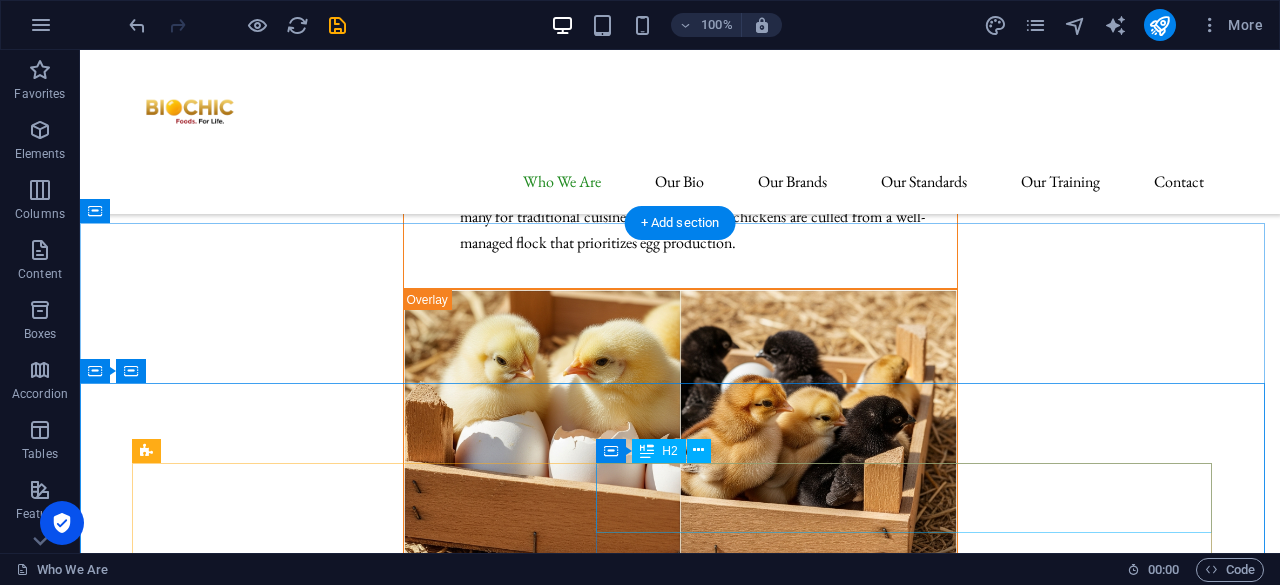scroll, scrollTop: 9806, scrollLeft: 0, axis: vertical 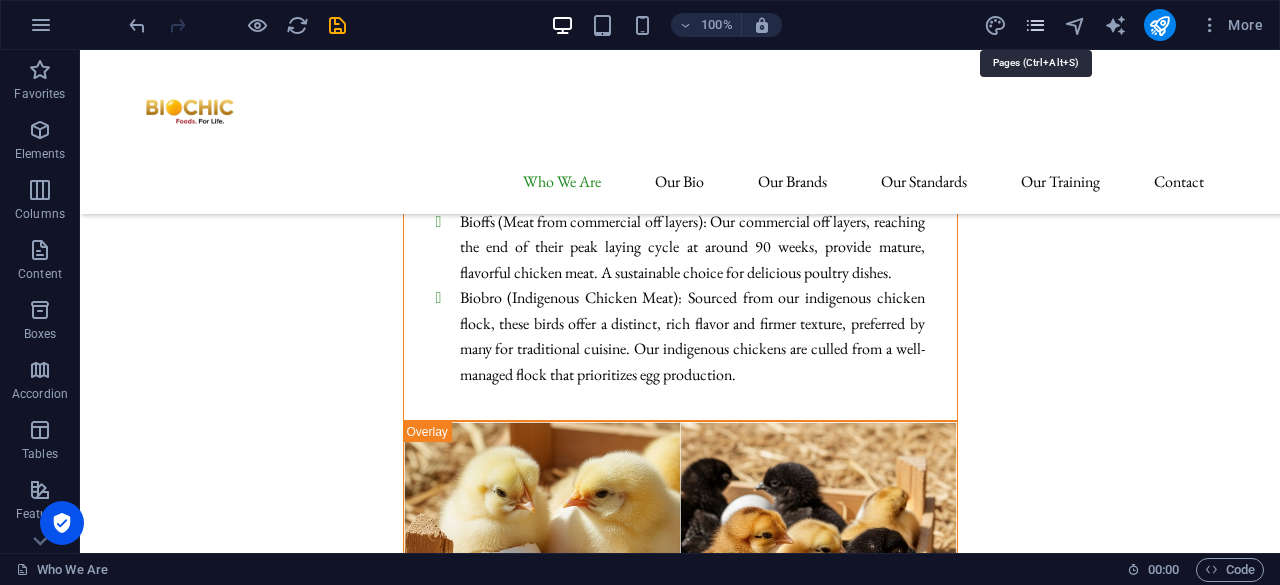 click at bounding box center [1035, 25] 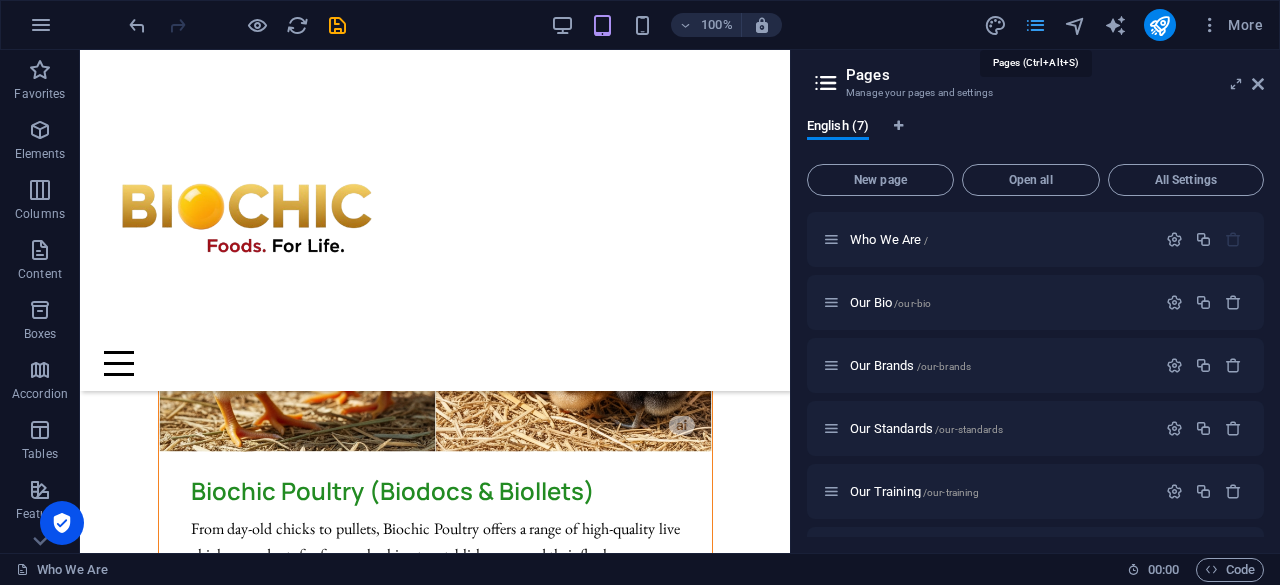 scroll, scrollTop: 10006, scrollLeft: 0, axis: vertical 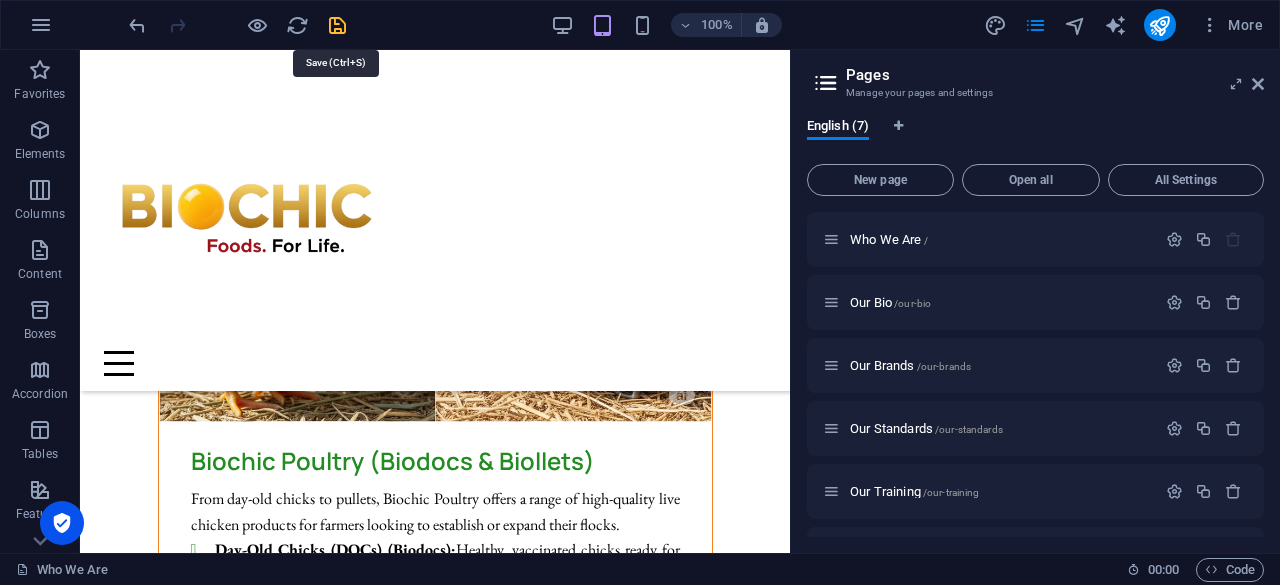 click at bounding box center [337, 25] 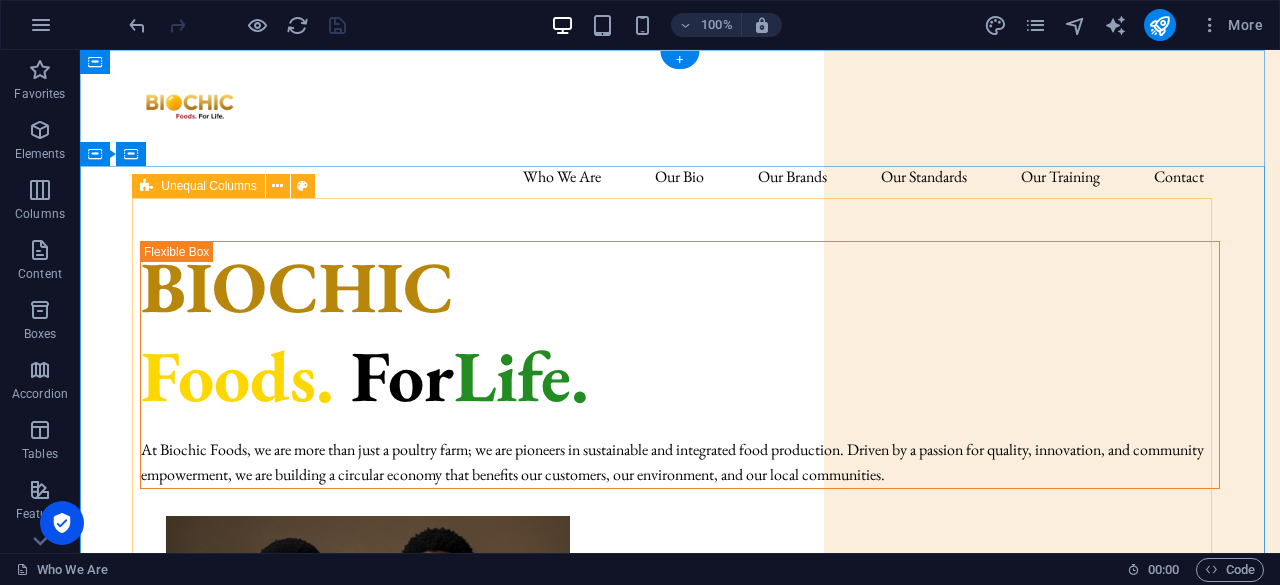 scroll, scrollTop: 0, scrollLeft: 0, axis: both 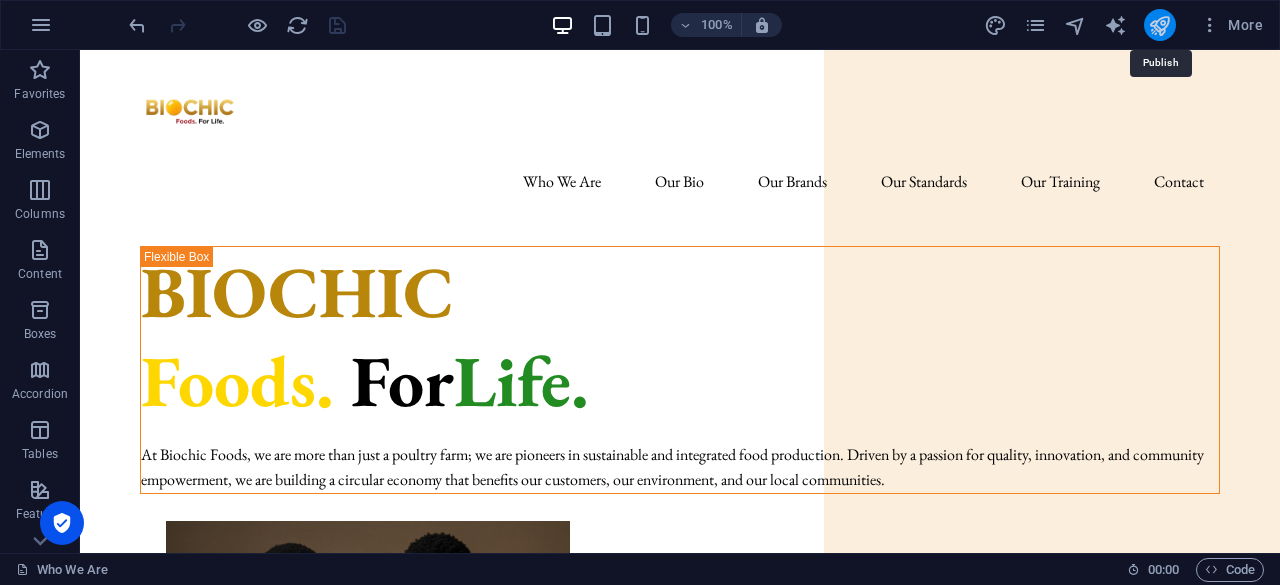 click at bounding box center (1159, 25) 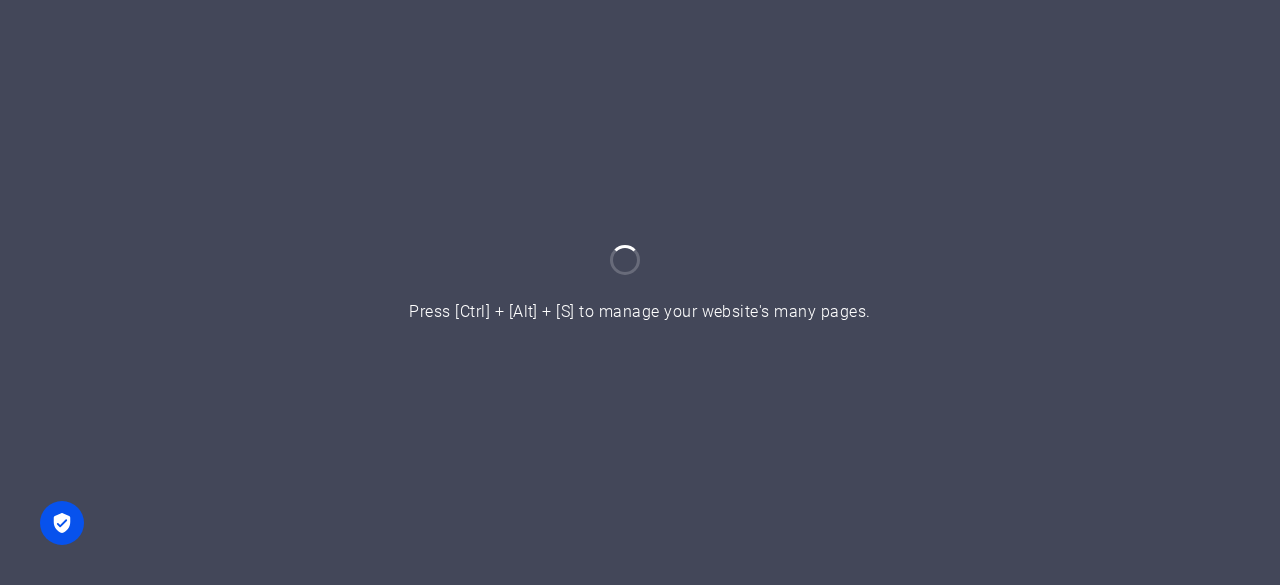 scroll, scrollTop: 0, scrollLeft: 0, axis: both 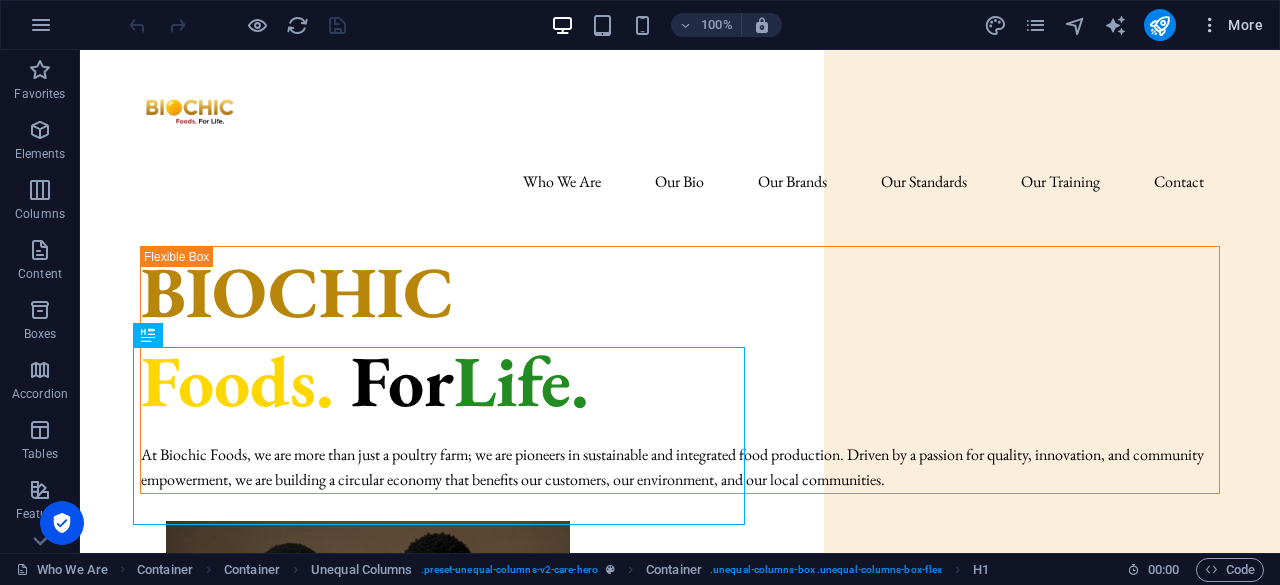 click on "More" at bounding box center (1231, 25) 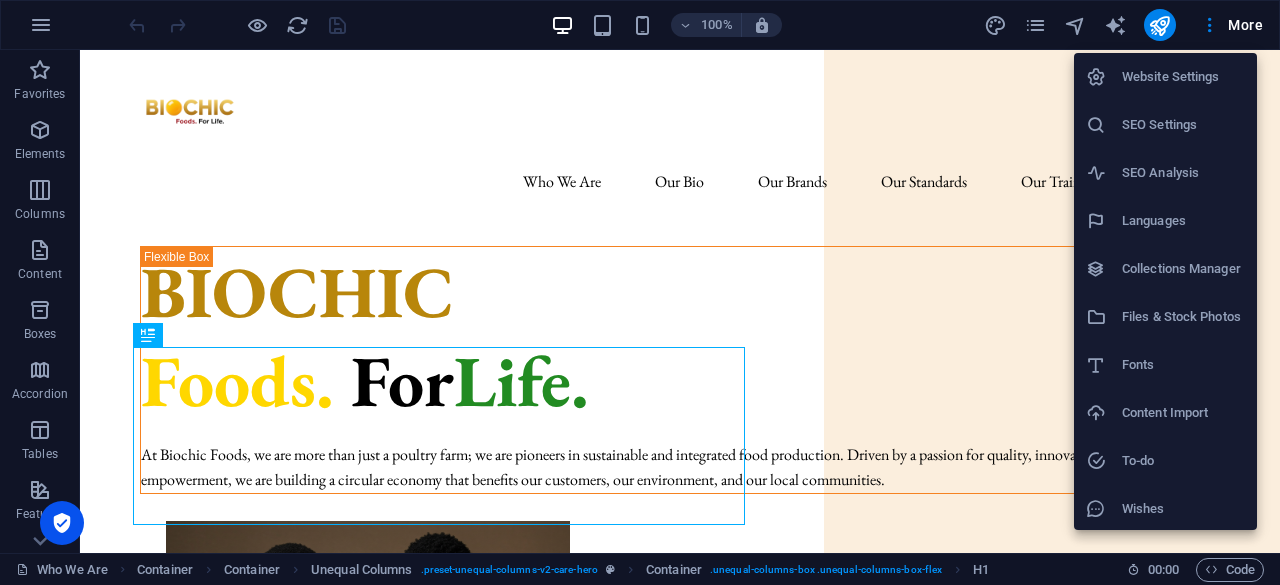 click on "Website Settings" at bounding box center [1183, 77] 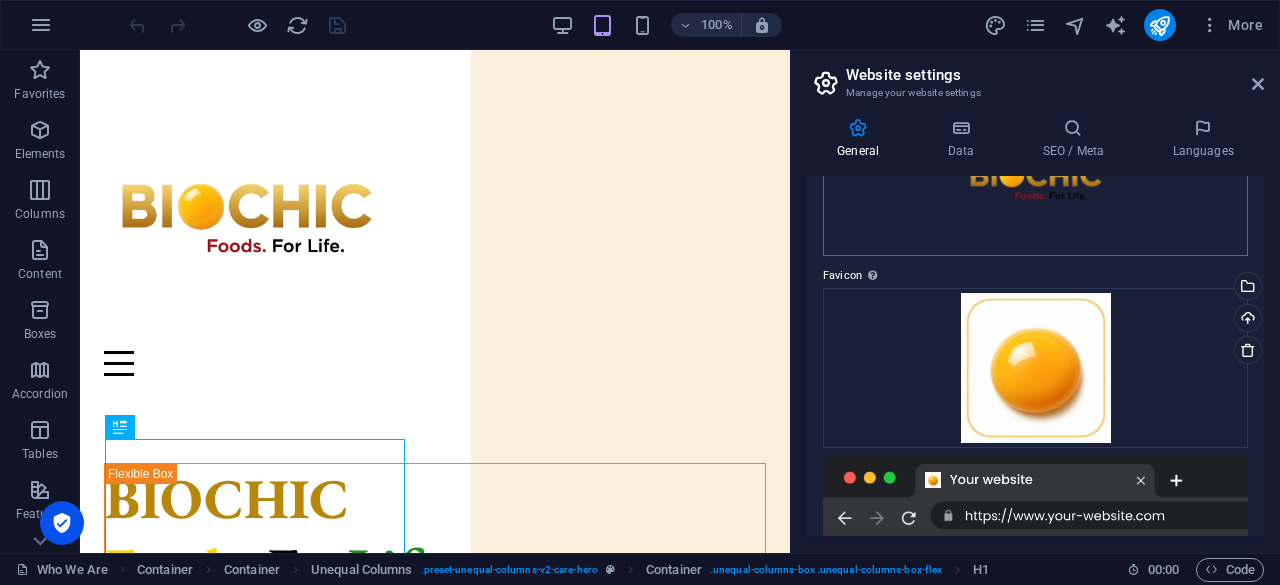 scroll, scrollTop: 178, scrollLeft: 0, axis: vertical 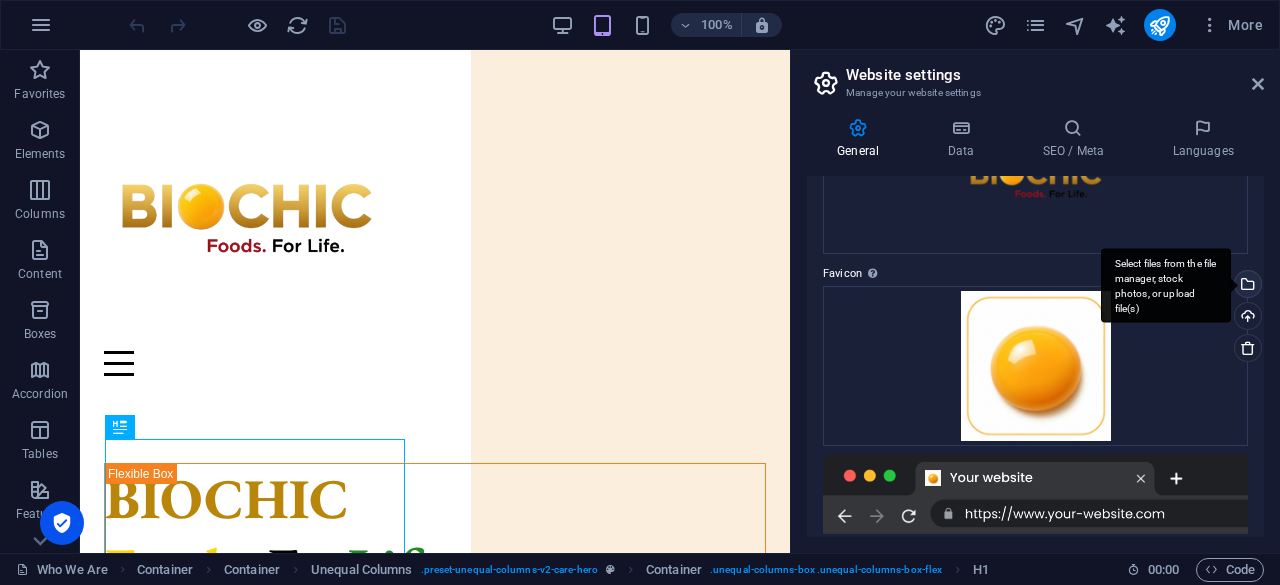 click on "Select files from the file manager, stock photos, or upload file(s)" at bounding box center (1246, 286) 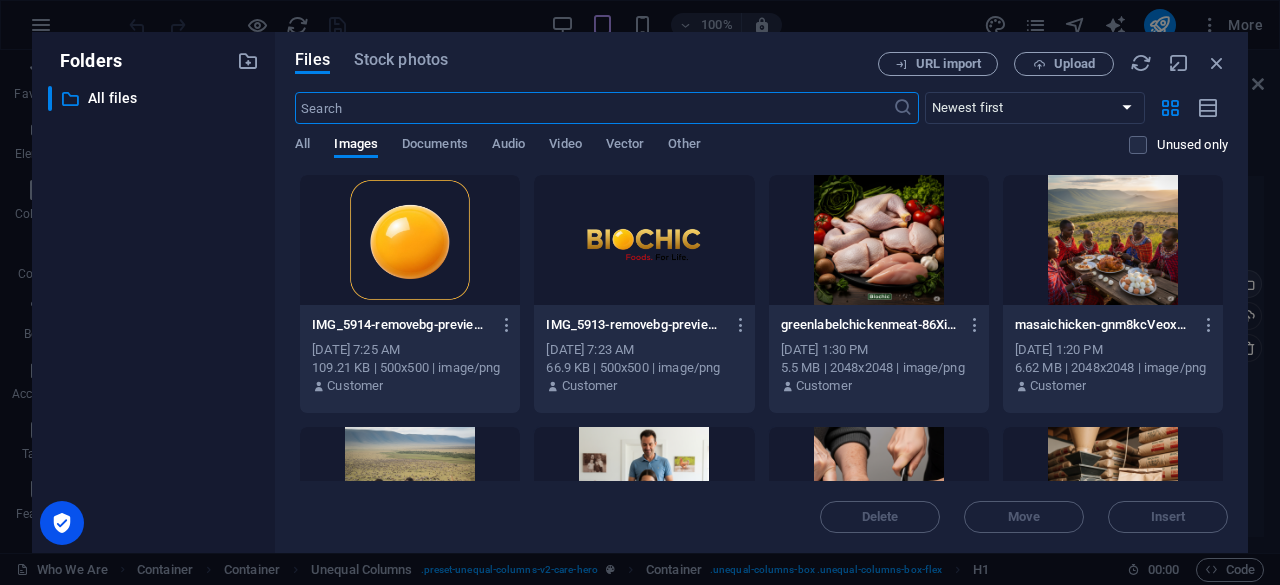 scroll, scrollTop: 578, scrollLeft: 0, axis: vertical 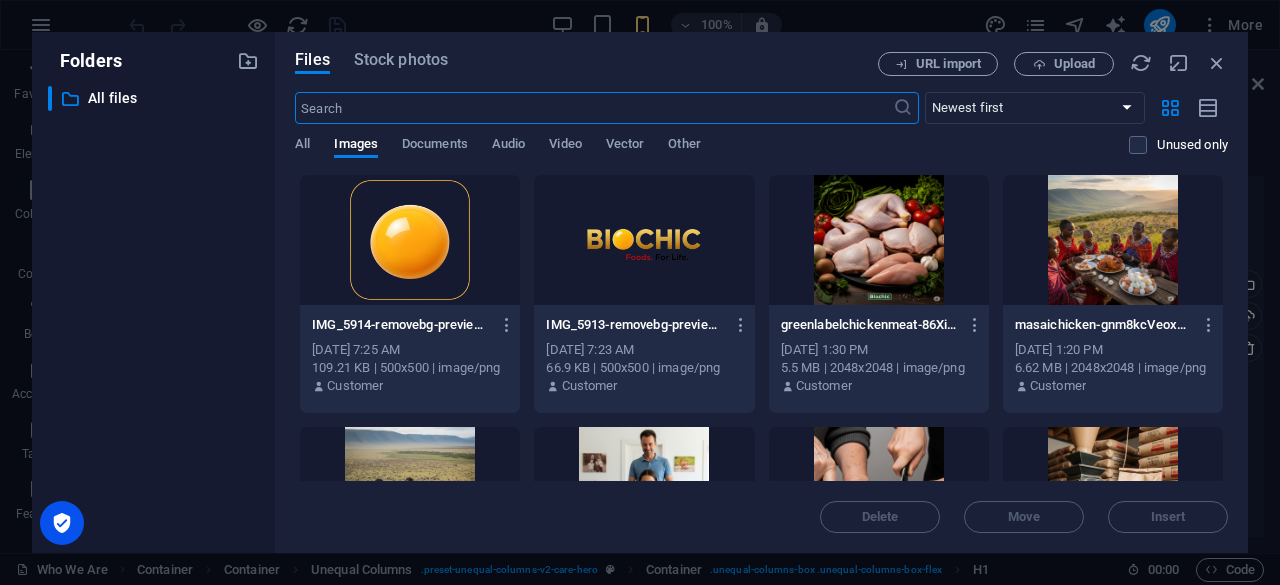click at bounding box center [410, 240] 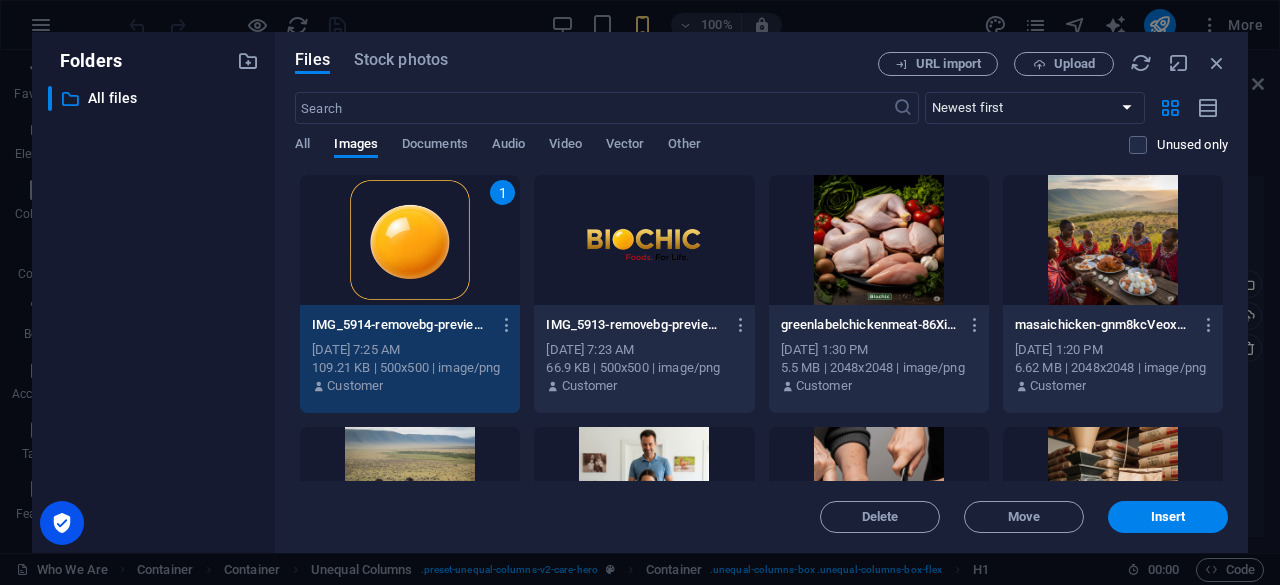 click on "1" at bounding box center [410, 240] 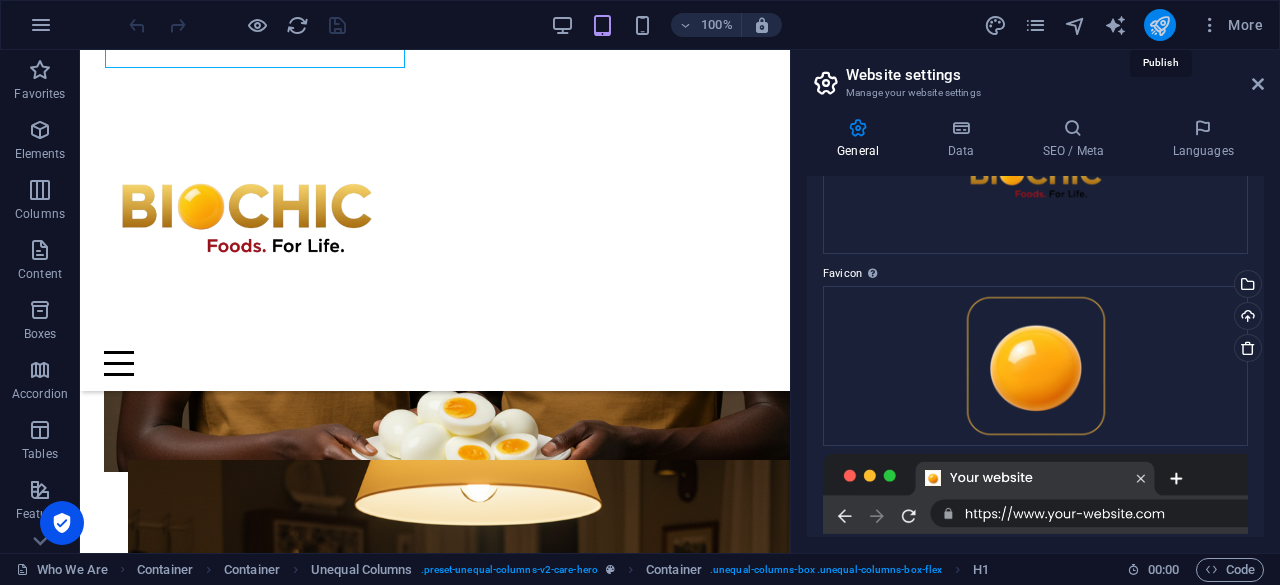 click at bounding box center (1159, 25) 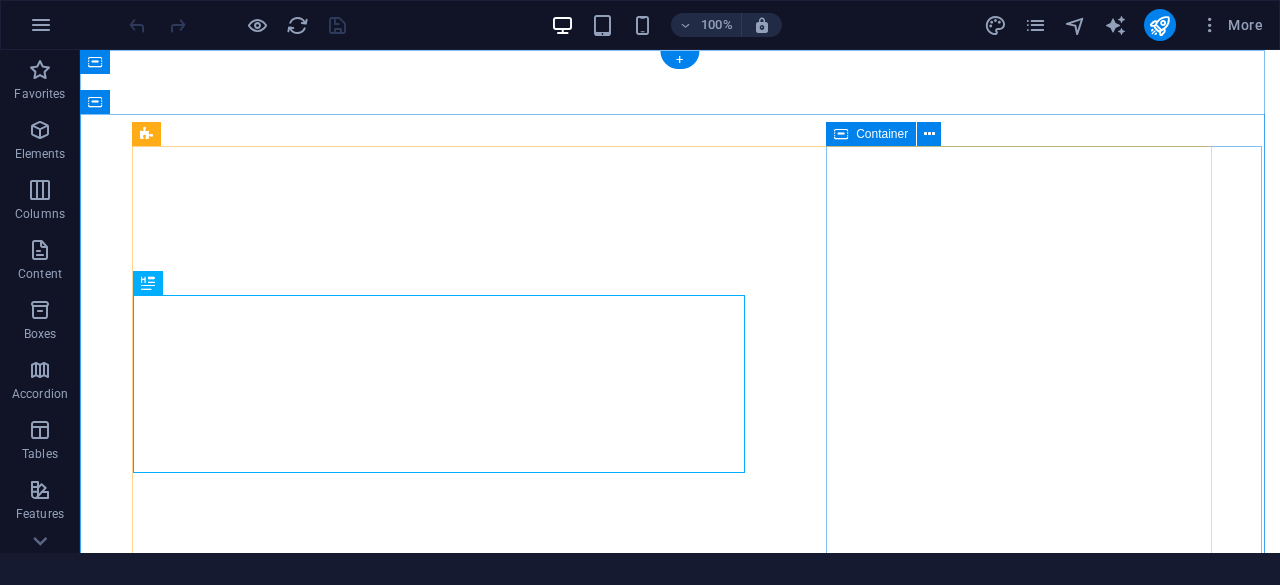 scroll, scrollTop: 0, scrollLeft: 0, axis: both 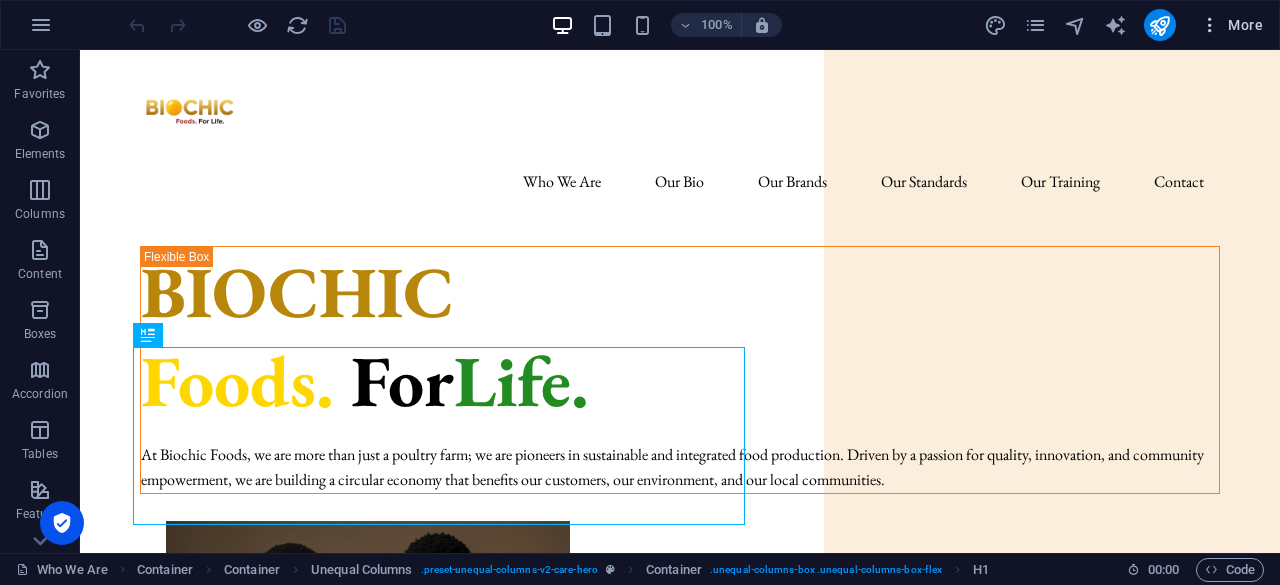 click on "More" at bounding box center [1231, 25] 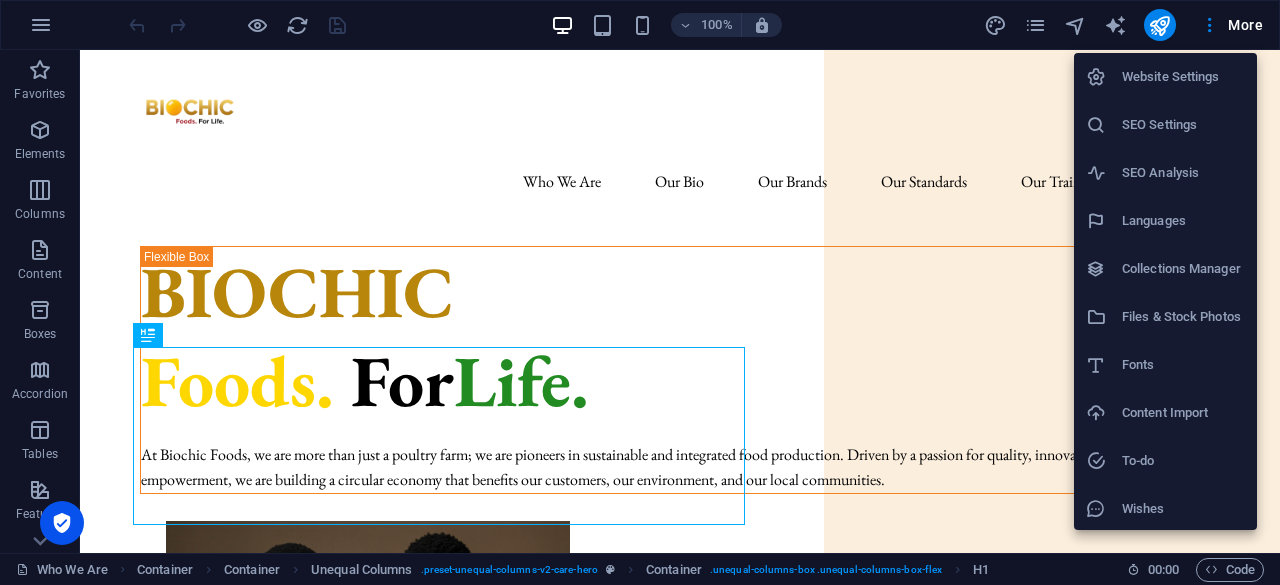 click on "Website Settings" at bounding box center (1183, 77) 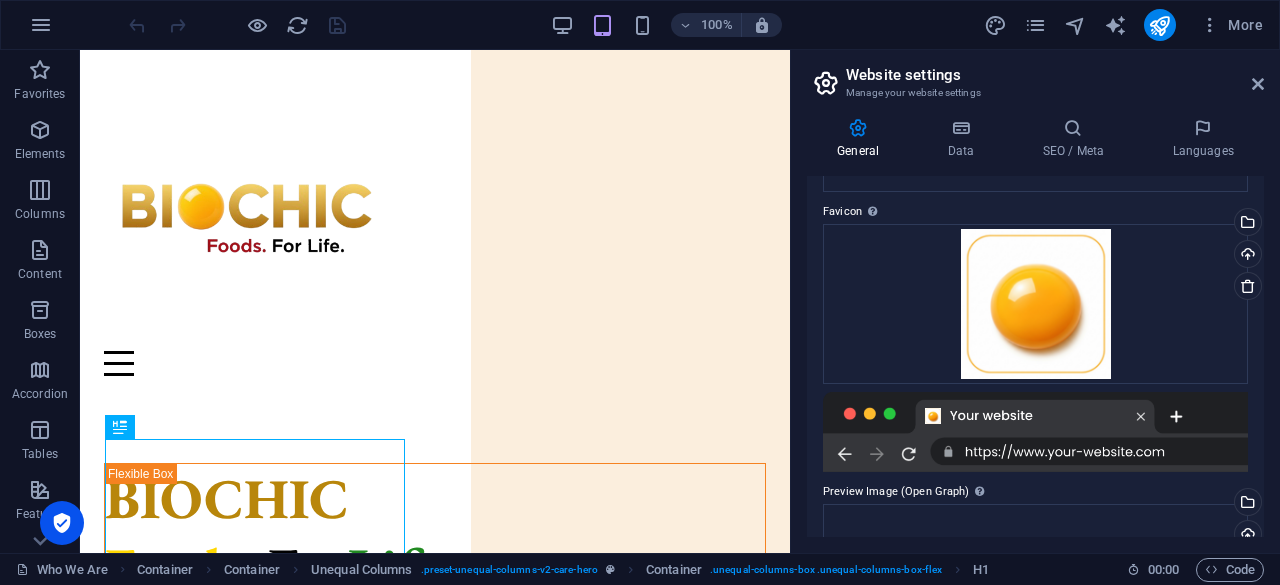 scroll, scrollTop: 238, scrollLeft: 0, axis: vertical 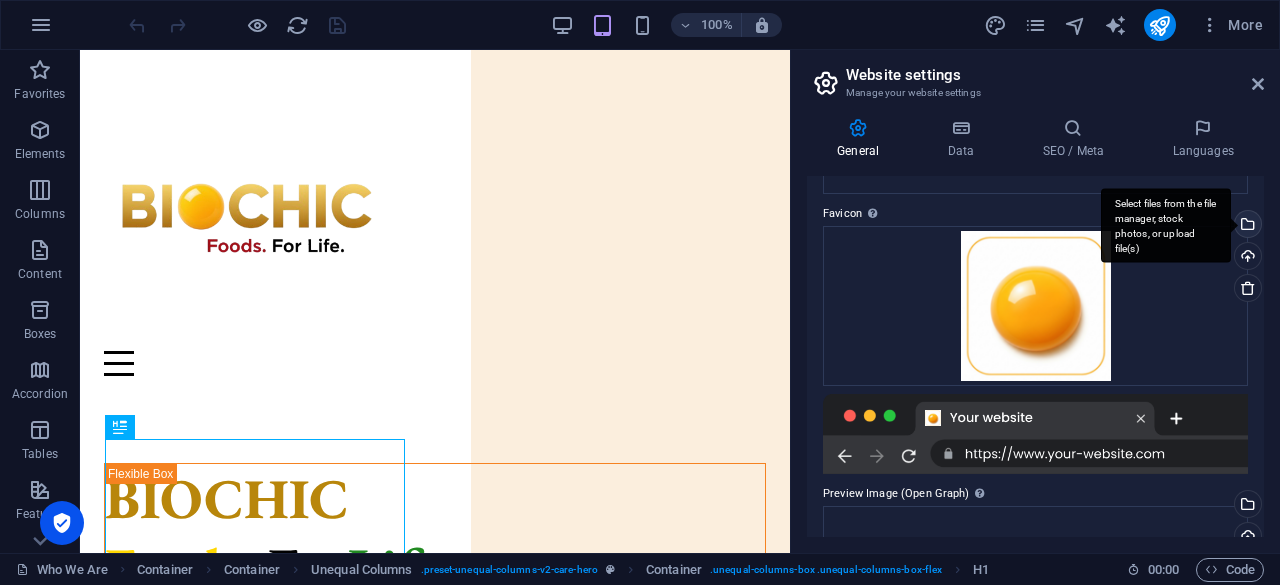 click on "Select files from the file manager, stock photos, or upload file(s)" at bounding box center (1246, 226) 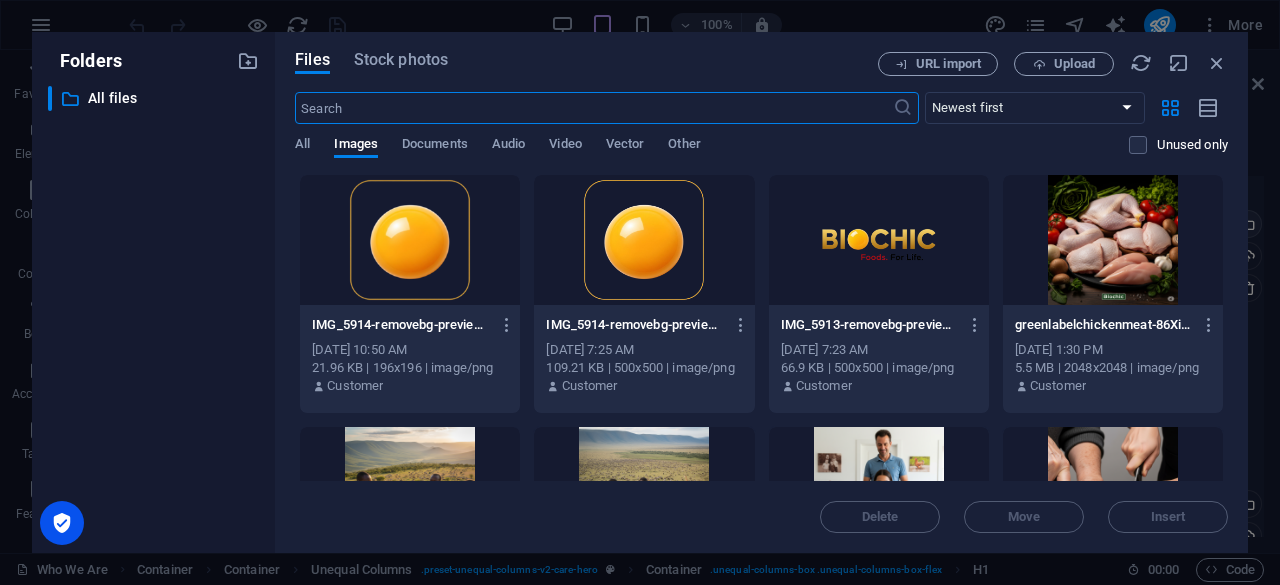 scroll, scrollTop: 579, scrollLeft: 0, axis: vertical 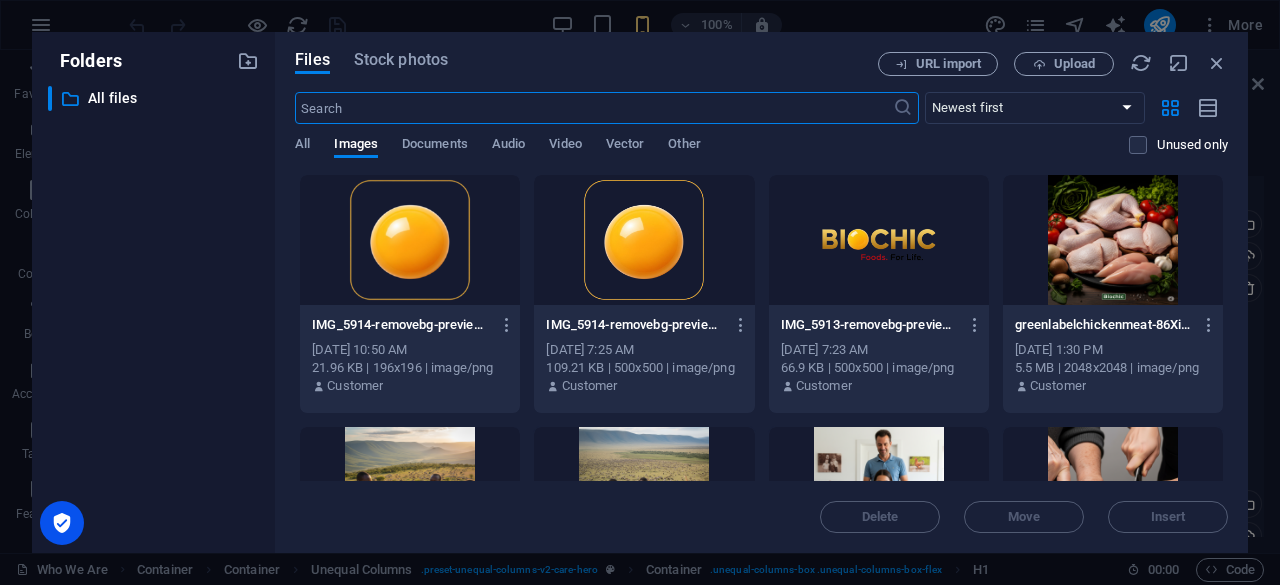 click at bounding box center (644, 240) 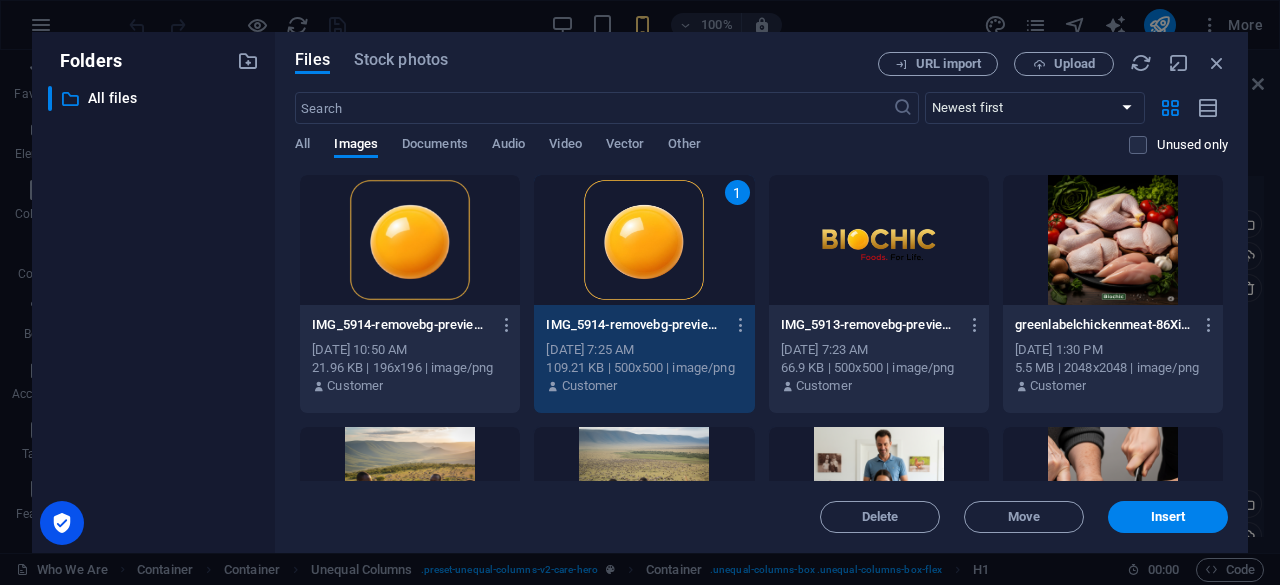click on "1" at bounding box center (644, 240) 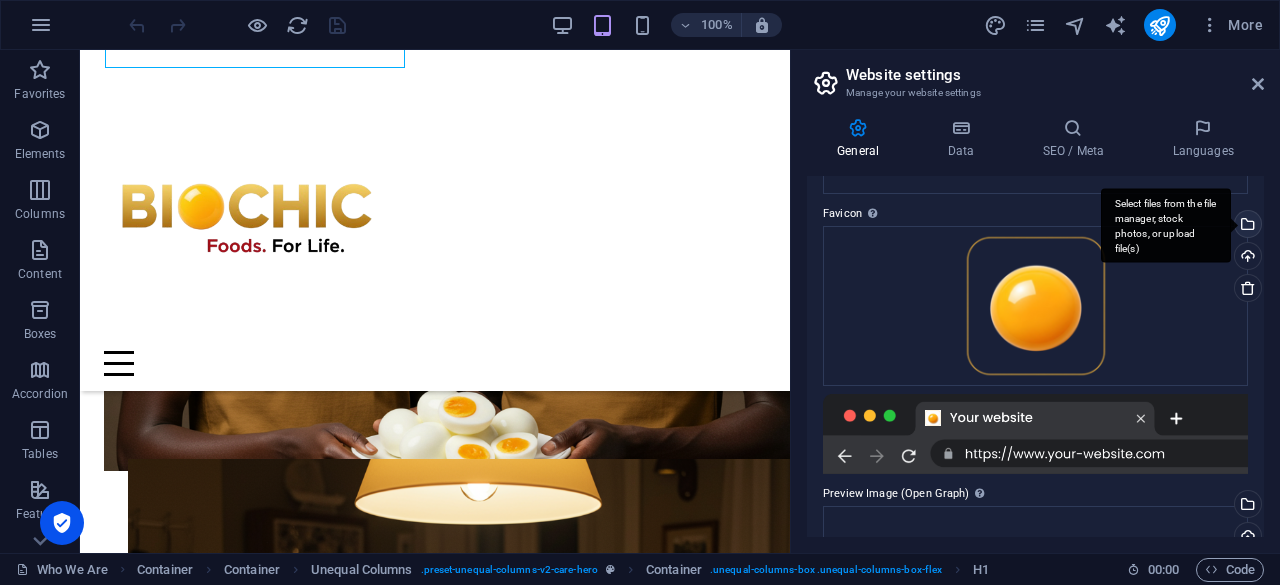 click on "Select files from the file manager, stock photos, or upload file(s)" at bounding box center (1246, 226) 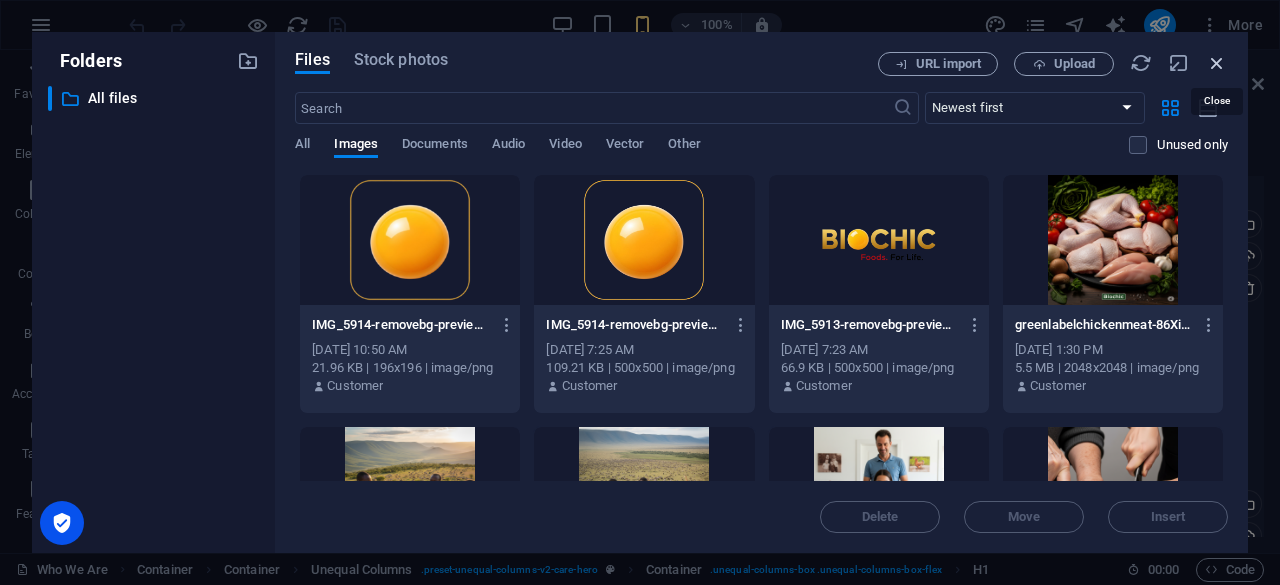 click at bounding box center [1217, 63] 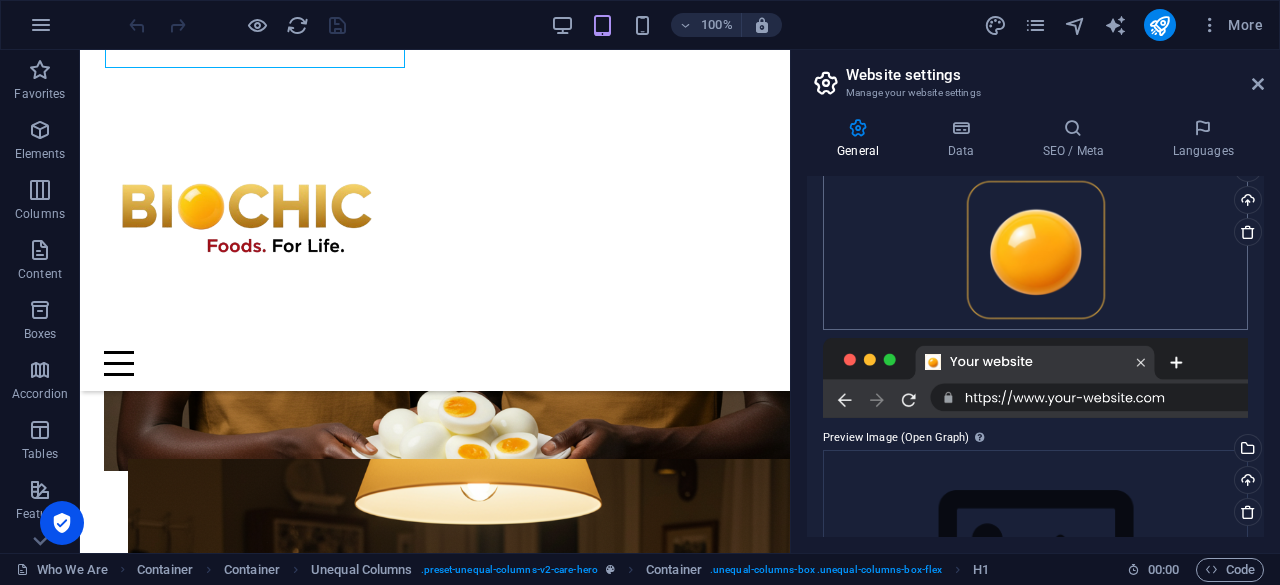 scroll, scrollTop: 300, scrollLeft: 0, axis: vertical 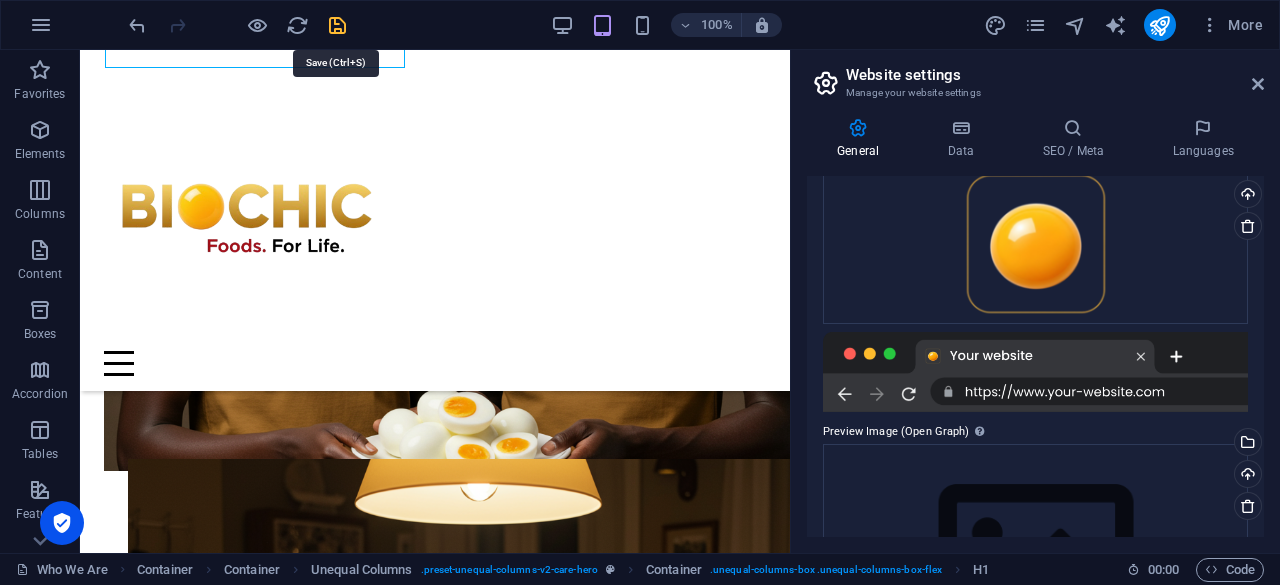 click at bounding box center [337, 25] 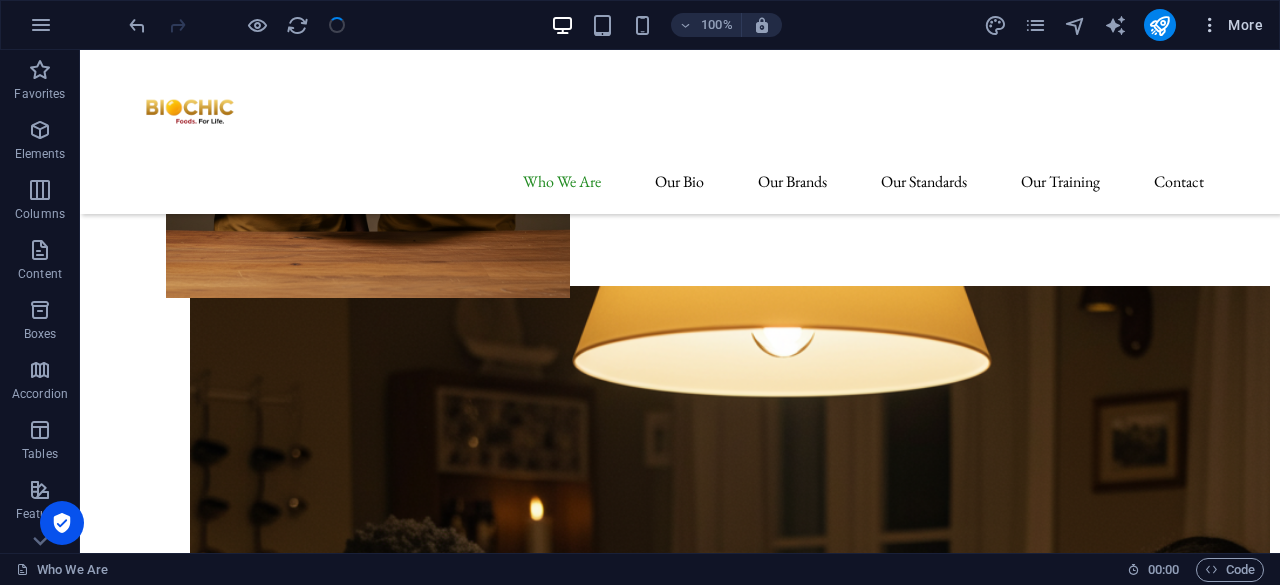 click at bounding box center [1210, 25] 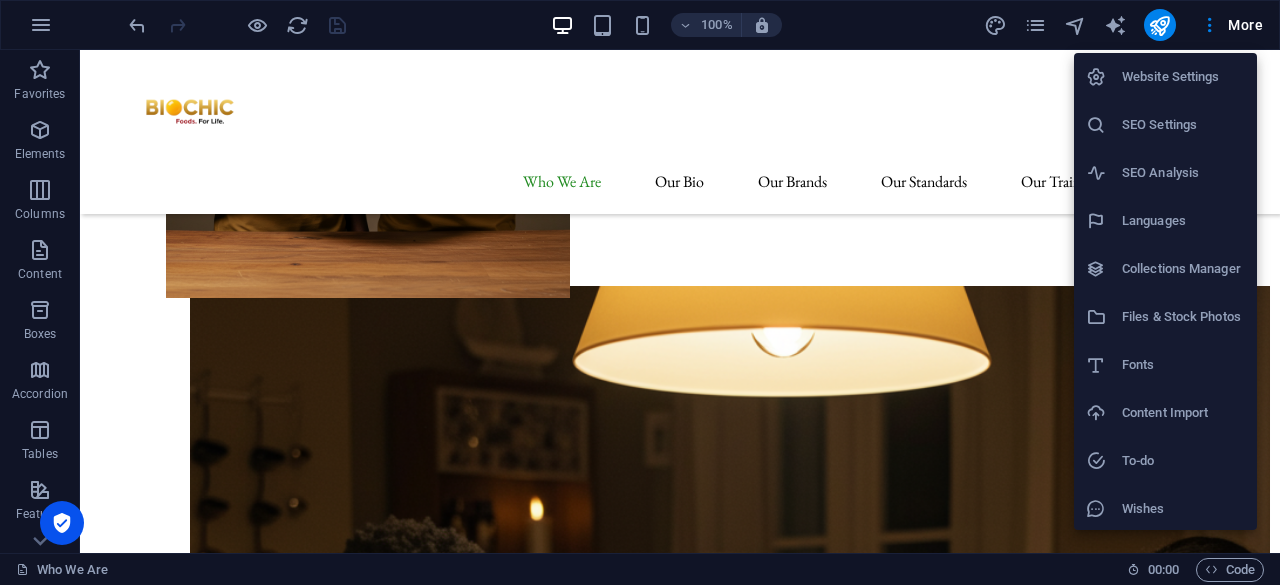 click on "Website Settings" at bounding box center [1183, 77] 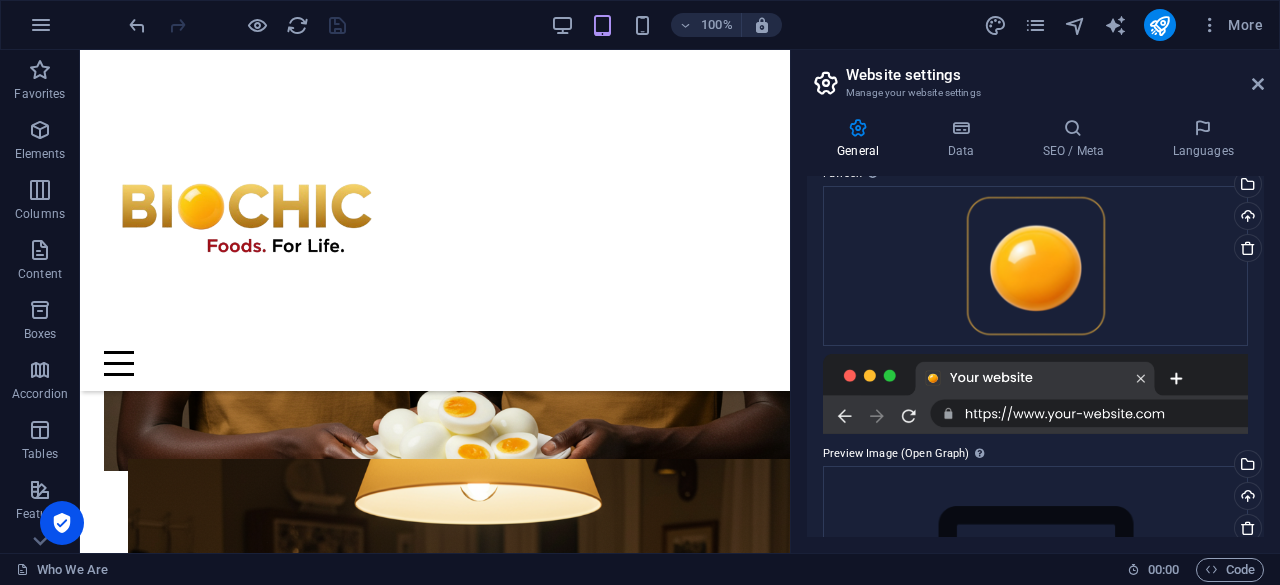 scroll, scrollTop: 279, scrollLeft: 0, axis: vertical 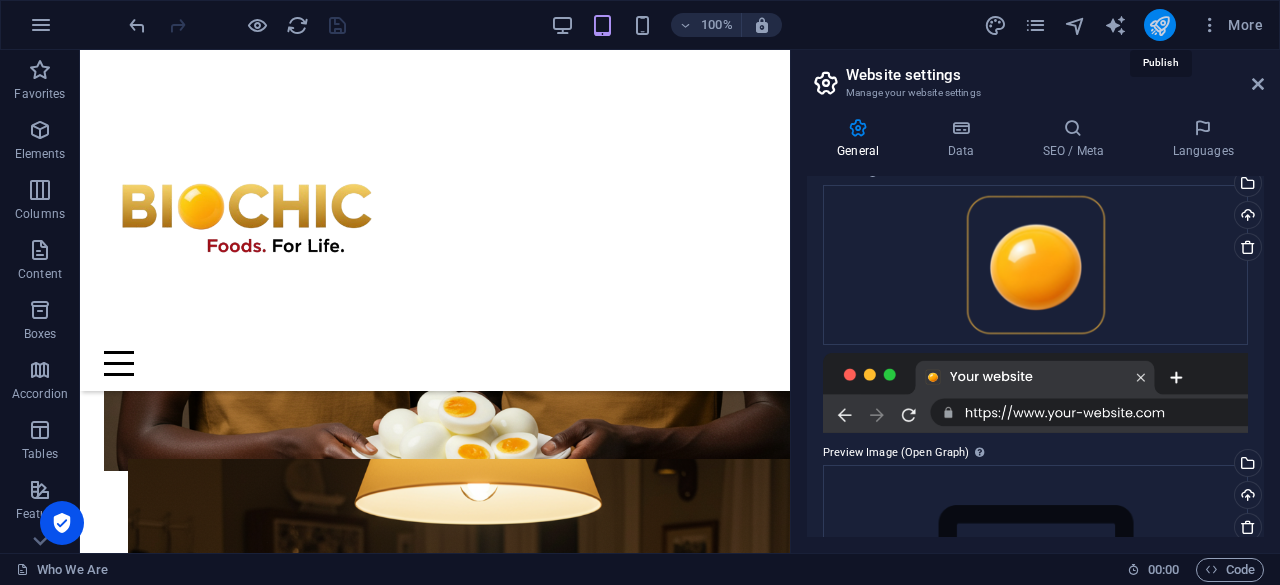 click at bounding box center [1159, 25] 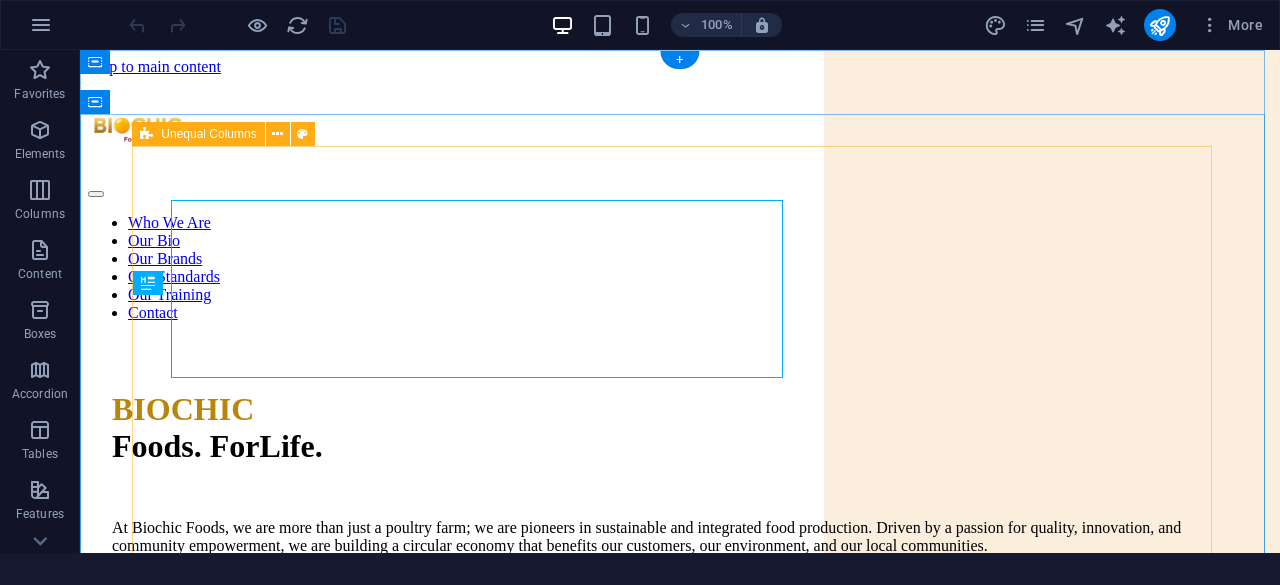 scroll, scrollTop: 0, scrollLeft: 0, axis: both 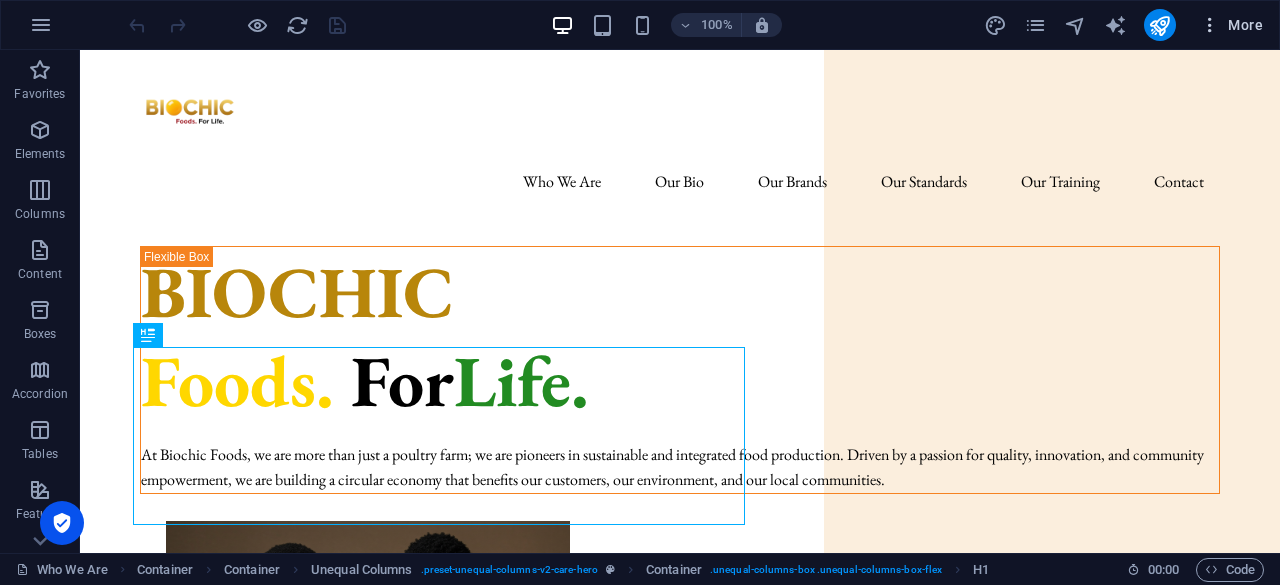click at bounding box center [1210, 25] 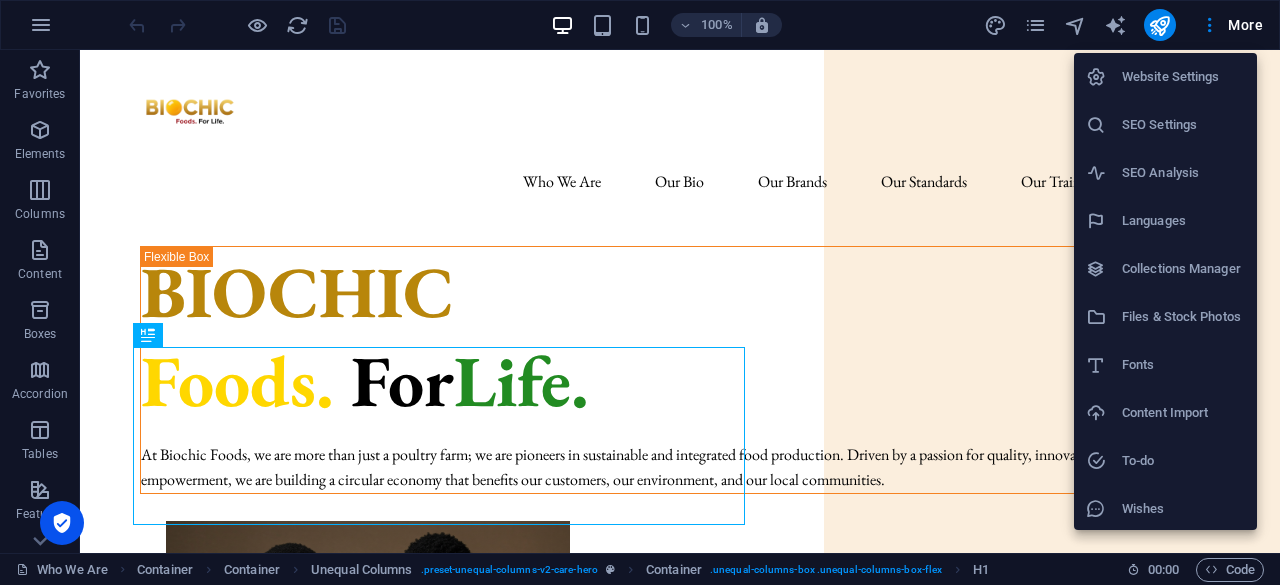 scroll, scrollTop: 50, scrollLeft: 0, axis: vertical 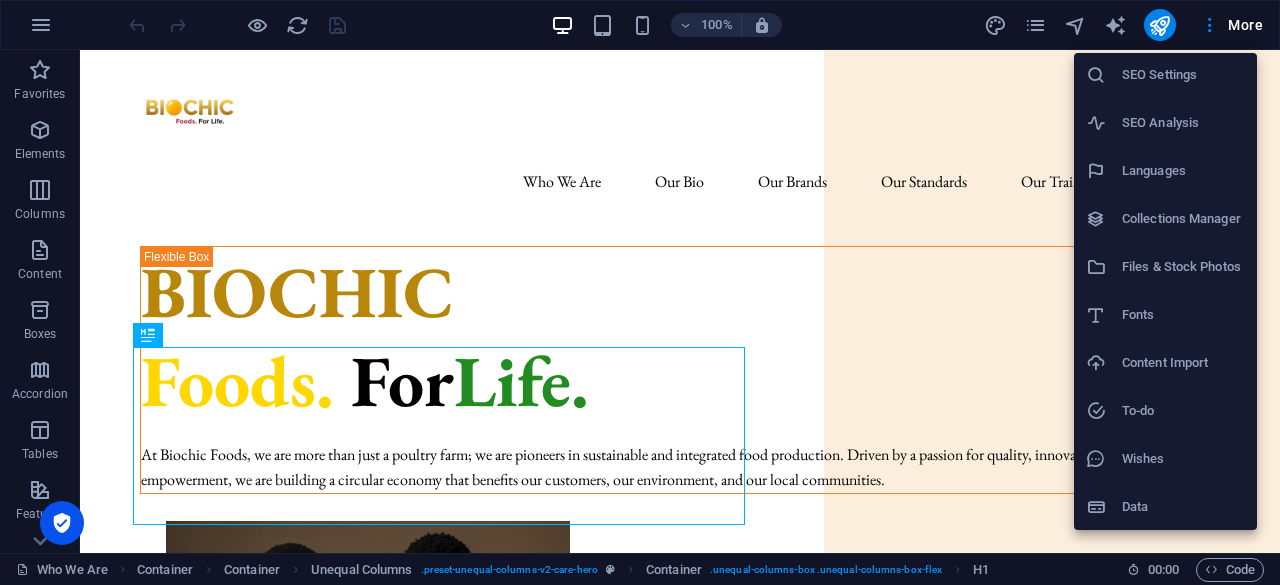 click on "Wishes" at bounding box center (1183, 459) 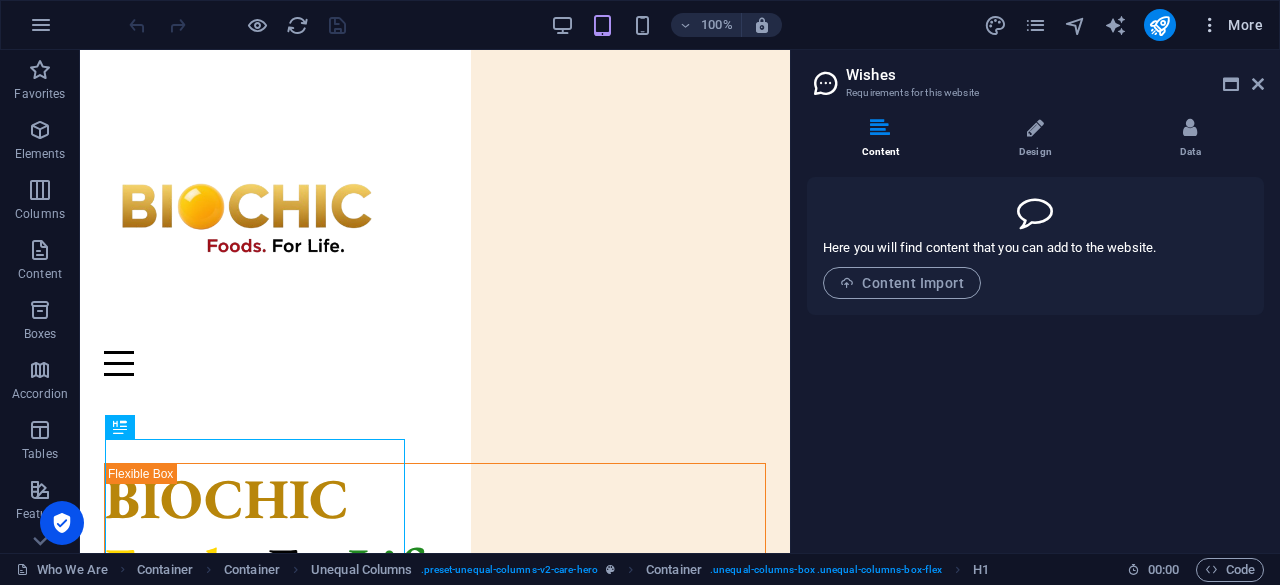 click at bounding box center [1210, 25] 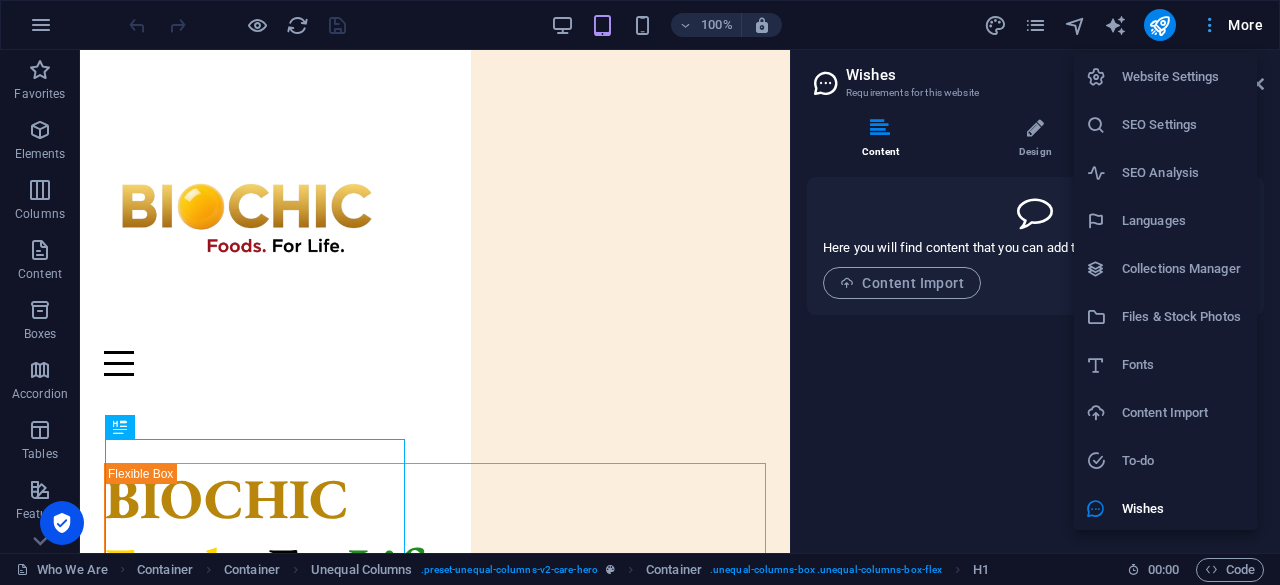 scroll, scrollTop: 2, scrollLeft: 0, axis: vertical 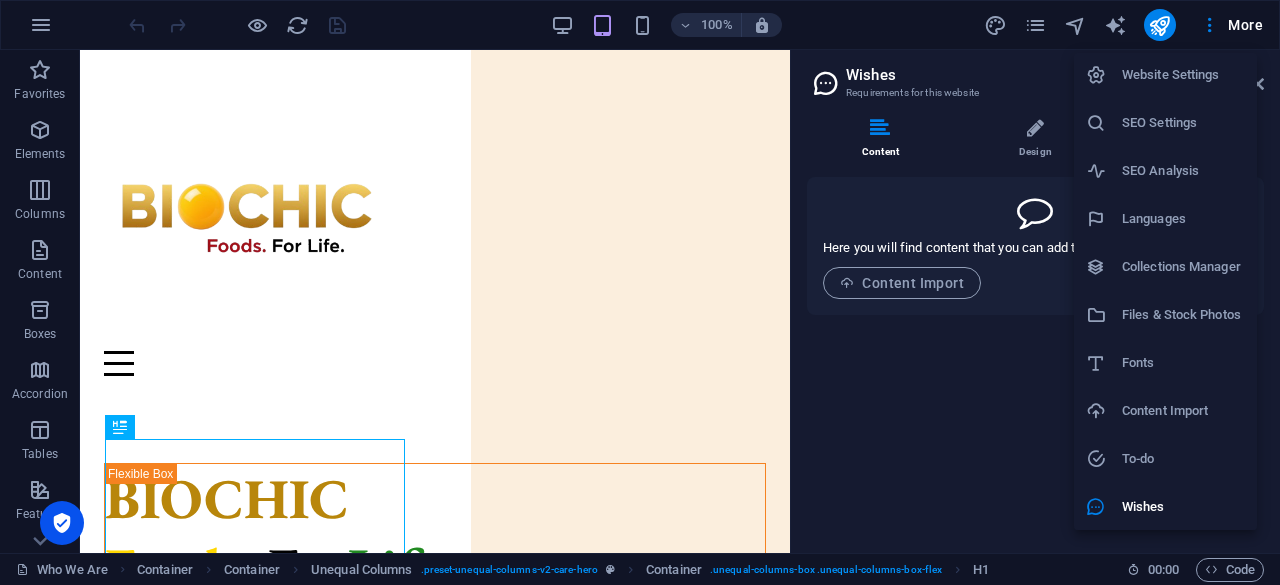 click at bounding box center (640, 292) 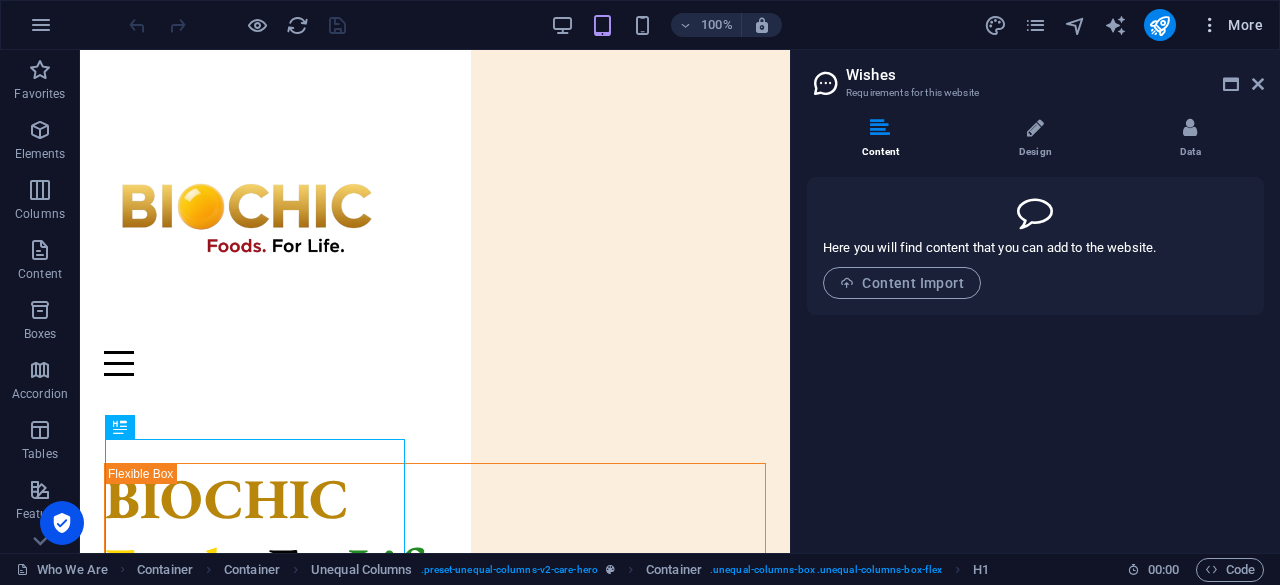 click at bounding box center [1210, 25] 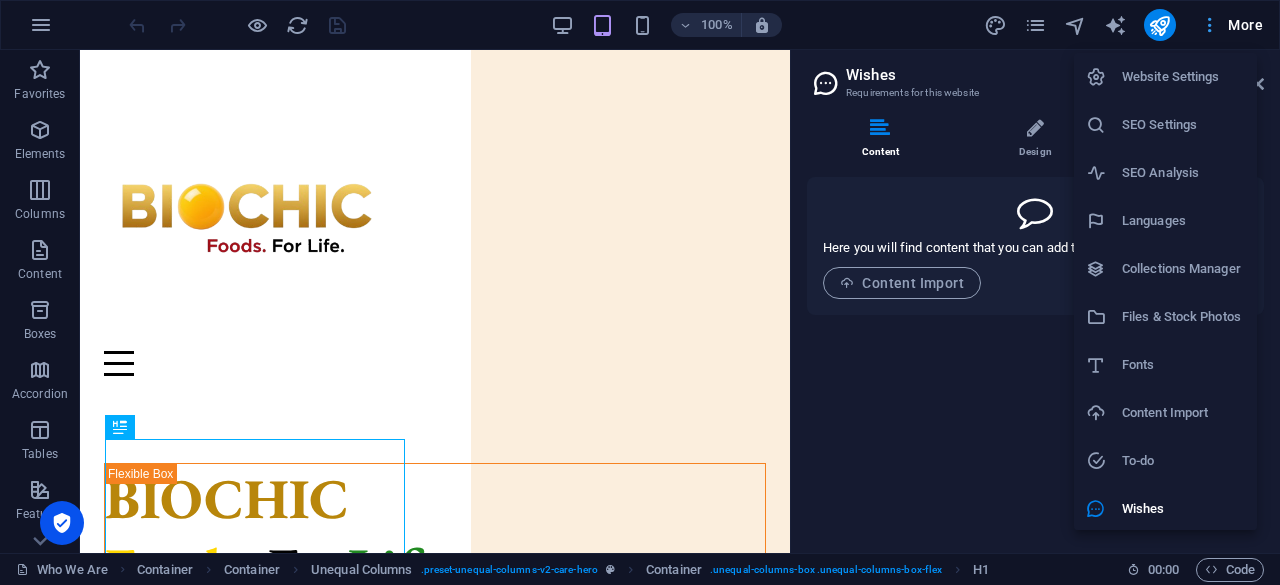 scroll, scrollTop: 2, scrollLeft: 0, axis: vertical 